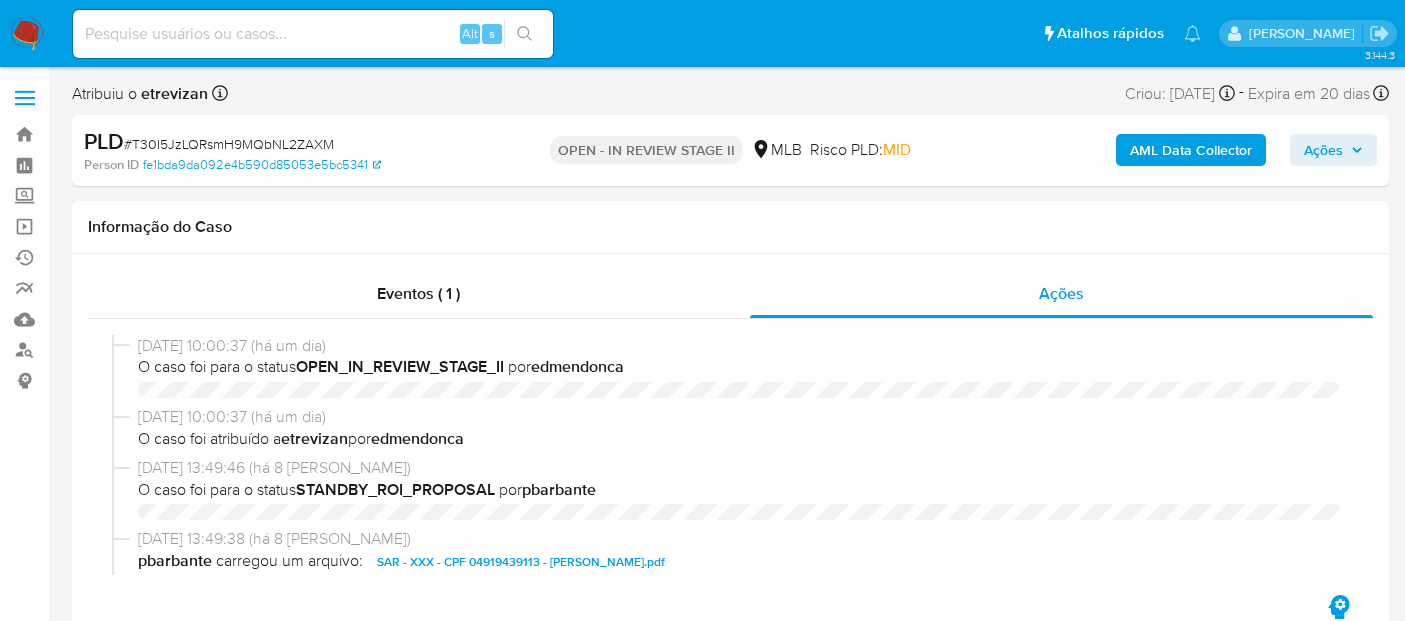 select on "10" 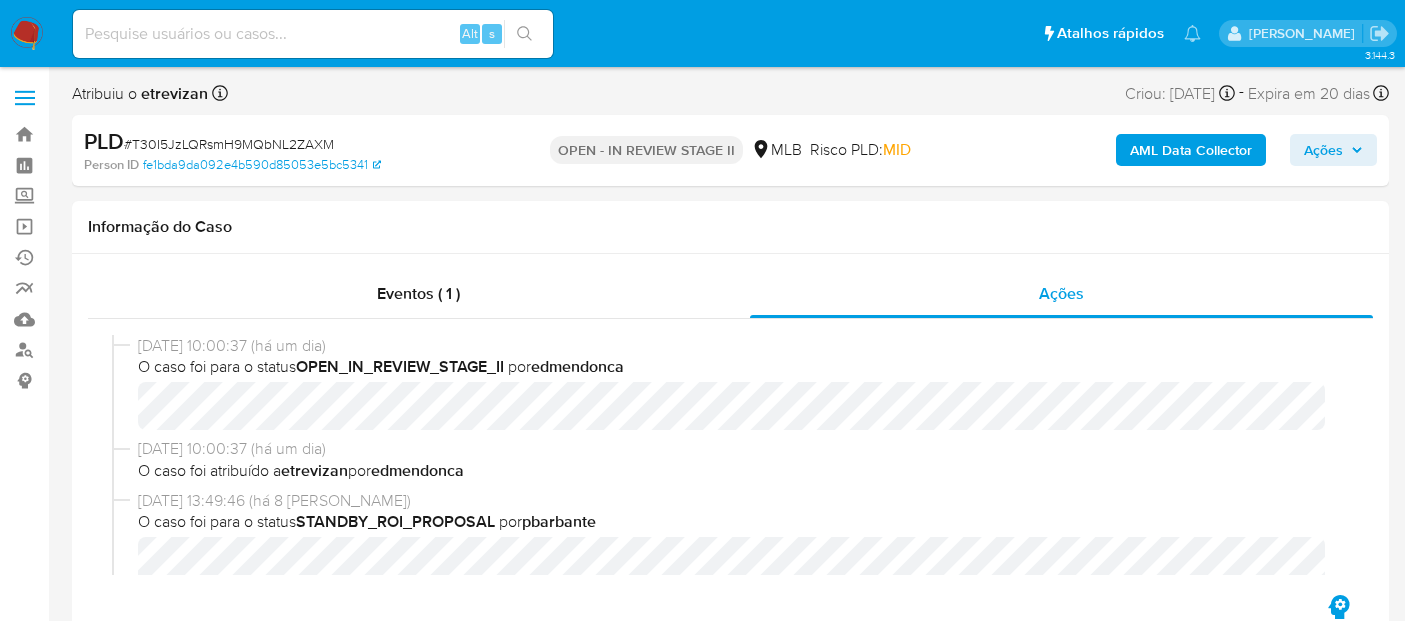 scroll, scrollTop: 0, scrollLeft: 0, axis: both 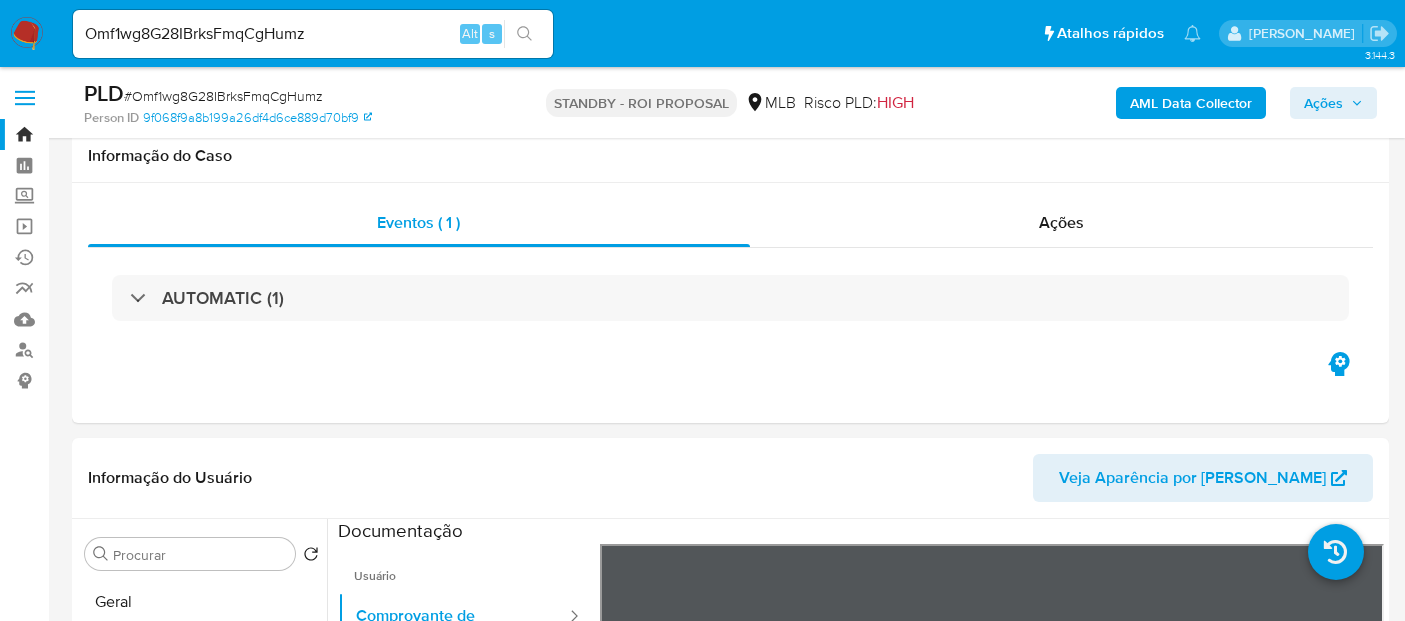 select on "10" 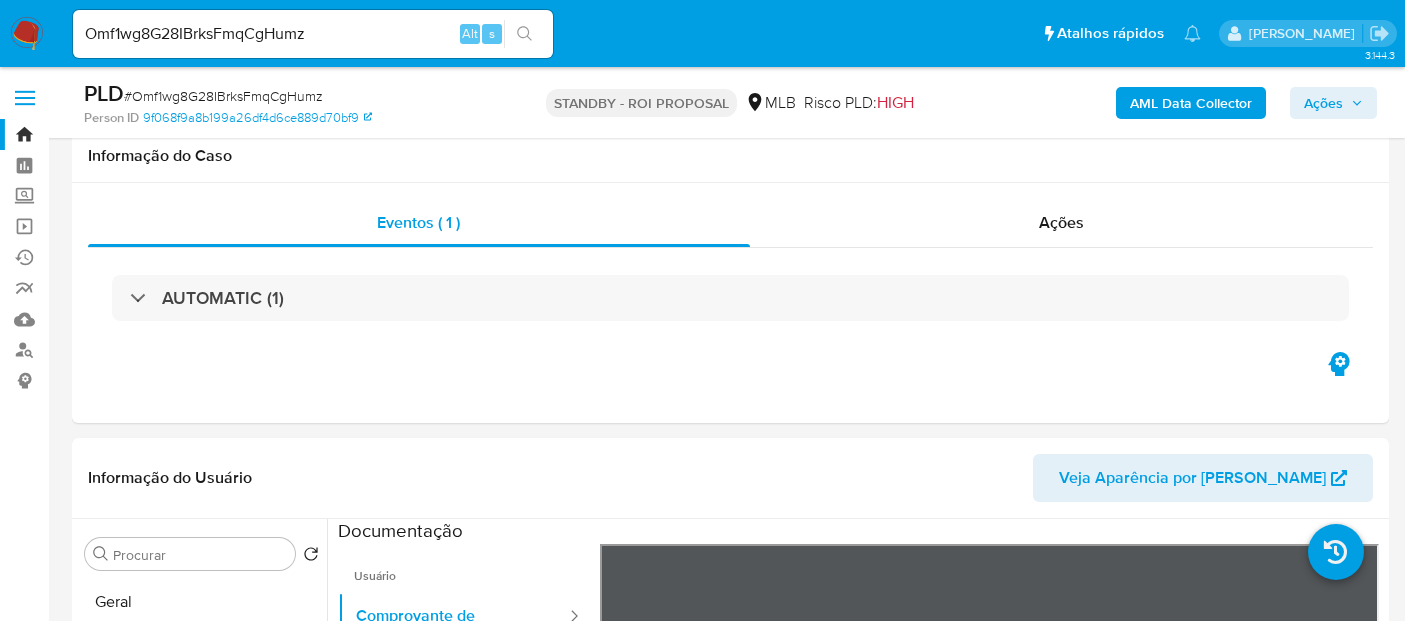 scroll, scrollTop: 333, scrollLeft: 0, axis: vertical 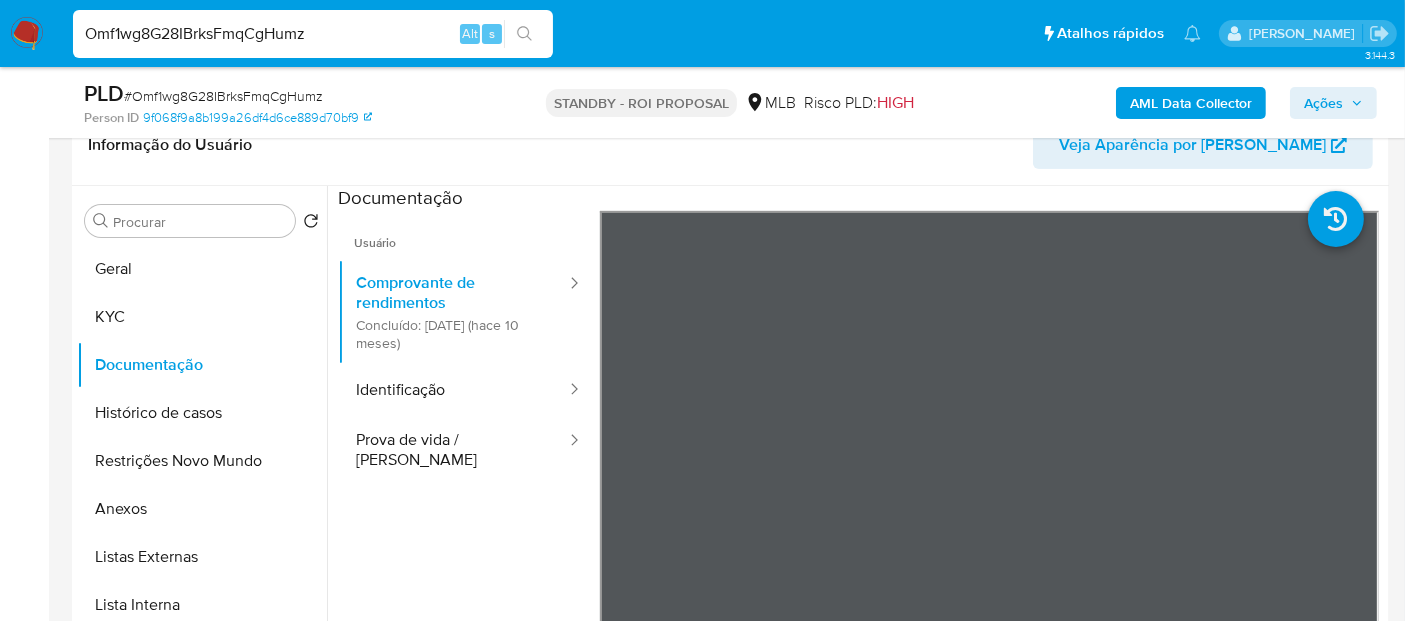 drag, startPoint x: 342, startPoint y: 38, endPoint x: 0, endPoint y: 24, distance: 342.28644 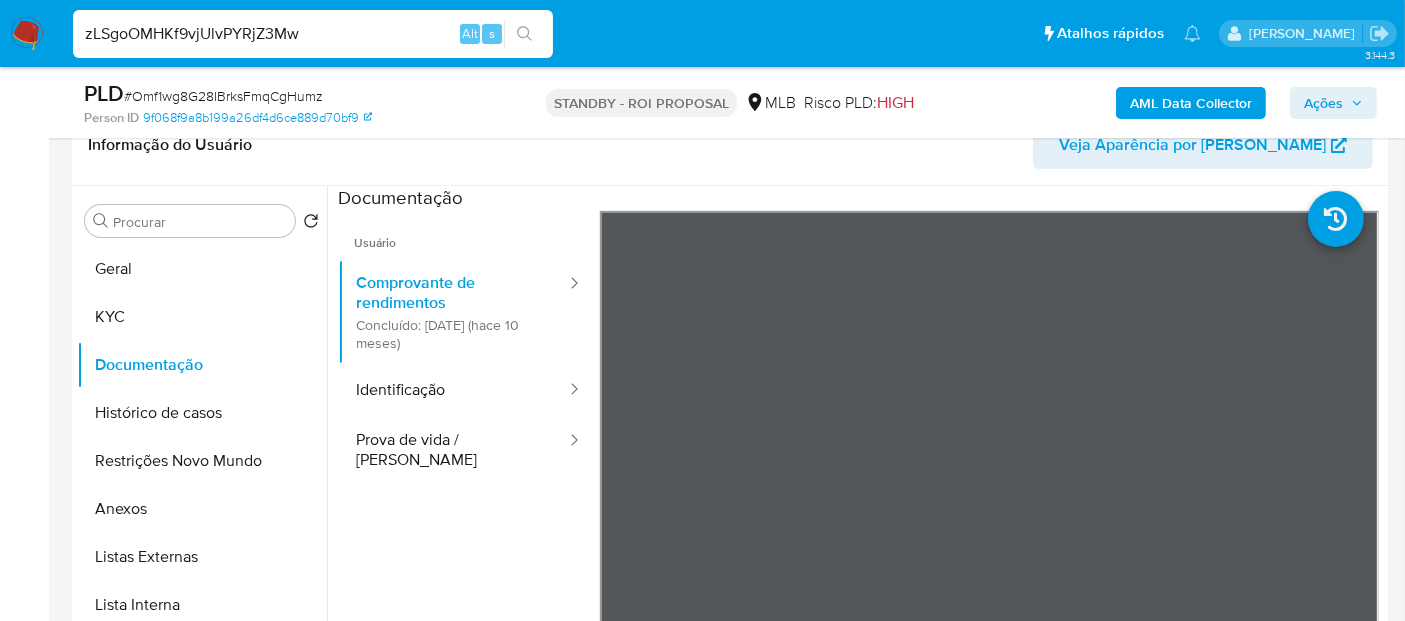 type on "zLSgoOMHKf9vjUlvPYRjZ3Mw" 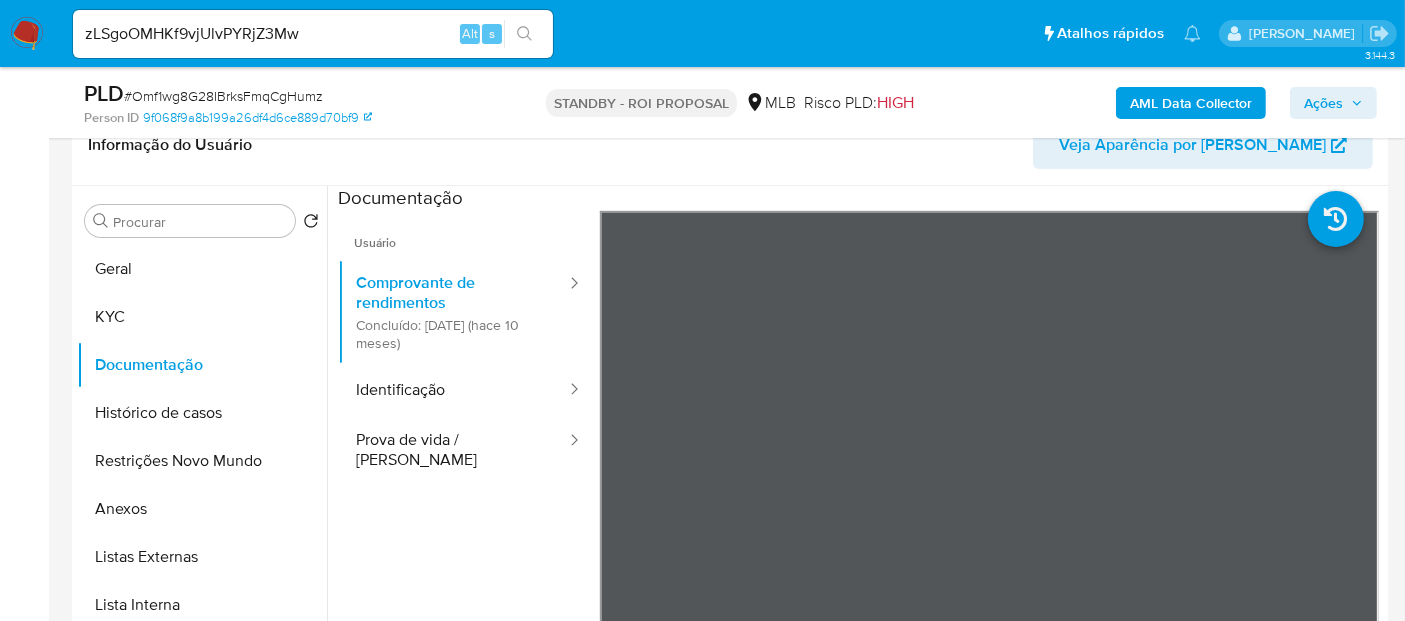 click at bounding box center [524, 34] 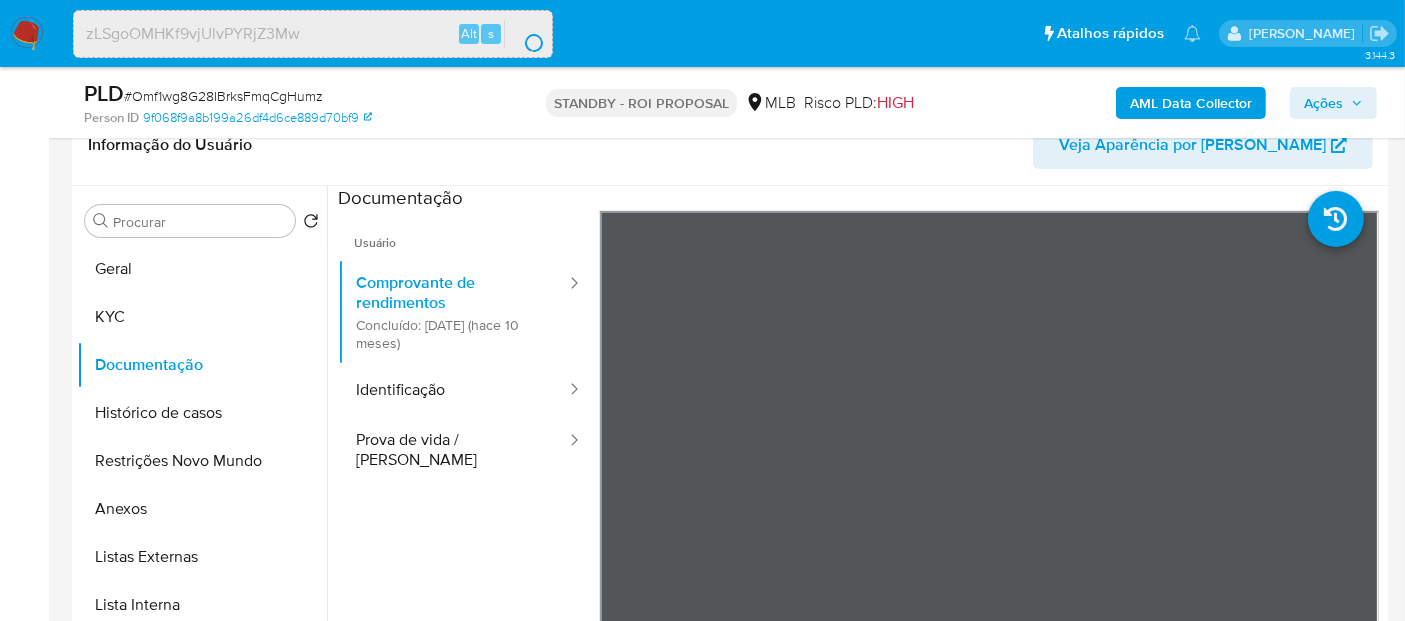 scroll, scrollTop: 0, scrollLeft: 0, axis: both 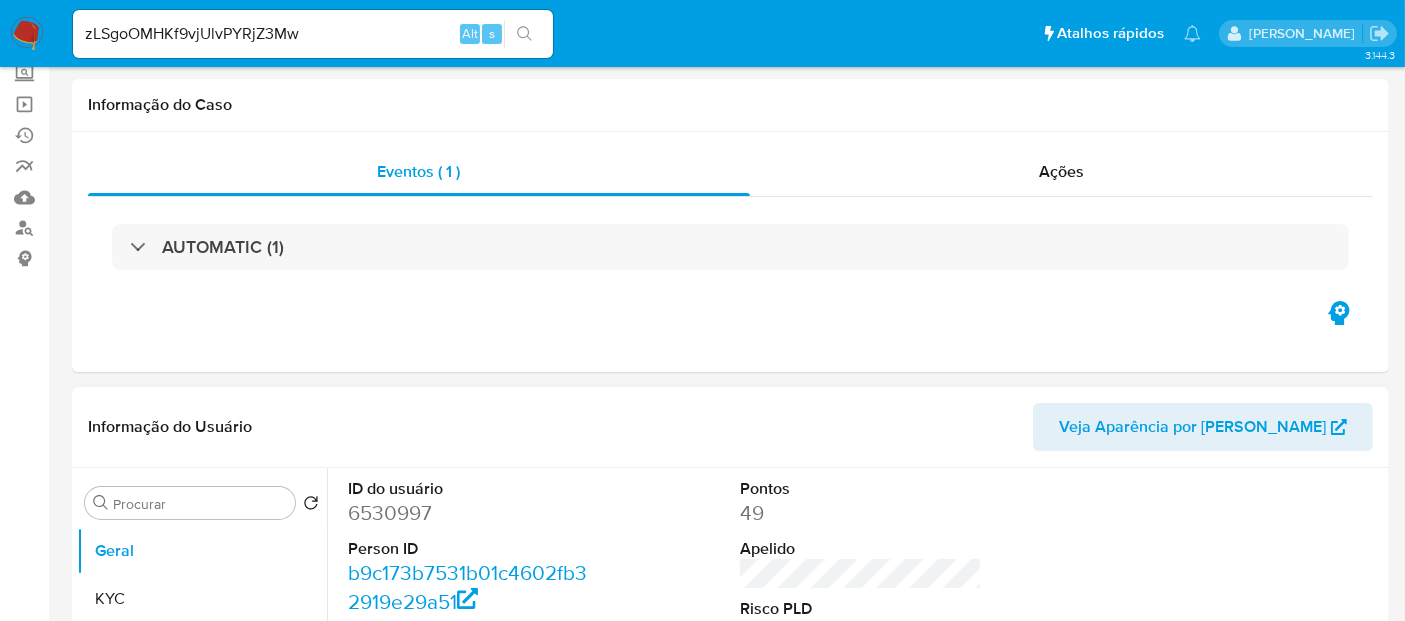 select on "10" 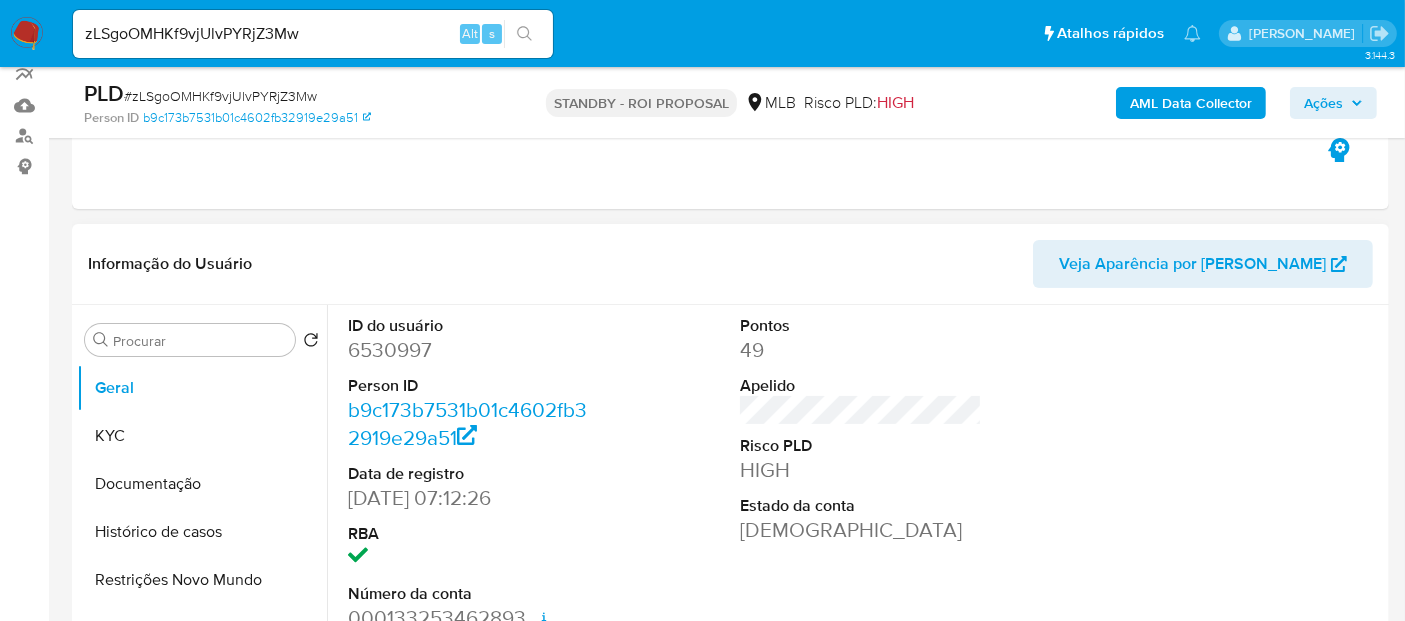 scroll, scrollTop: 222, scrollLeft: 0, axis: vertical 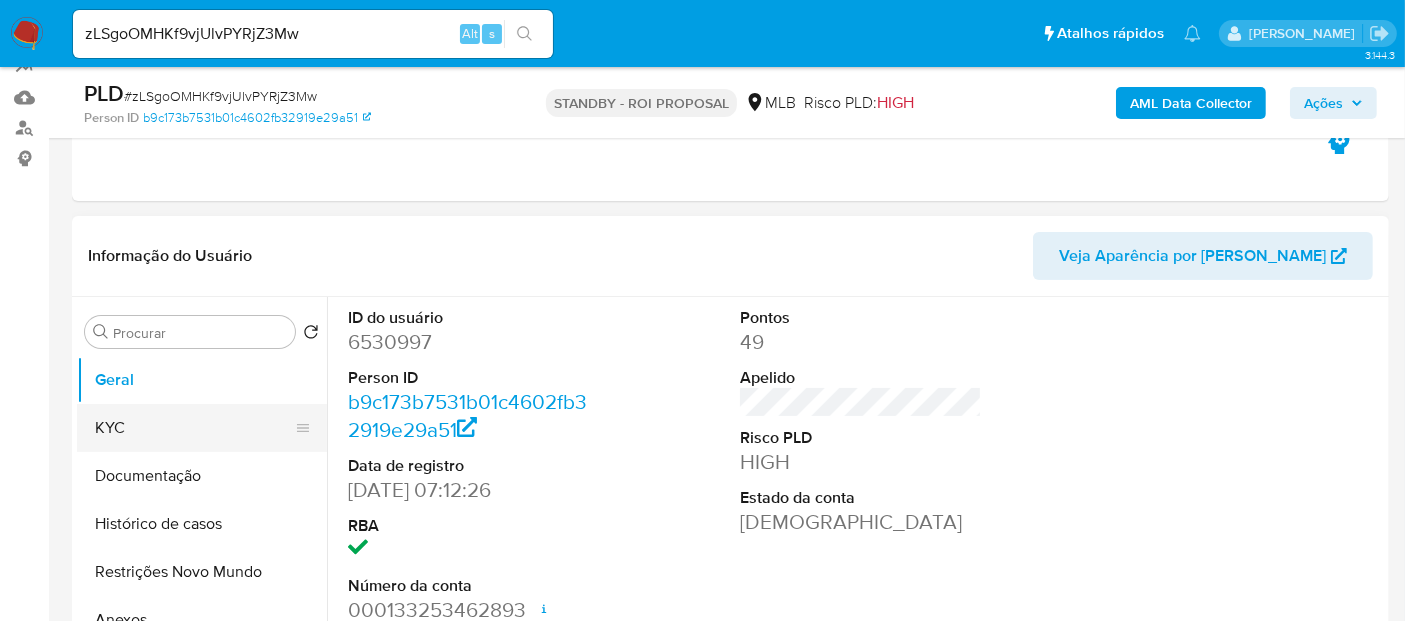 click on "KYC" at bounding box center [194, 428] 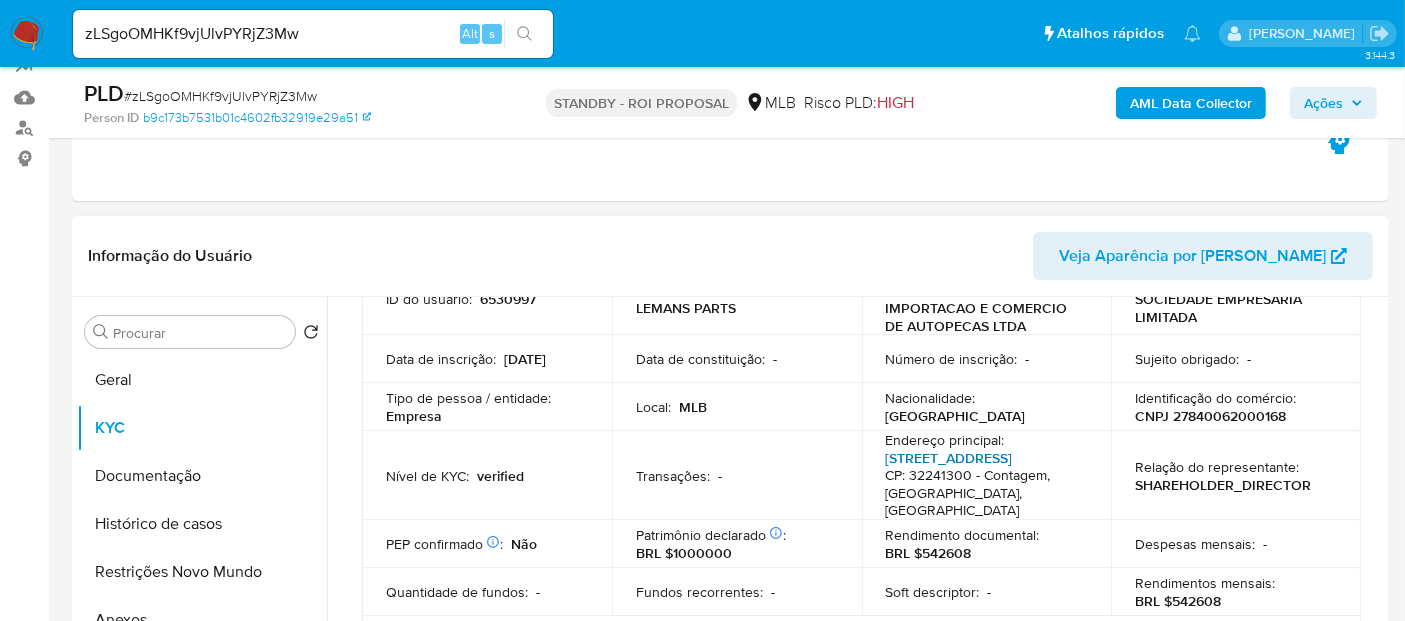 scroll, scrollTop: 222, scrollLeft: 0, axis: vertical 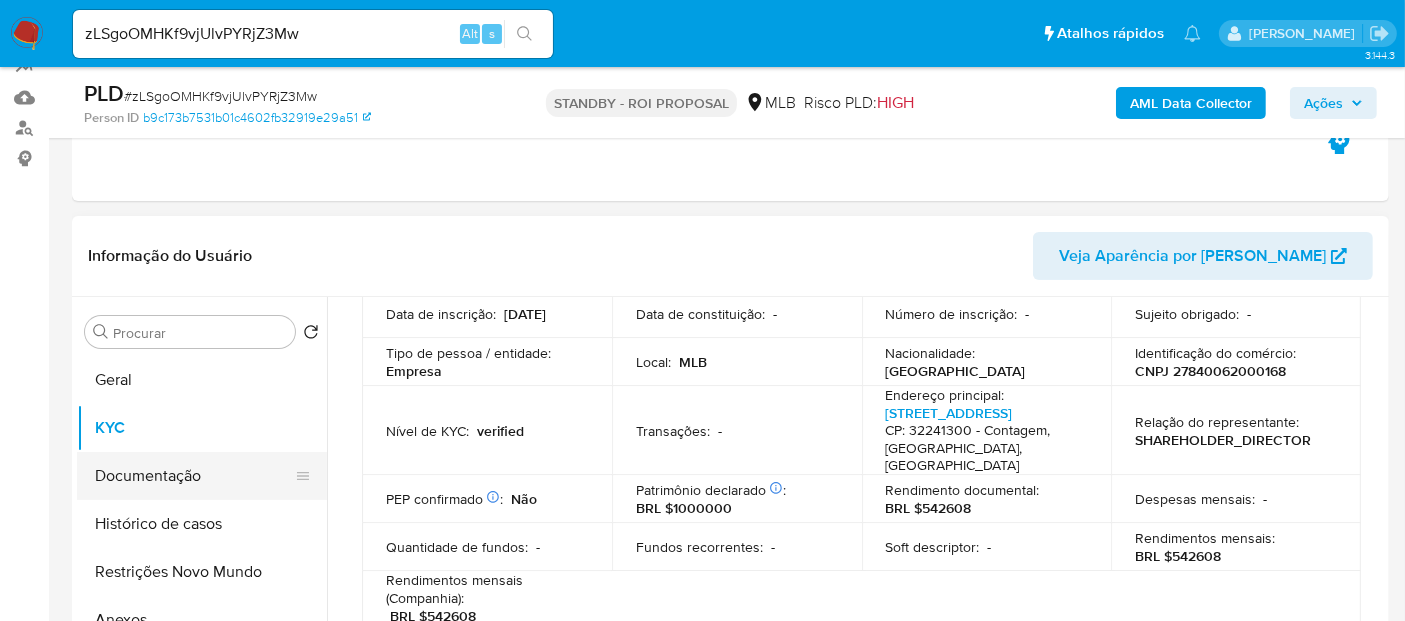 drag, startPoint x: 172, startPoint y: 484, endPoint x: 233, endPoint y: 470, distance: 62.58594 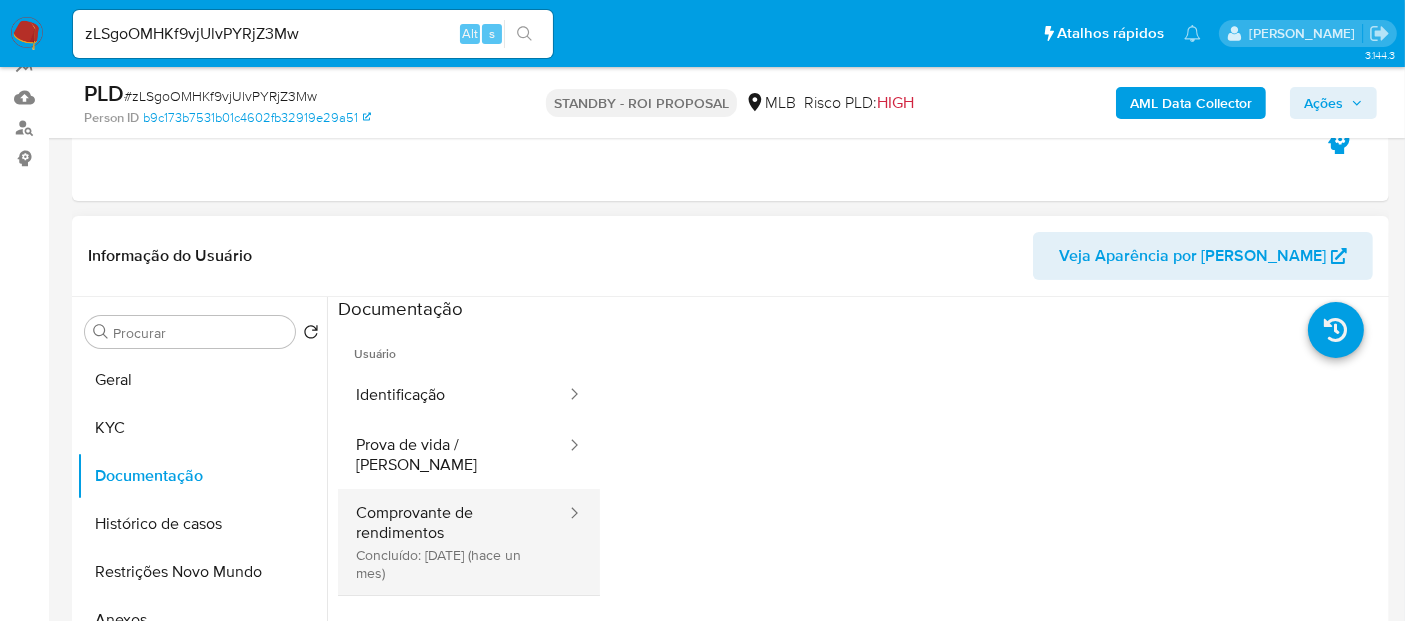 click on "Comprovante de rendimentos Concluído: 29/05/2025 (hace un mes)" at bounding box center (453, 542) 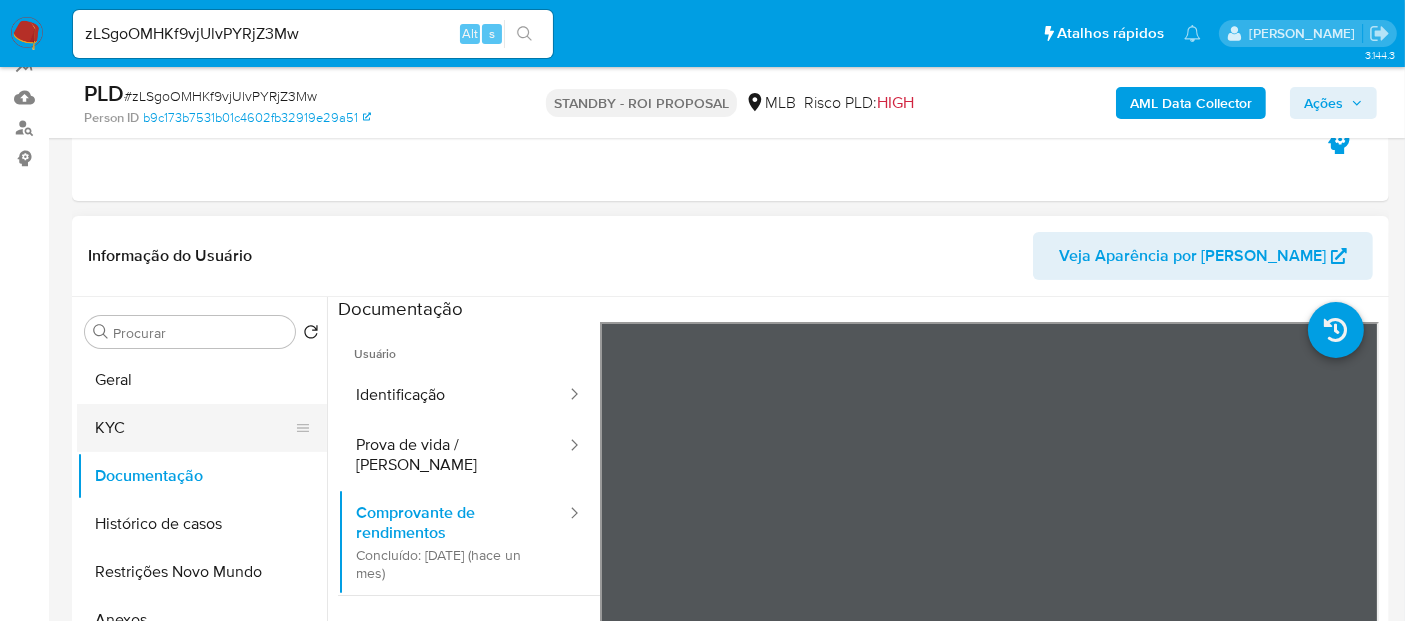 drag, startPoint x: 128, startPoint y: 421, endPoint x: 317, endPoint y: 421, distance: 189 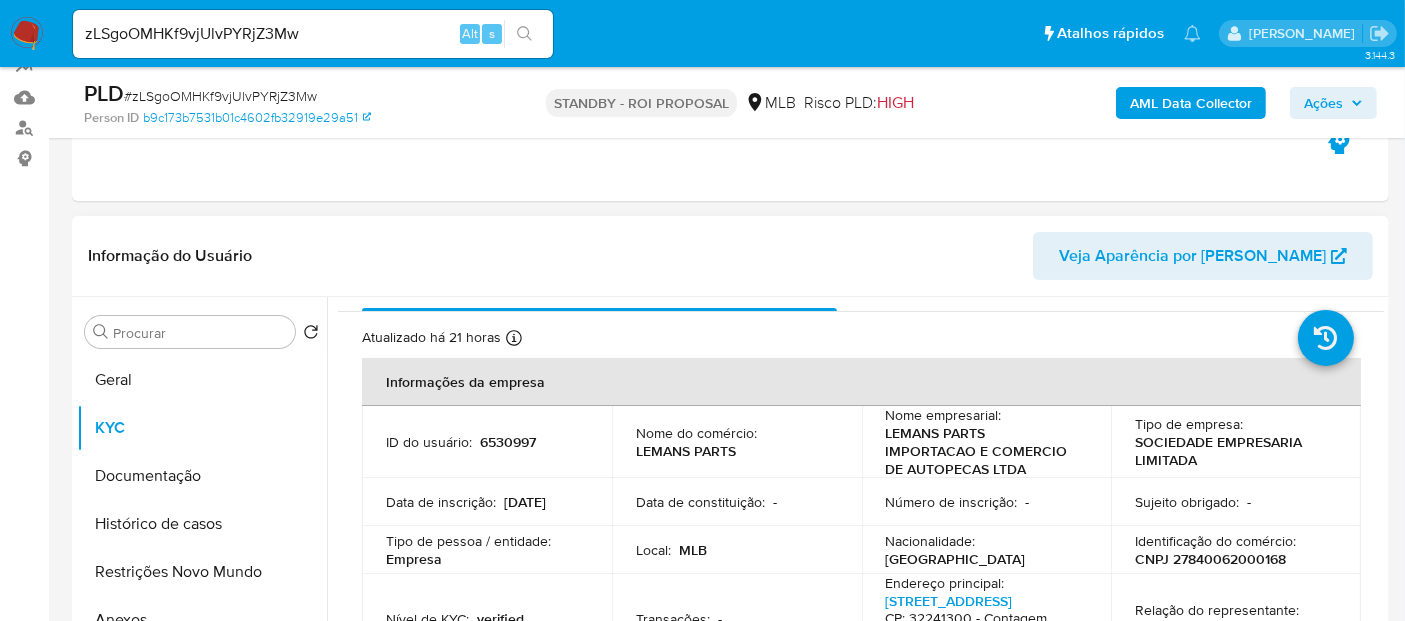 scroll, scrollTop: 0, scrollLeft: 0, axis: both 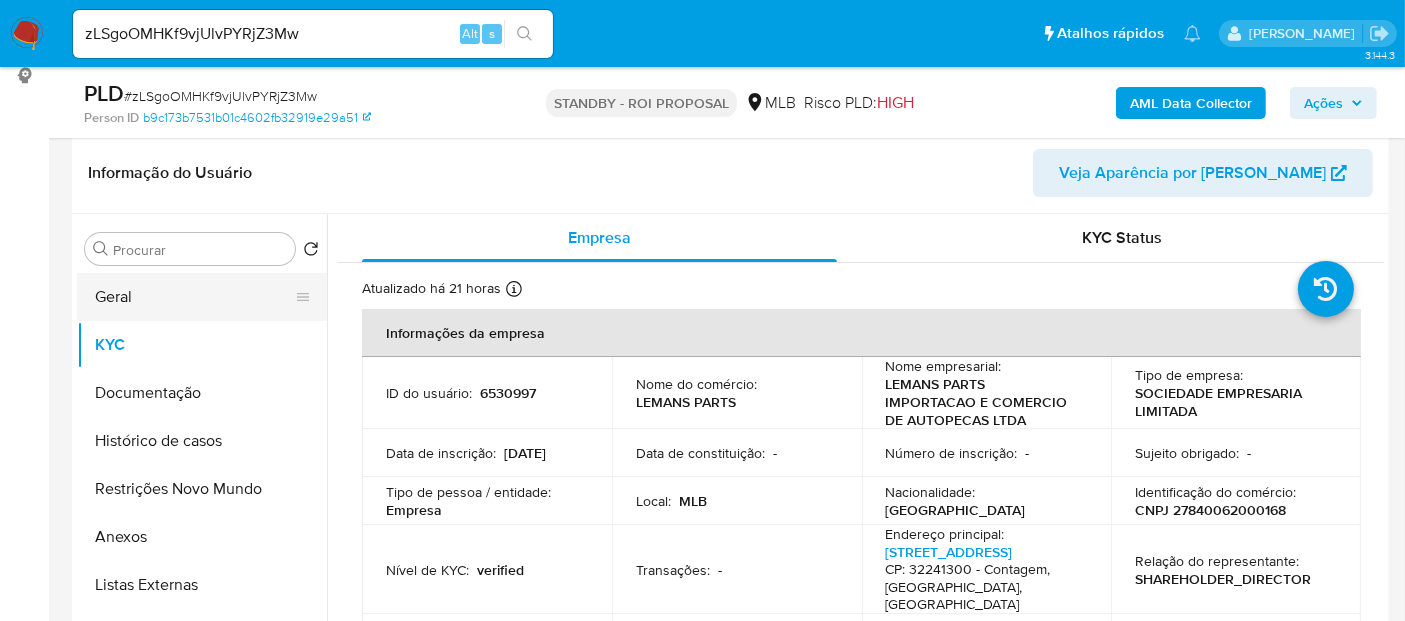 drag, startPoint x: 130, startPoint y: 292, endPoint x: 186, endPoint y: 300, distance: 56.568542 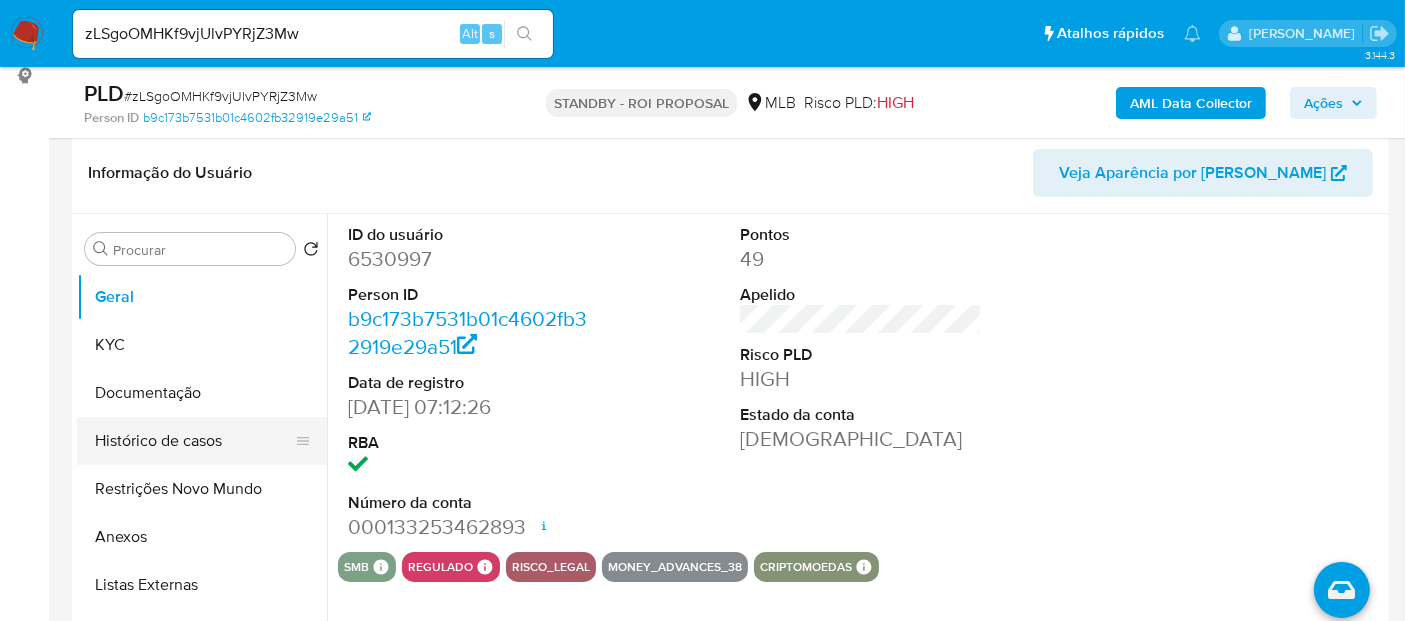 click on "Histórico de casos" at bounding box center (194, 441) 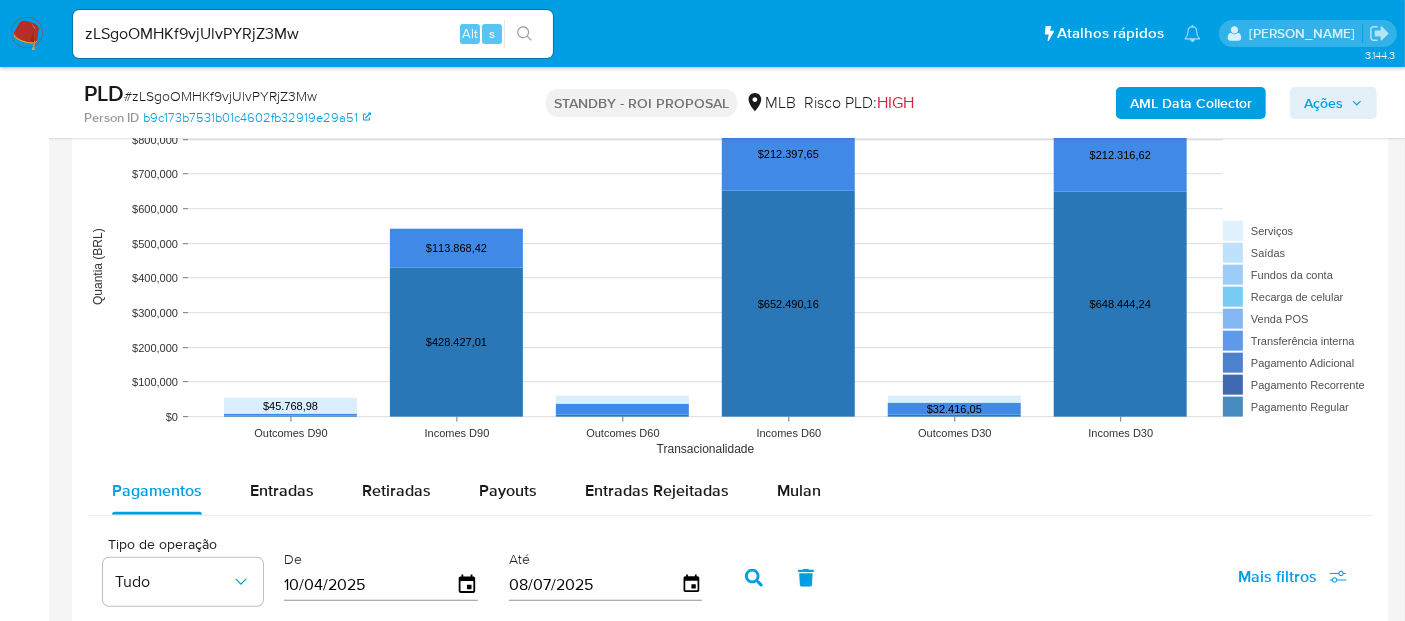 scroll, scrollTop: 1863, scrollLeft: 0, axis: vertical 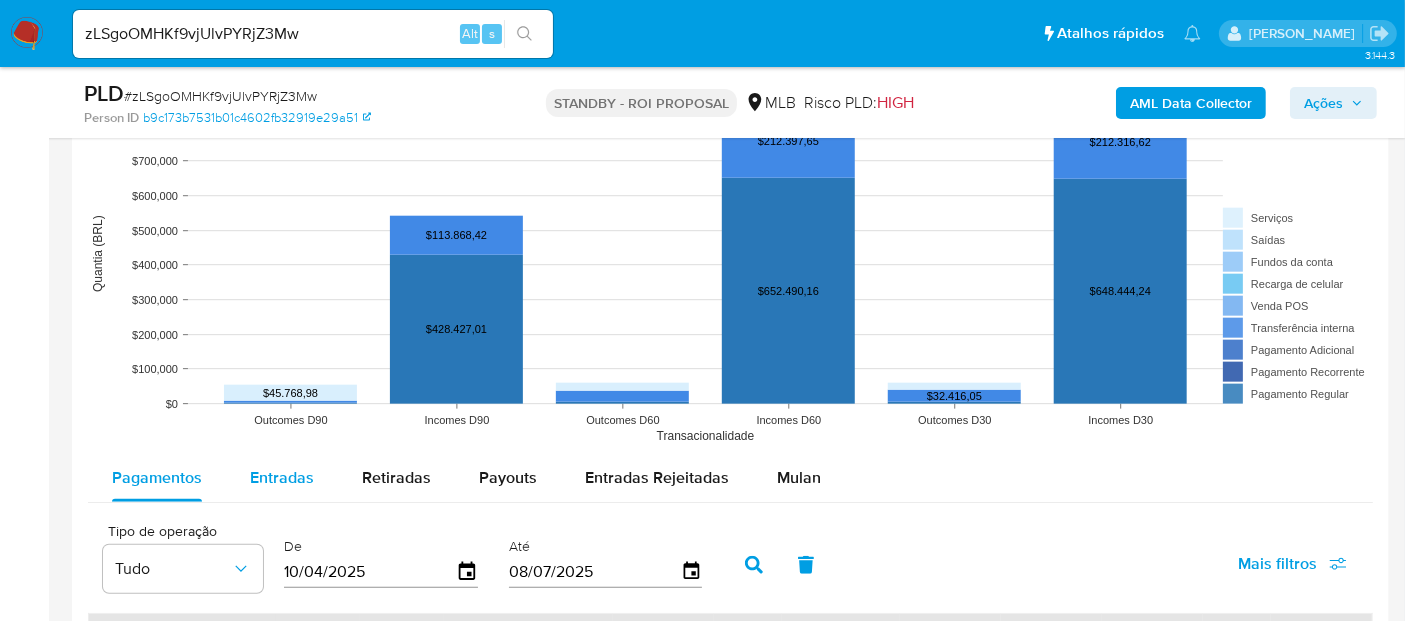 click on "Entradas" at bounding box center (282, 477) 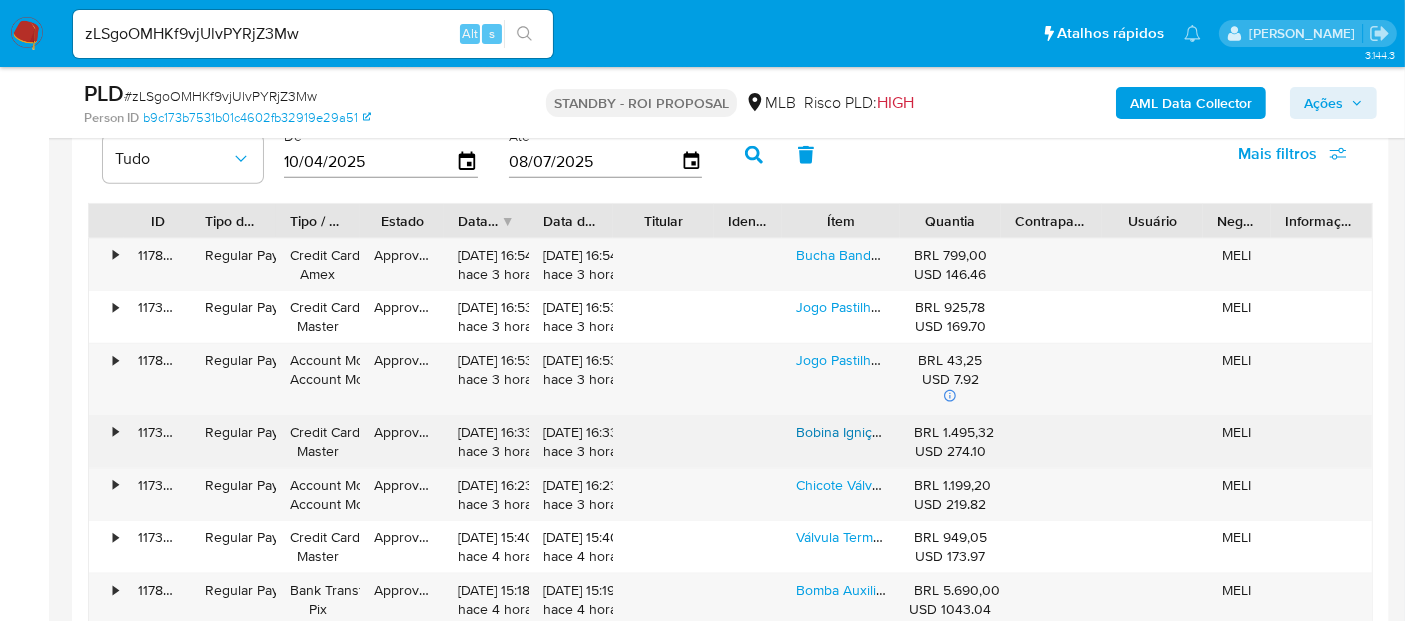 scroll, scrollTop: 2308, scrollLeft: 0, axis: vertical 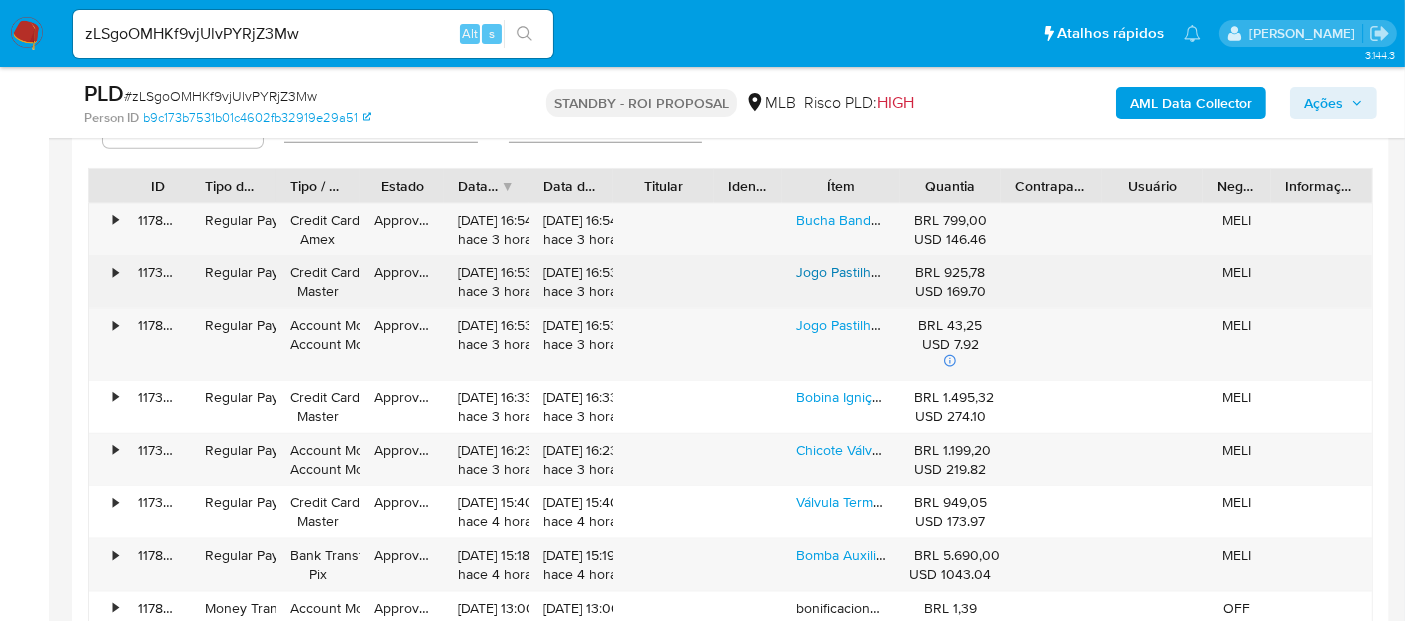 click on "Jogo Pastilhas Freio Dianteira Audi Q5 Sq5 Tfsi" at bounding box center (942, 272) 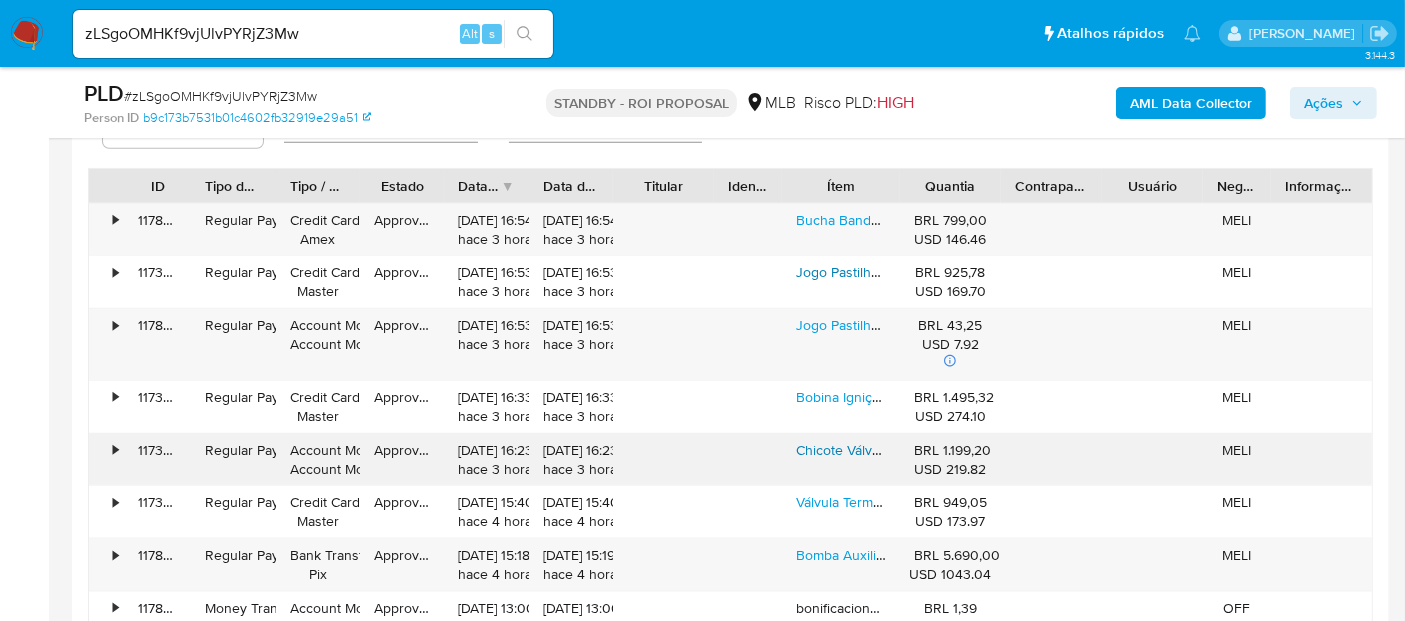 click on "Chicote Válvula Solenoide Óleo Mercedes A200 Gla200 Cla200" at bounding box center (995, 450) 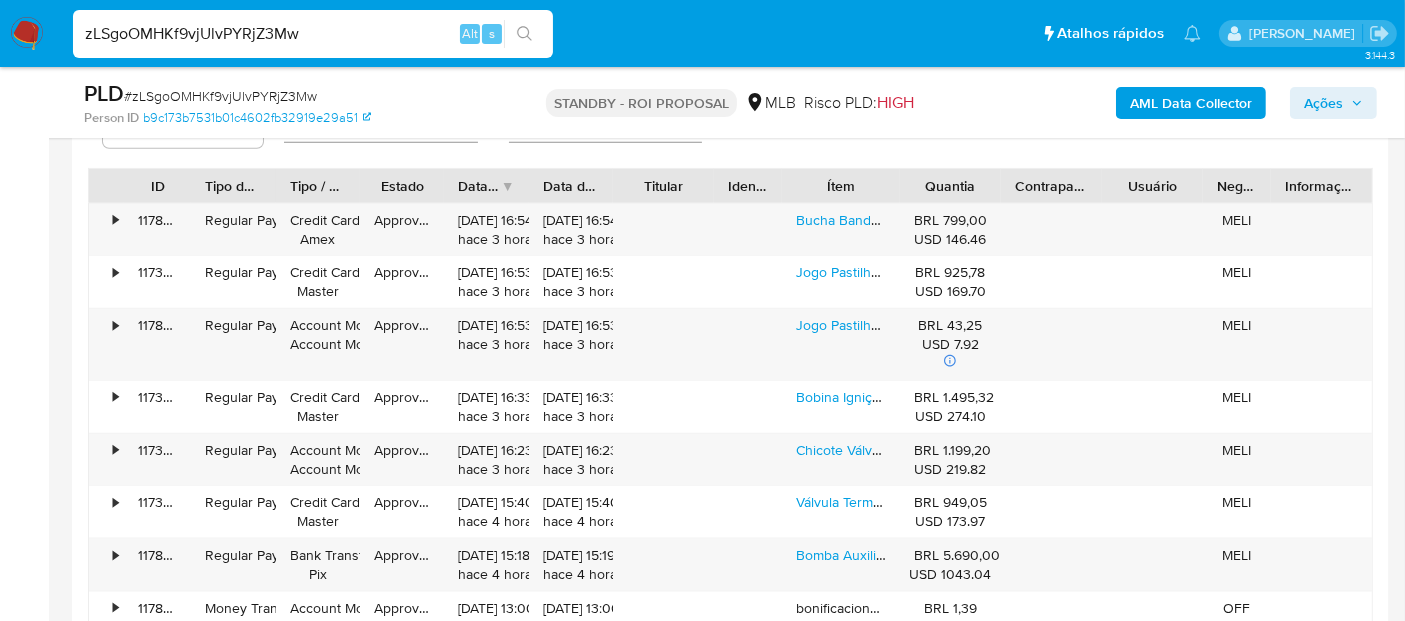 drag, startPoint x: 353, startPoint y: 31, endPoint x: 0, endPoint y: 18, distance: 353.2393 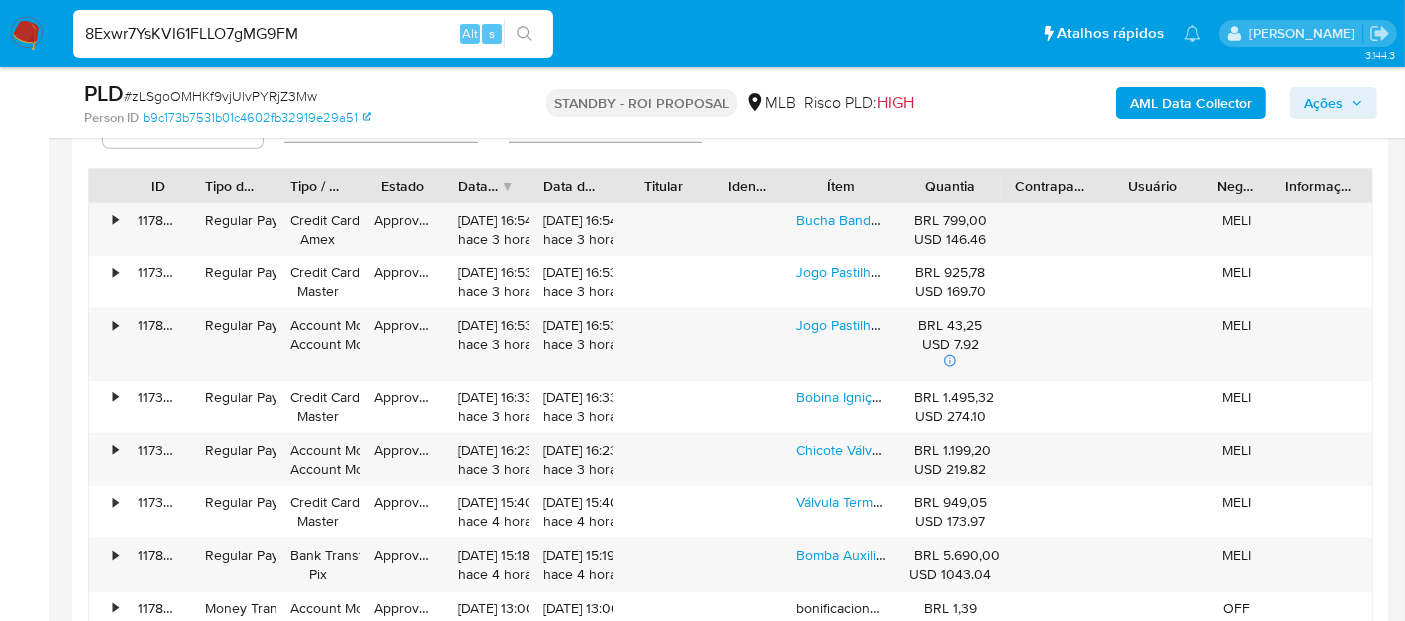 type on "8Exwr7YsKVI61FLLO7gMG9FM" 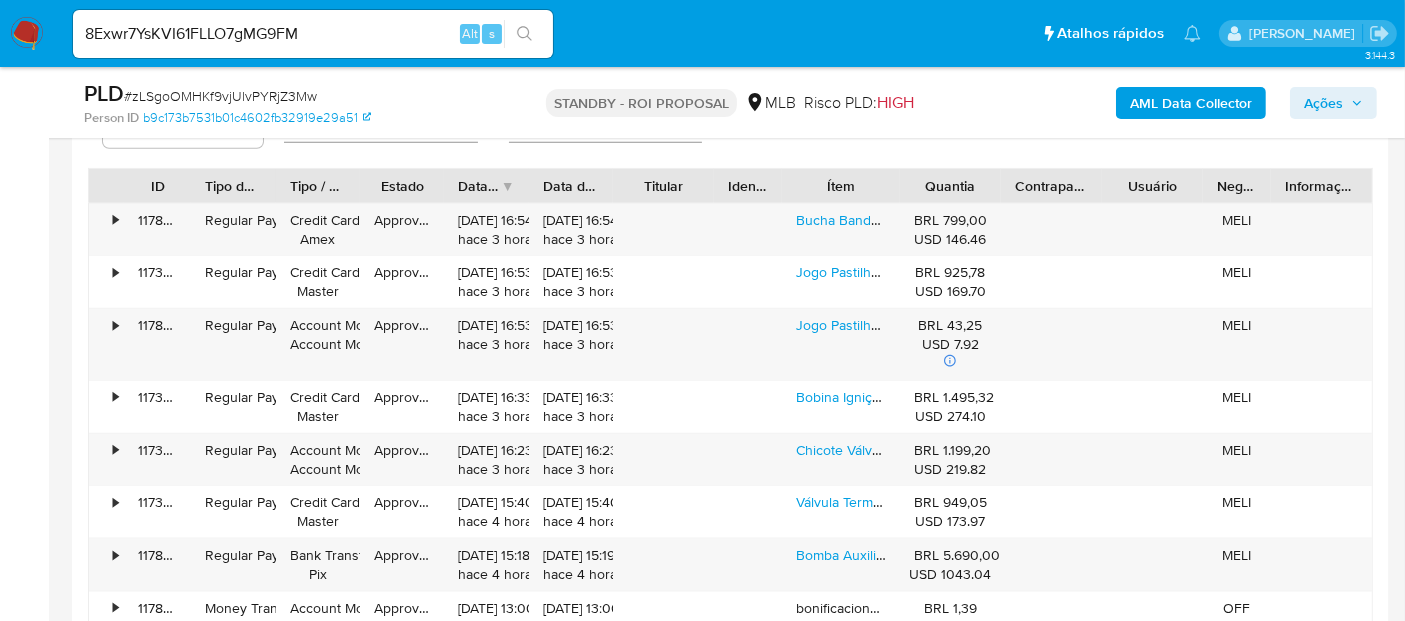 scroll, scrollTop: 0, scrollLeft: 0, axis: both 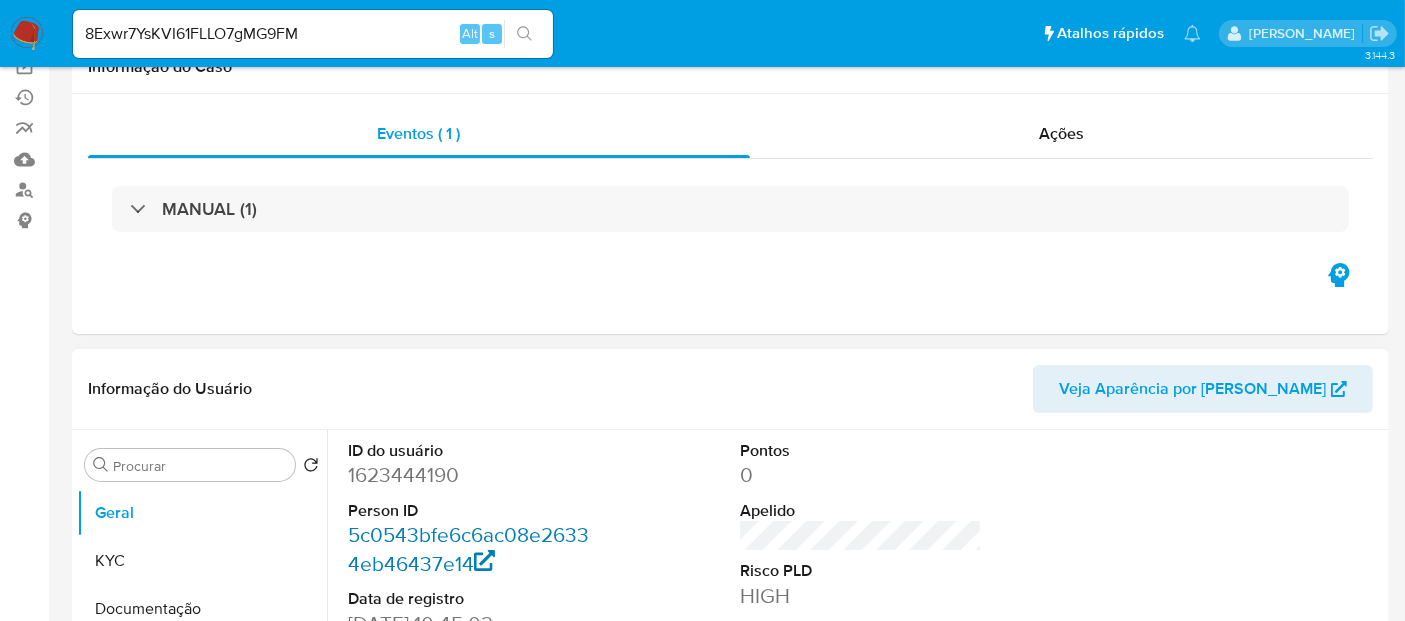 select on "10" 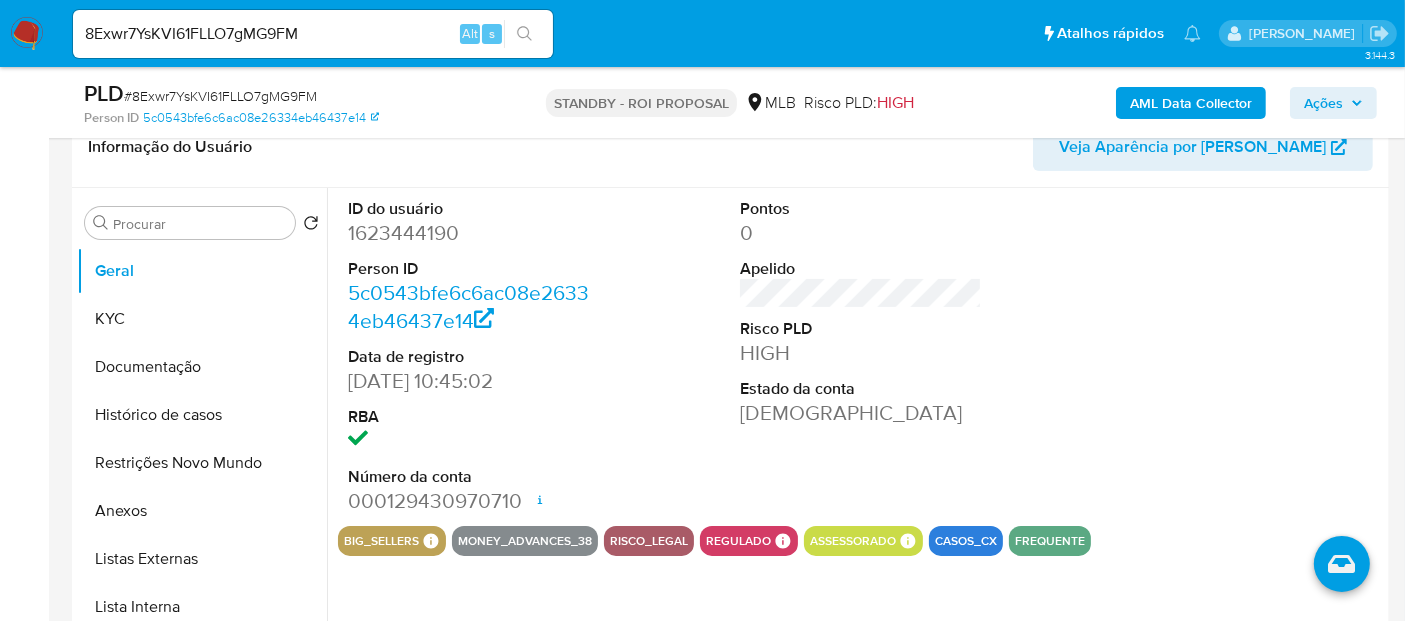 scroll, scrollTop: 333, scrollLeft: 0, axis: vertical 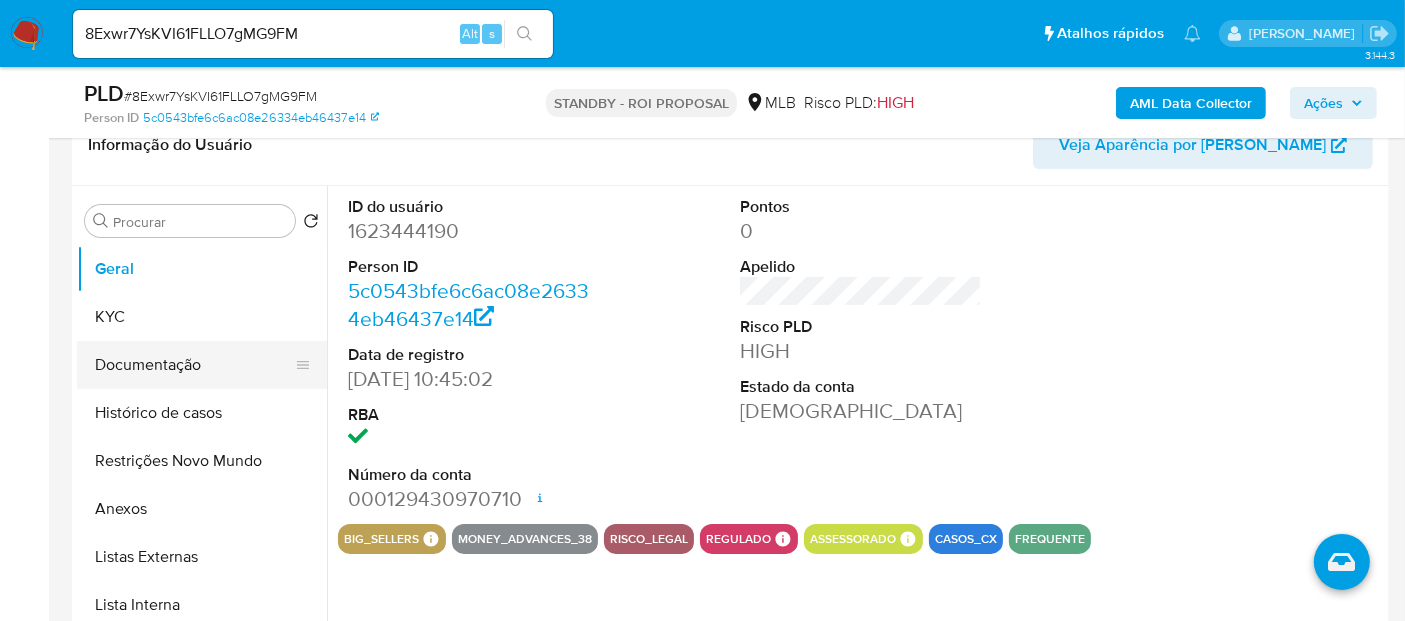 click on "Documentação" at bounding box center (194, 365) 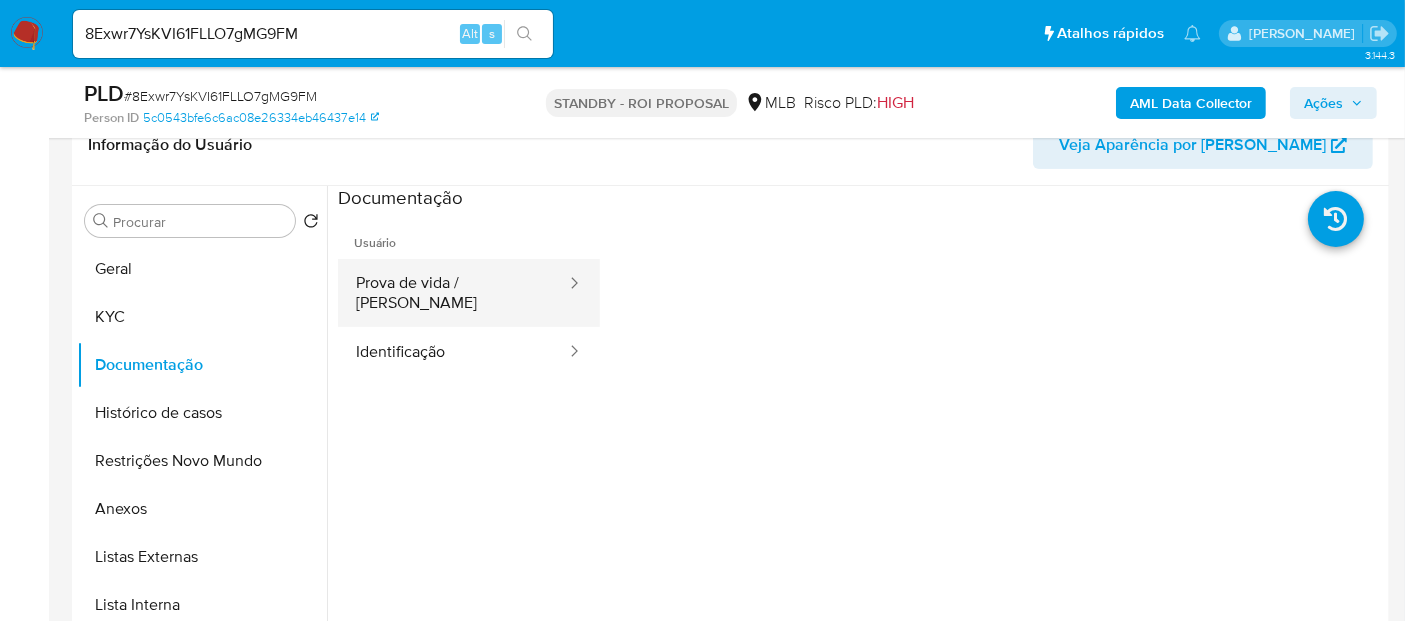 click on "Prova de vida / Selfie" at bounding box center (453, 293) 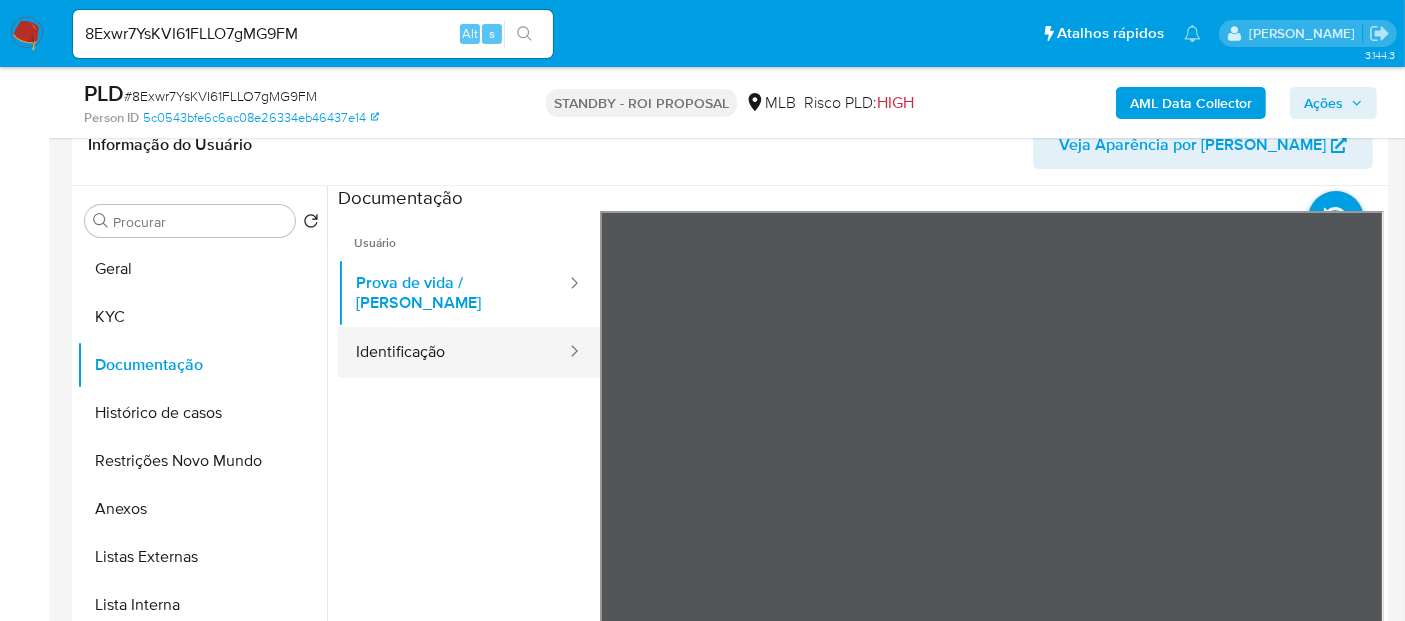 click on "Identificação" at bounding box center [453, 352] 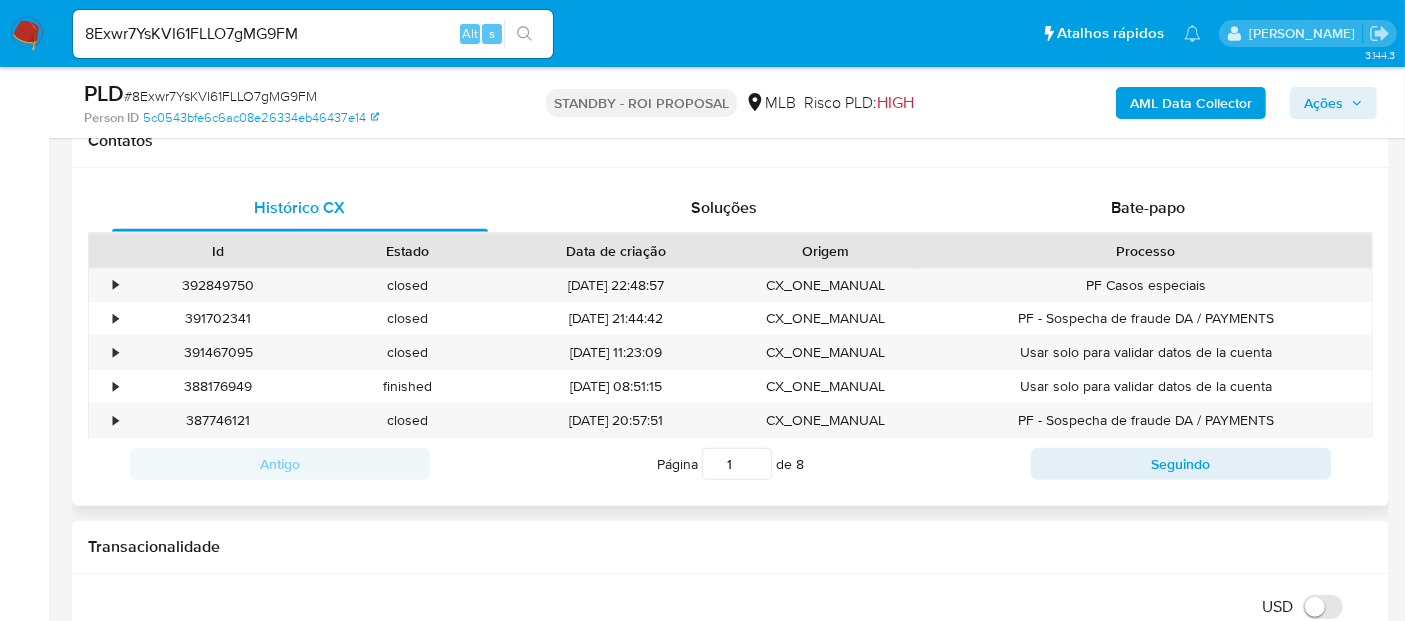 scroll, scrollTop: 925, scrollLeft: 0, axis: vertical 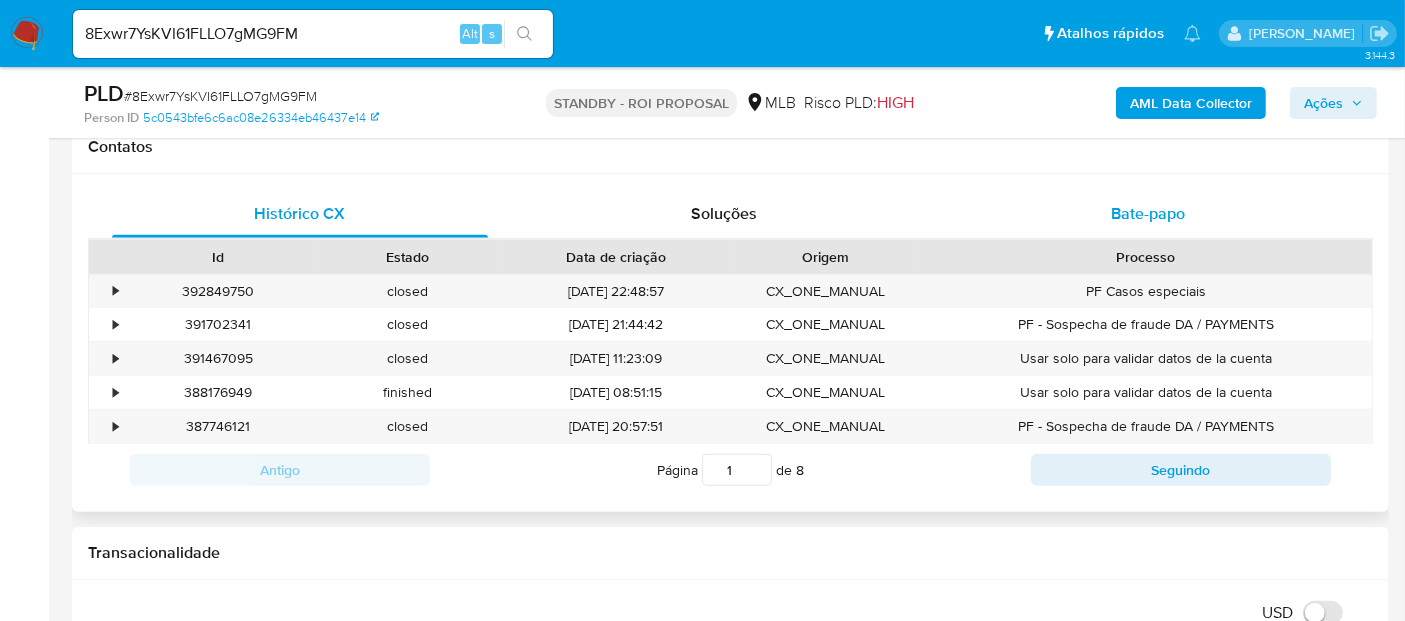 click on "Bate-papo" at bounding box center (1148, 213) 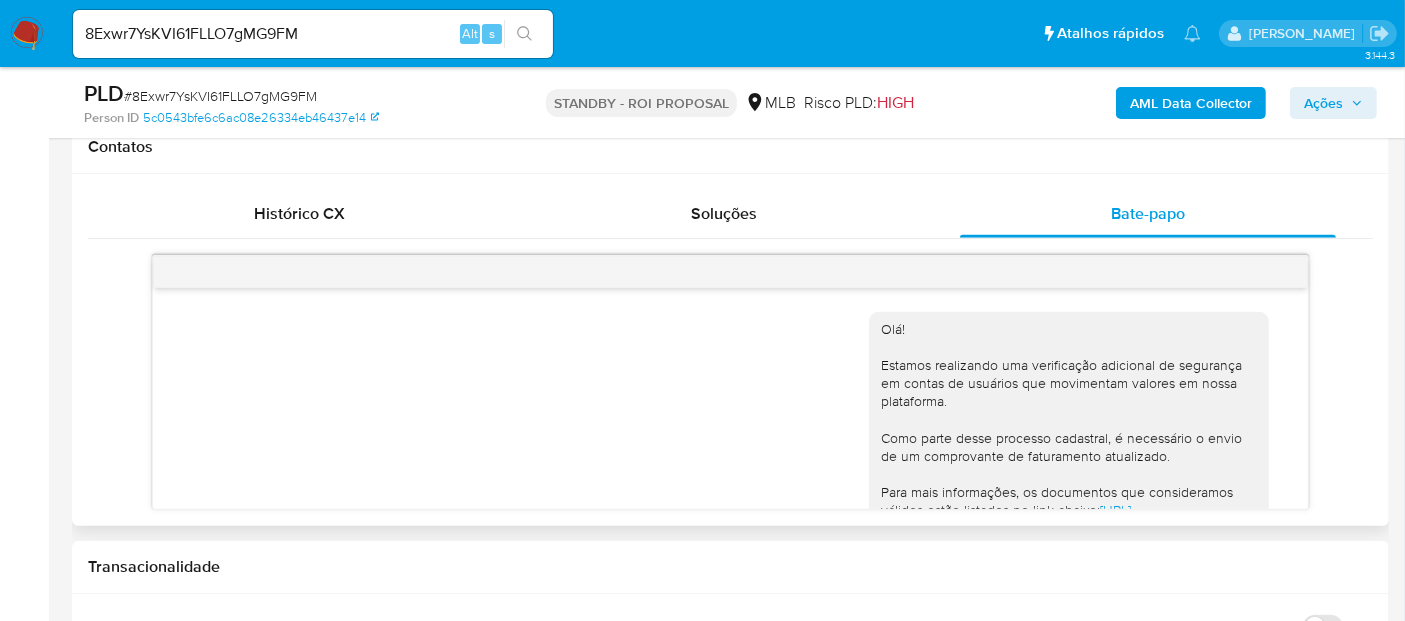 scroll, scrollTop: 439, scrollLeft: 0, axis: vertical 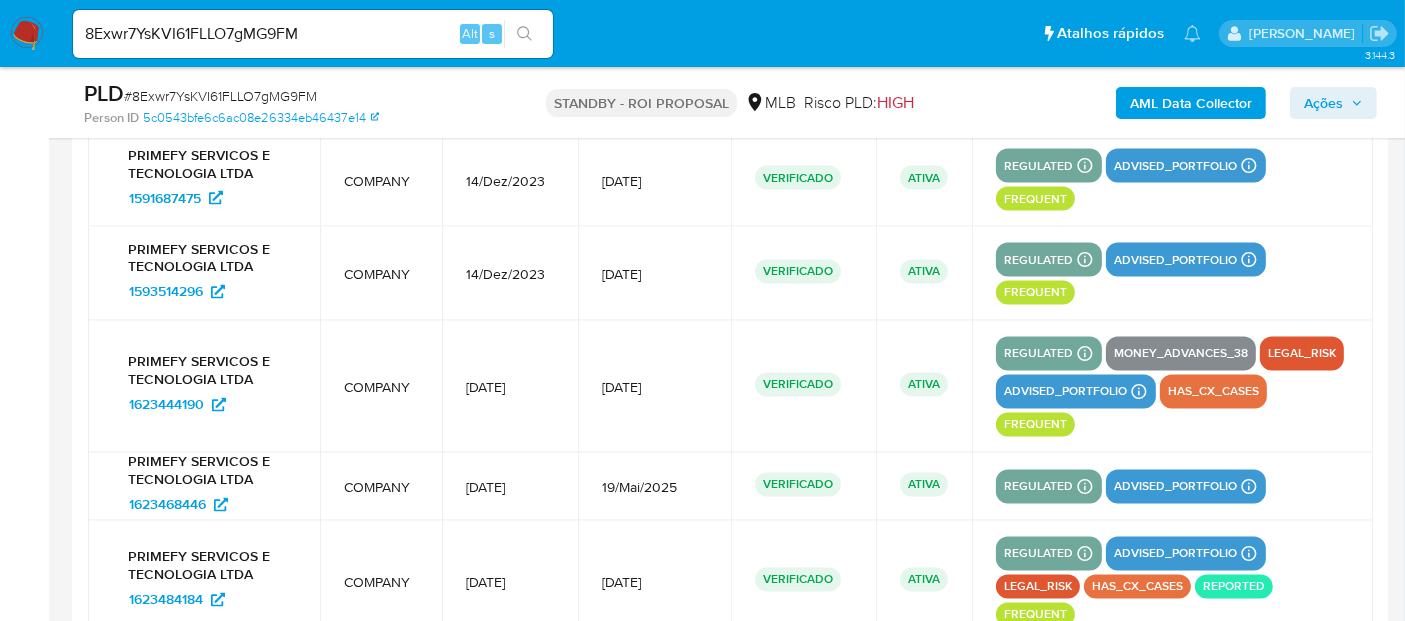 click on "2" at bounding box center (690, 691) 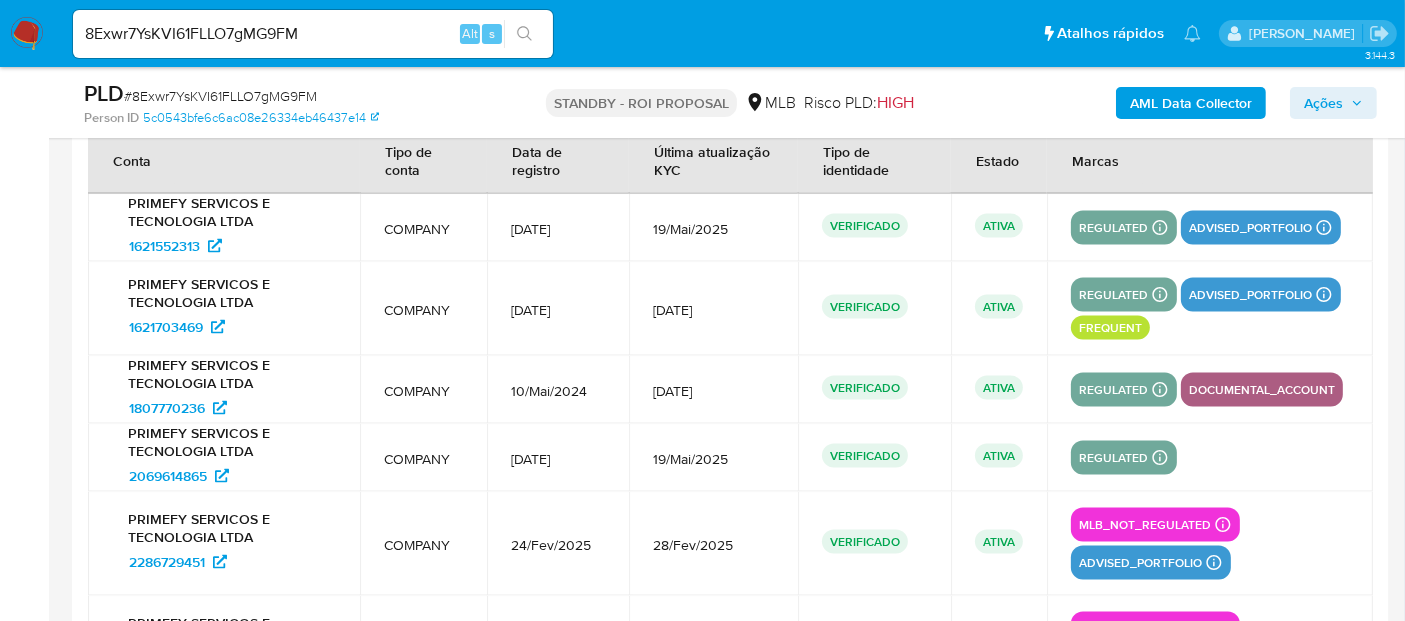 scroll, scrollTop: 3035, scrollLeft: 0, axis: vertical 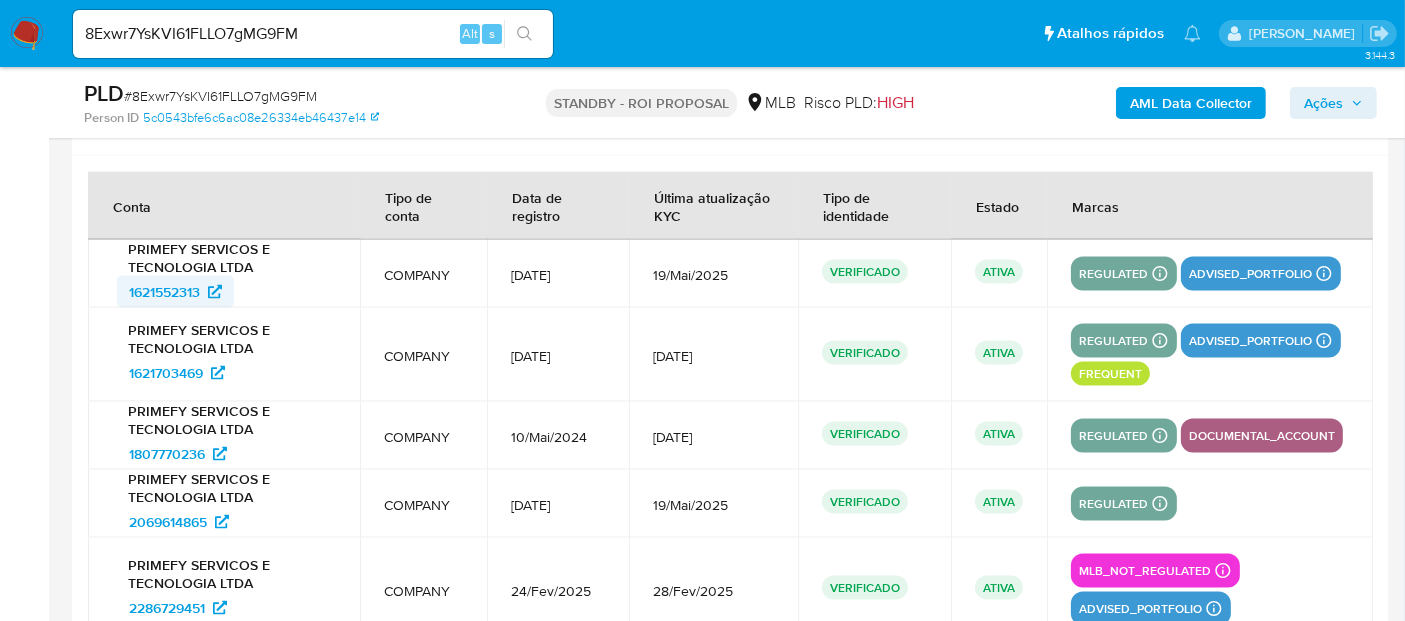 click on "1621552313" at bounding box center (164, 292) 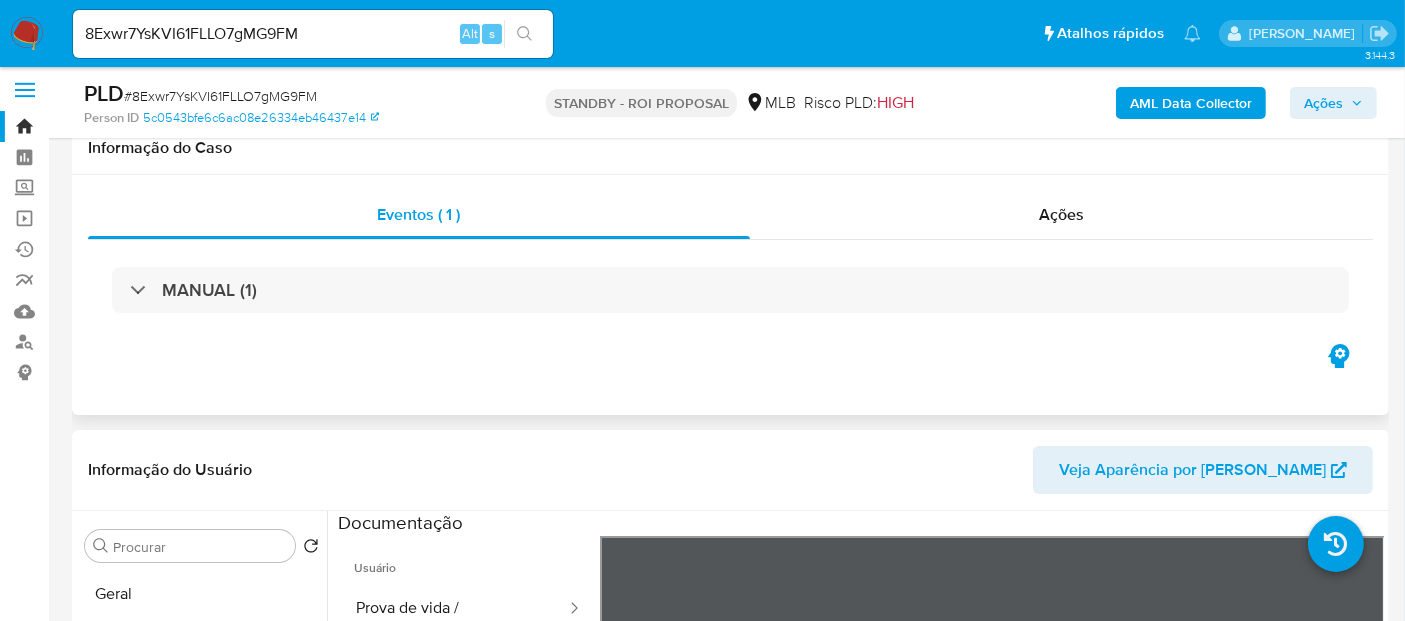 scroll, scrollTop: 111, scrollLeft: 0, axis: vertical 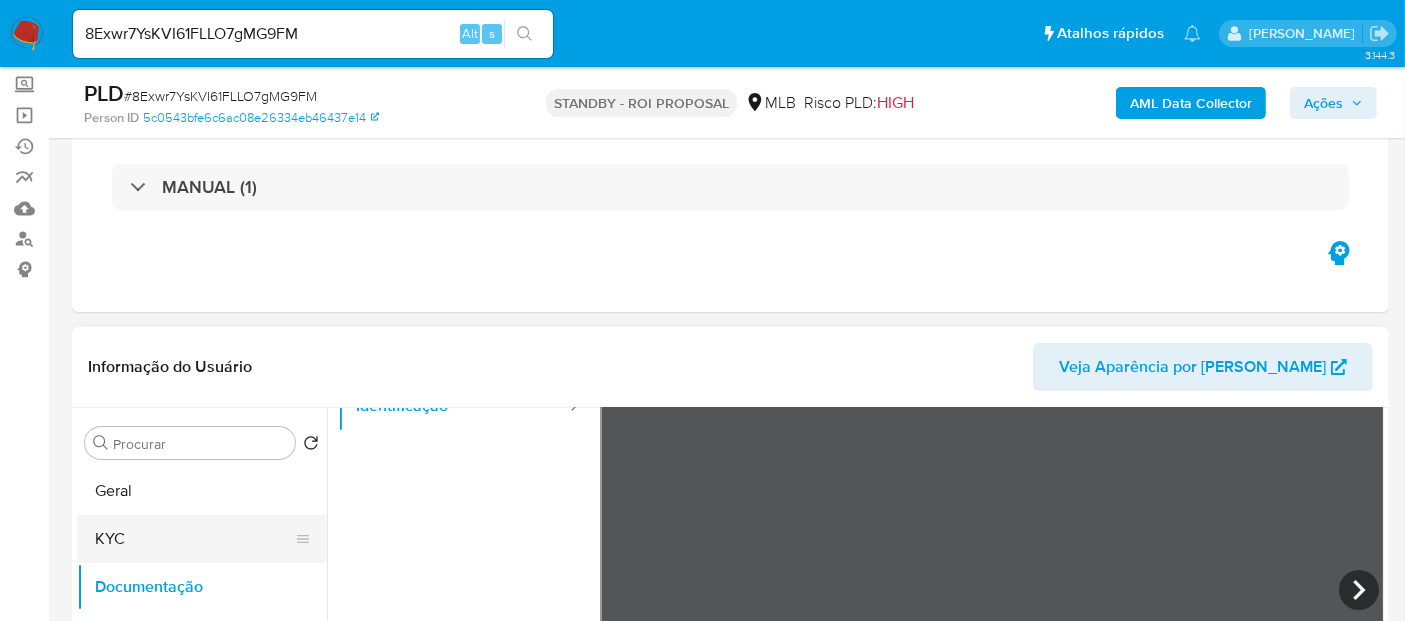 drag, startPoint x: 126, startPoint y: 538, endPoint x: 137, endPoint y: 538, distance: 11 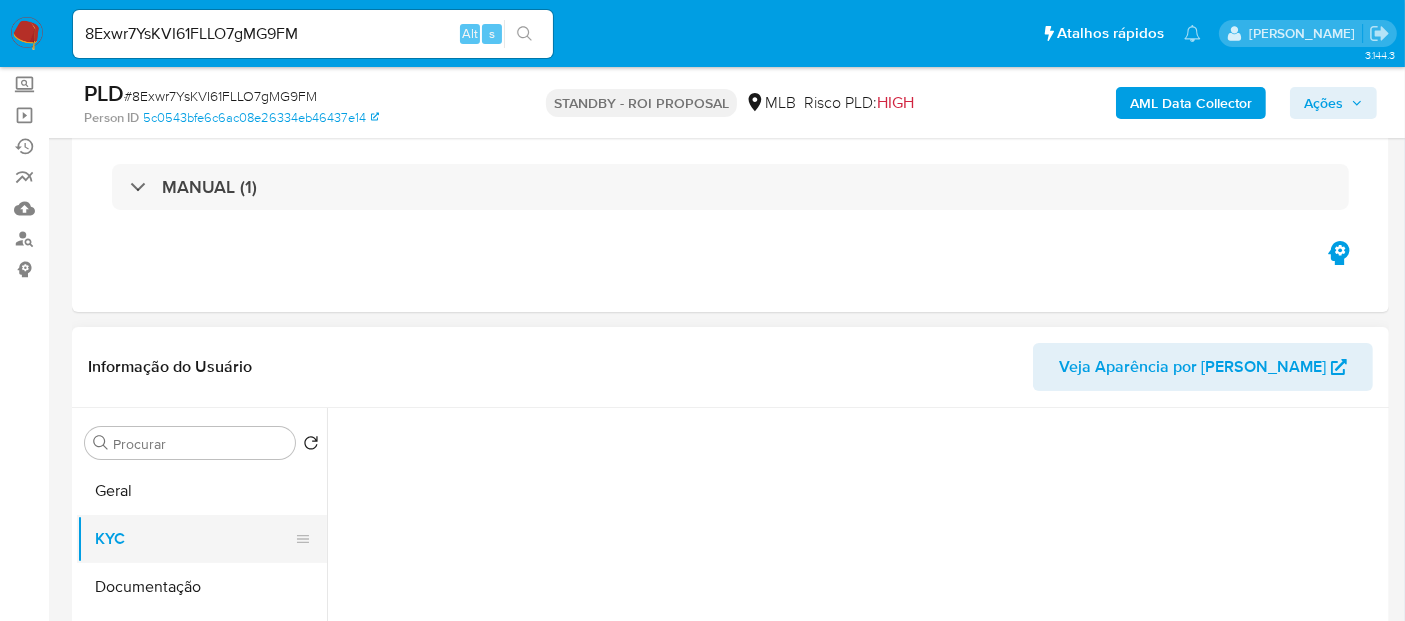 scroll, scrollTop: 0, scrollLeft: 0, axis: both 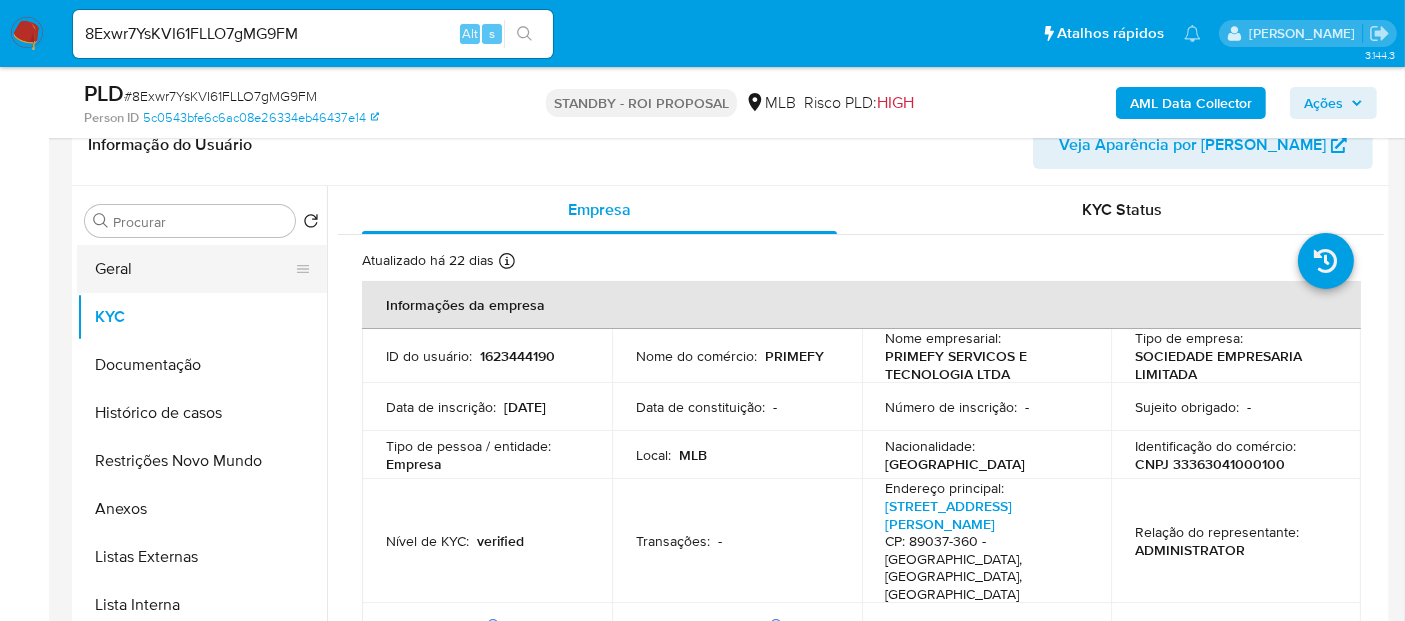drag, startPoint x: 117, startPoint y: 267, endPoint x: 141, endPoint y: 278, distance: 26.400757 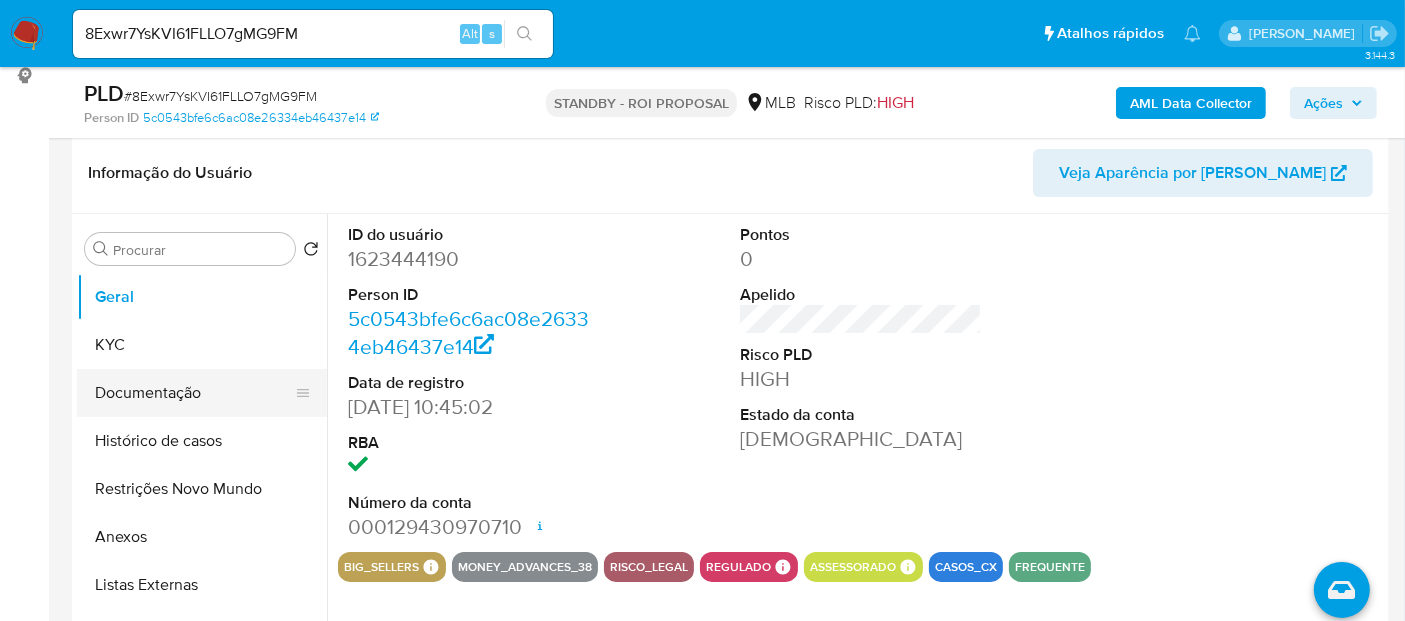 scroll, scrollTop: 333, scrollLeft: 0, axis: vertical 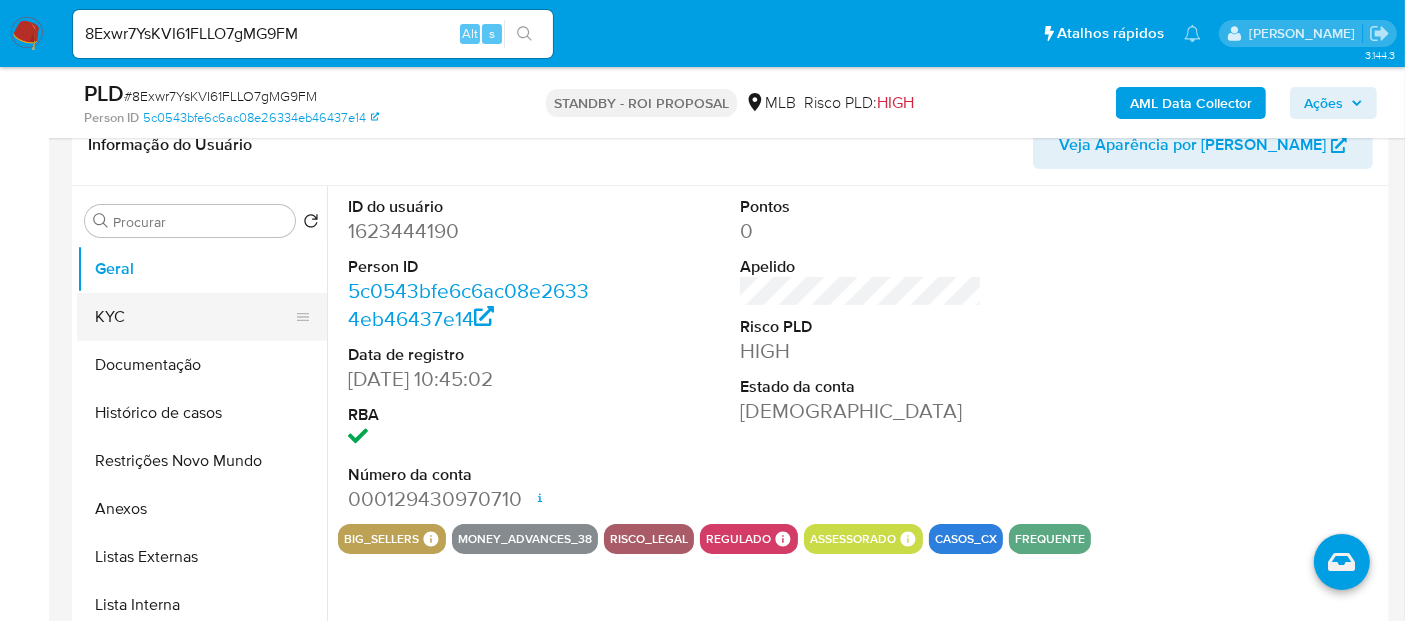drag, startPoint x: 116, startPoint y: 315, endPoint x: 163, endPoint y: 315, distance: 47 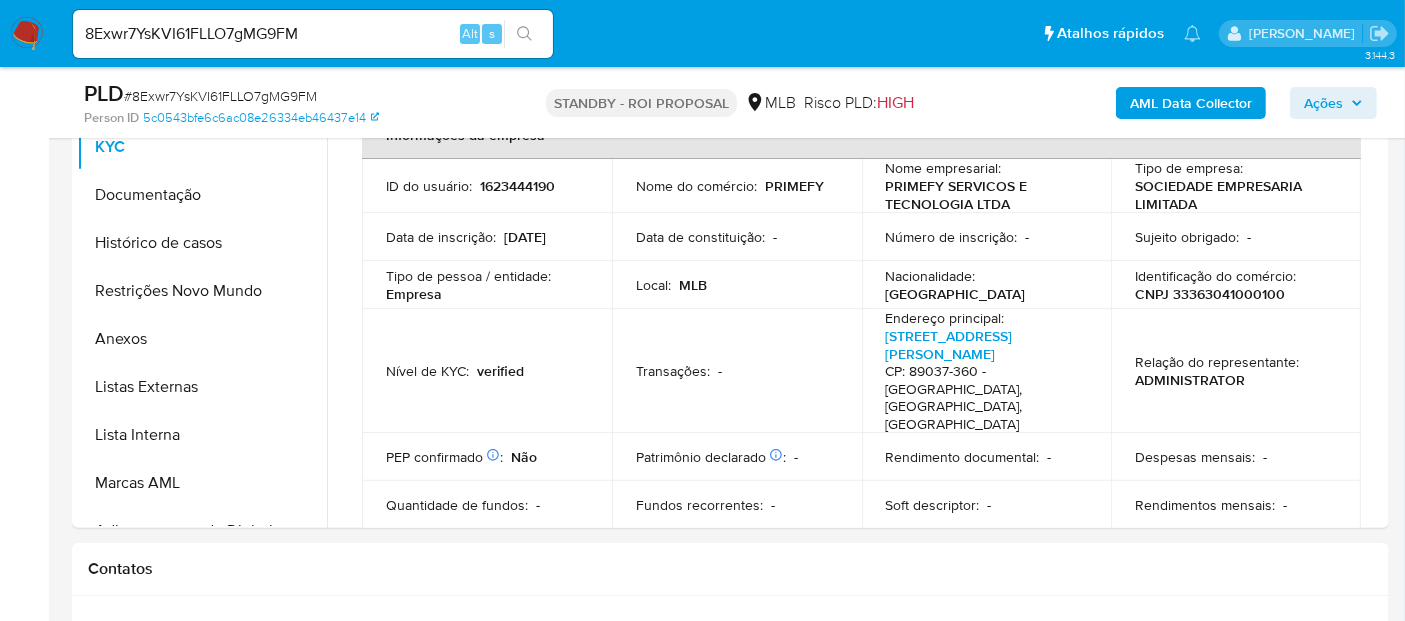scroll, scrollTop: 523, scrollLeft: 0, axis: vertical 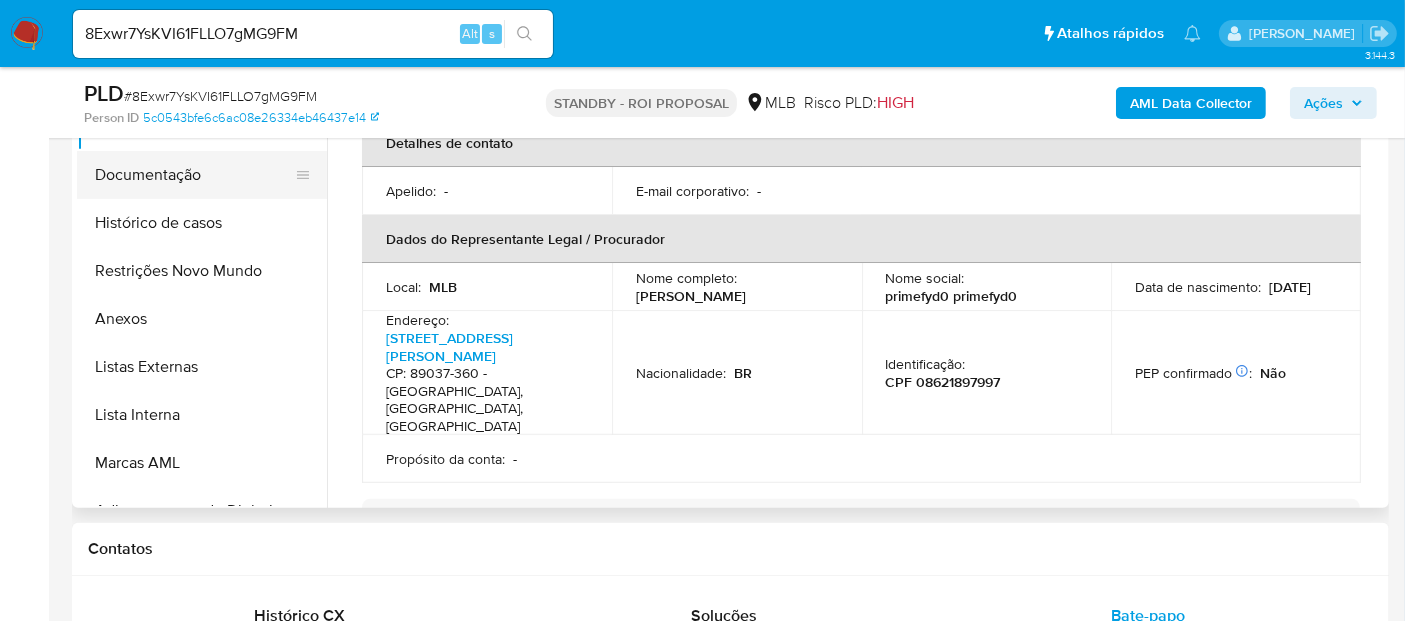 drag, startPoint x: 157, startPoint y: 178, endPoint x: 224, endPoint y: 184, distance: 67.26812 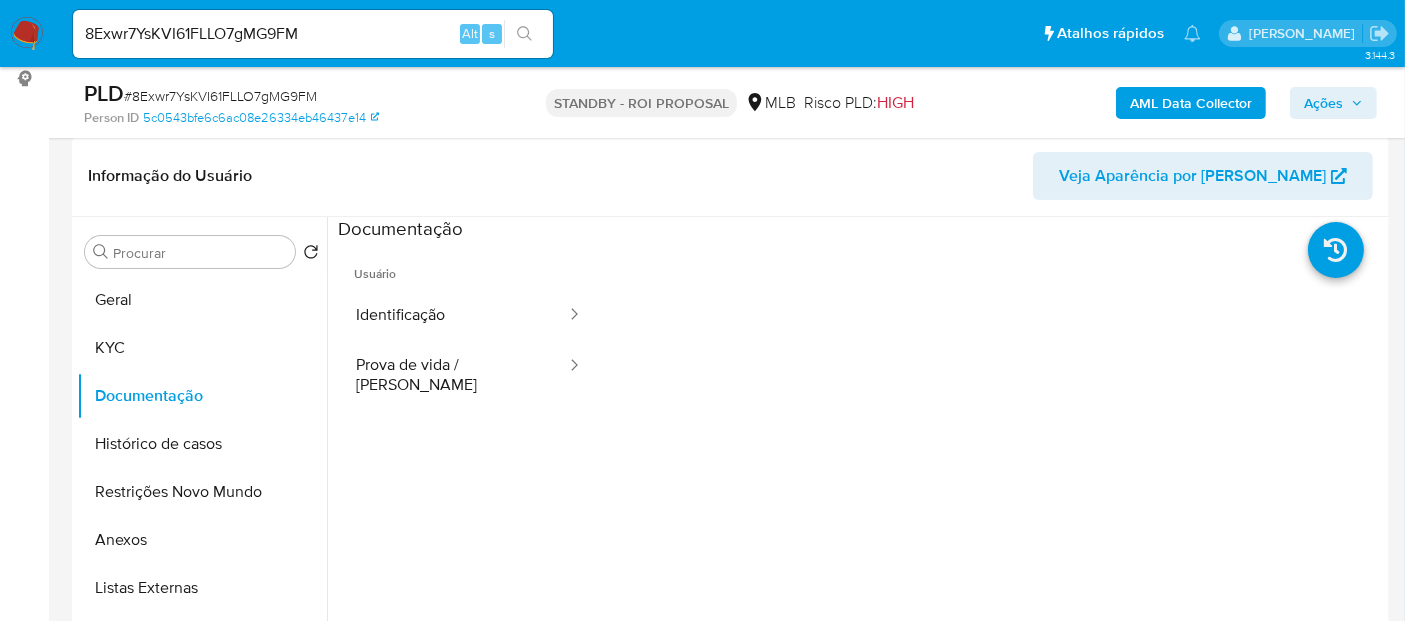 scroll, scrollTop: 301, scrollLeft: 0, axis: vertical 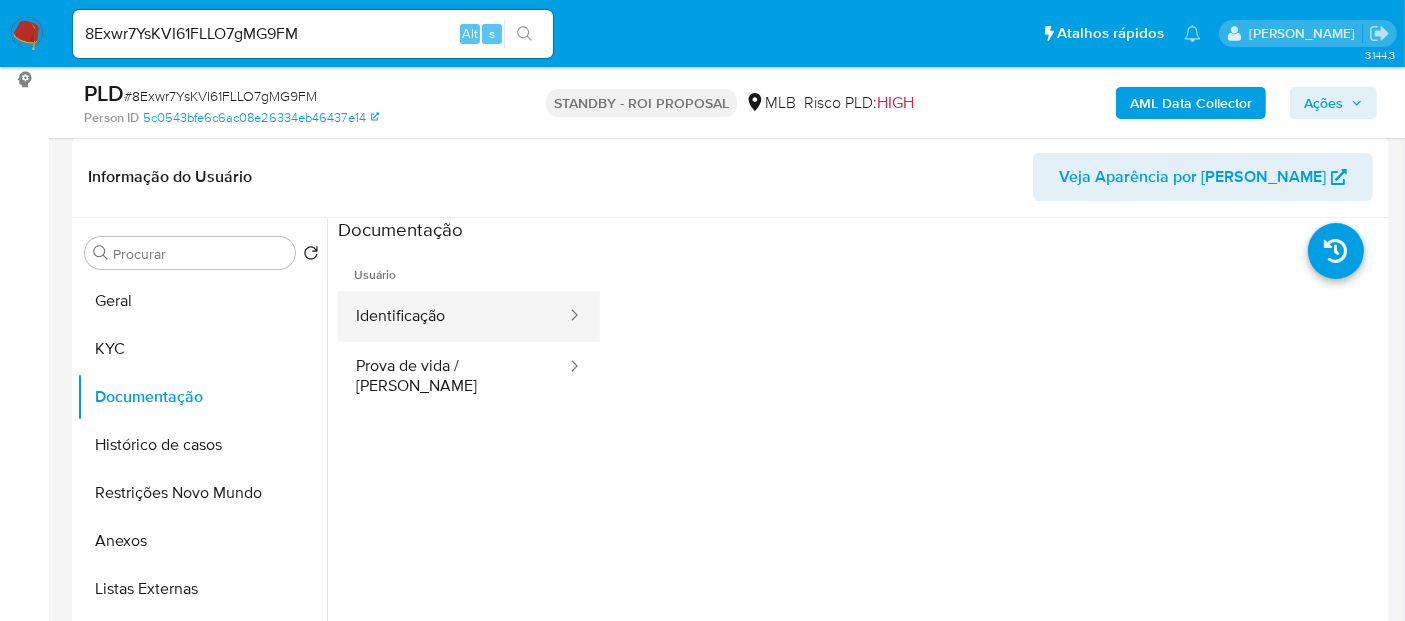 click on "Identificação" at bounding box center [453, 316] 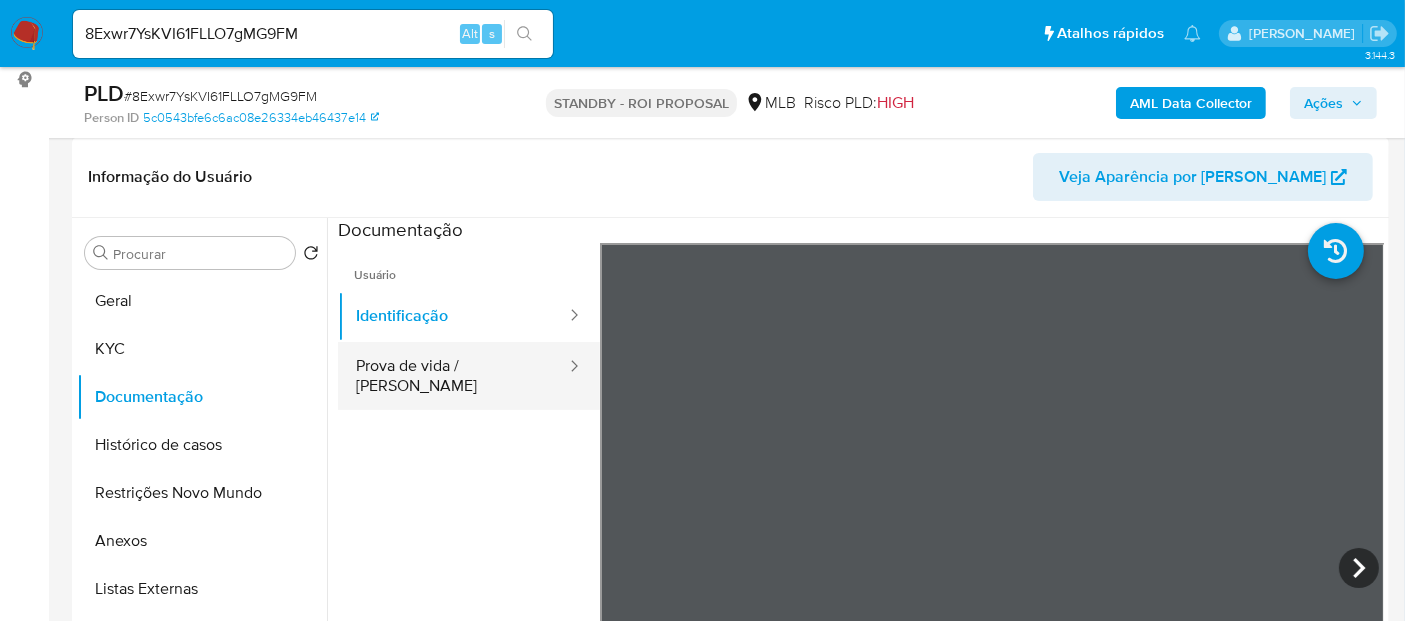 drag, startPoint x: 431, startPoint y: 362, endPoint x: 586, endPoint y: 361, distance: 155.00322 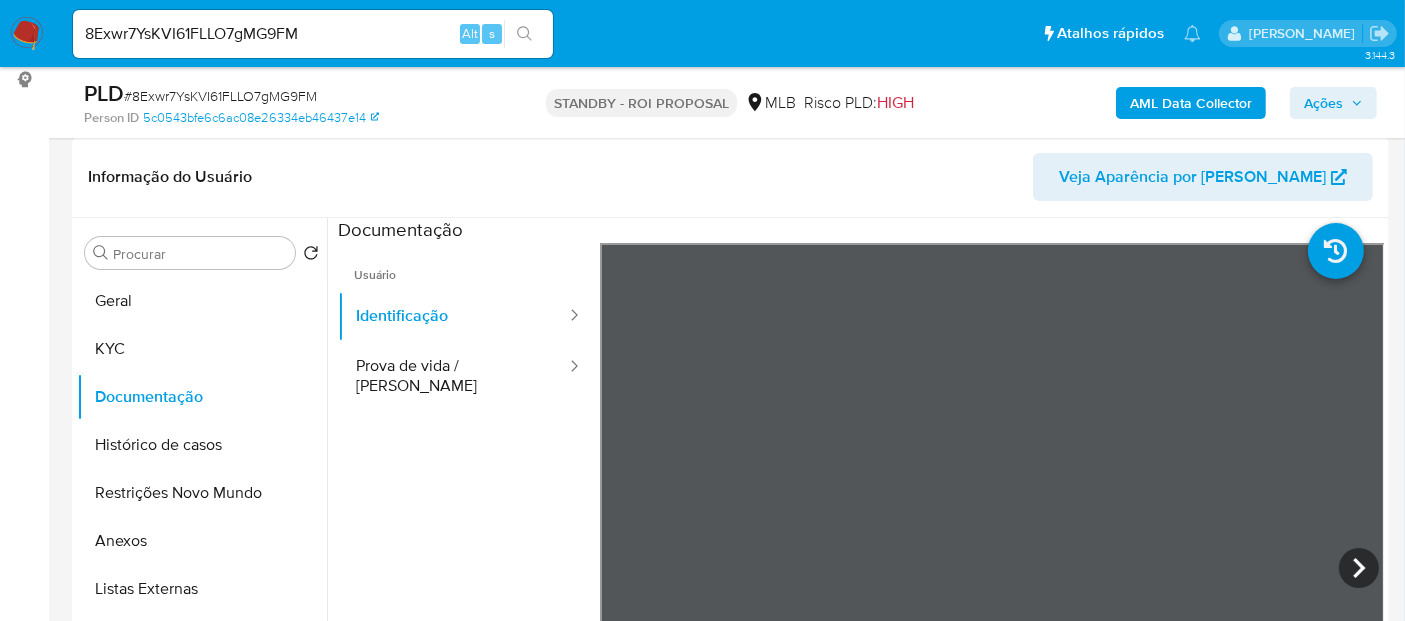 click on "Prova de vida / Selfie" at bounding box center (453, 376) 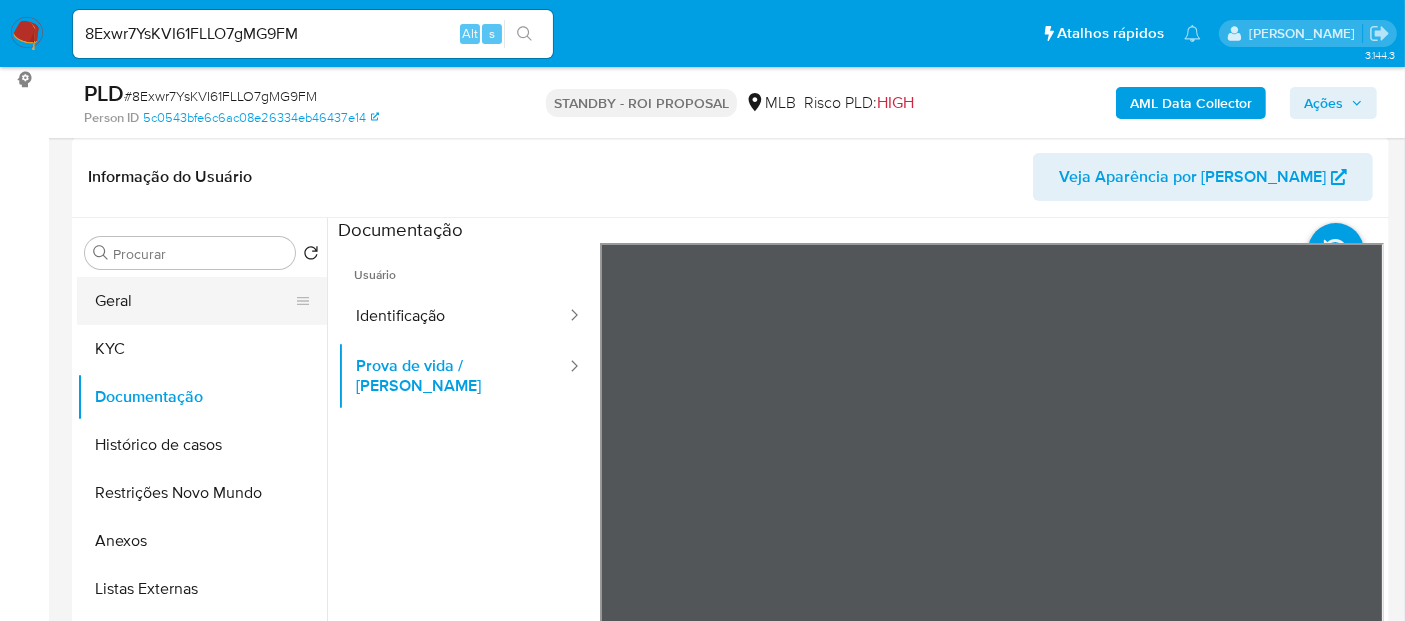 click on "Geral" at bounding box center [194, 301] 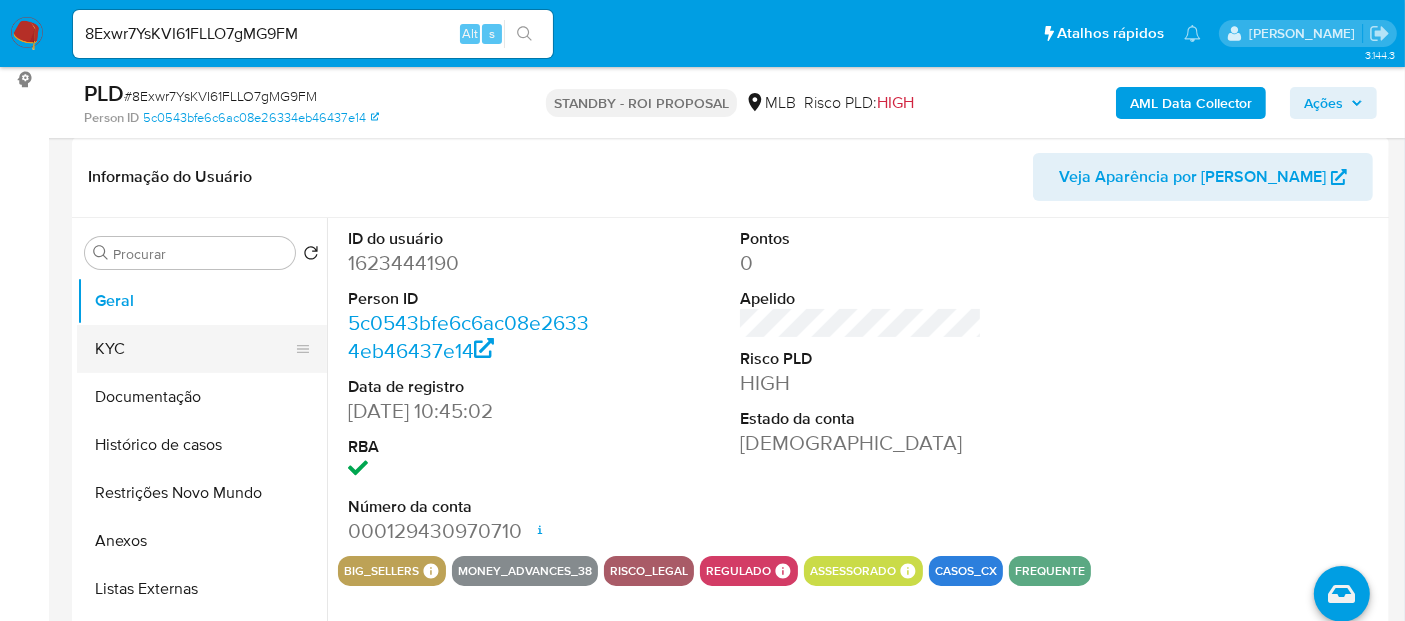 click on "KYC" at bounding box center [194, 349] 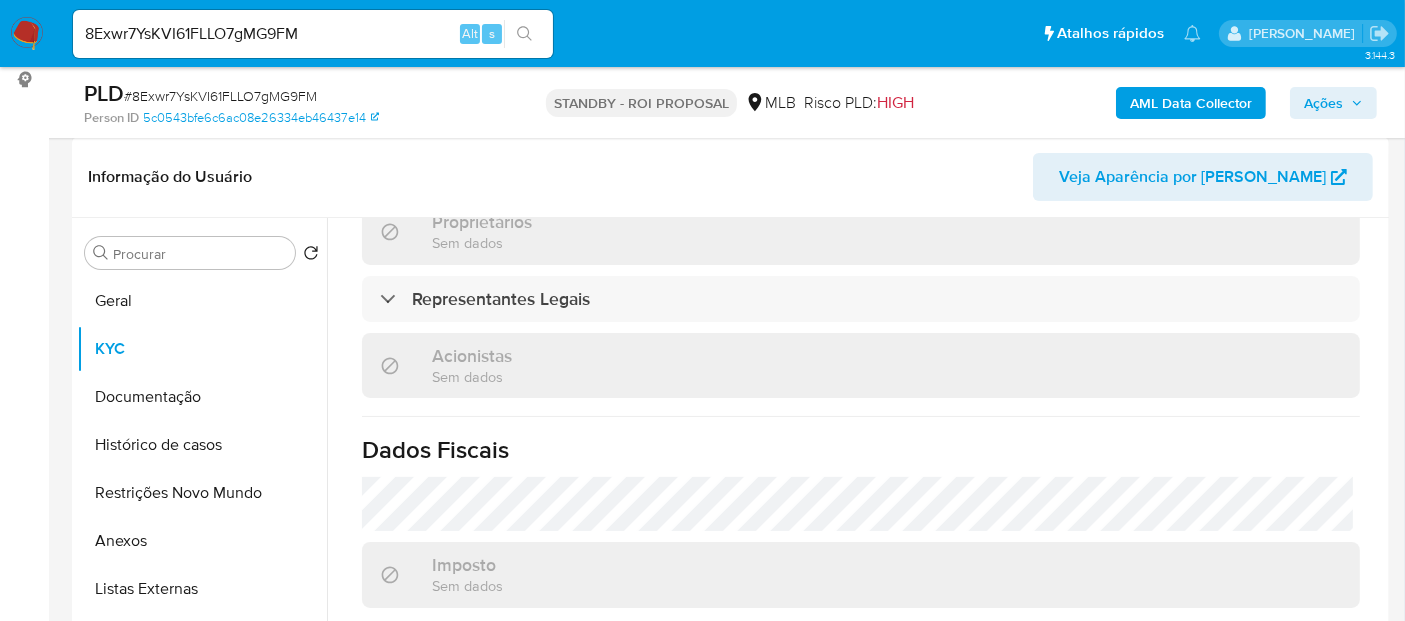 scroll, scrollTop: 726, scrollLeft: 0, axis: vertical 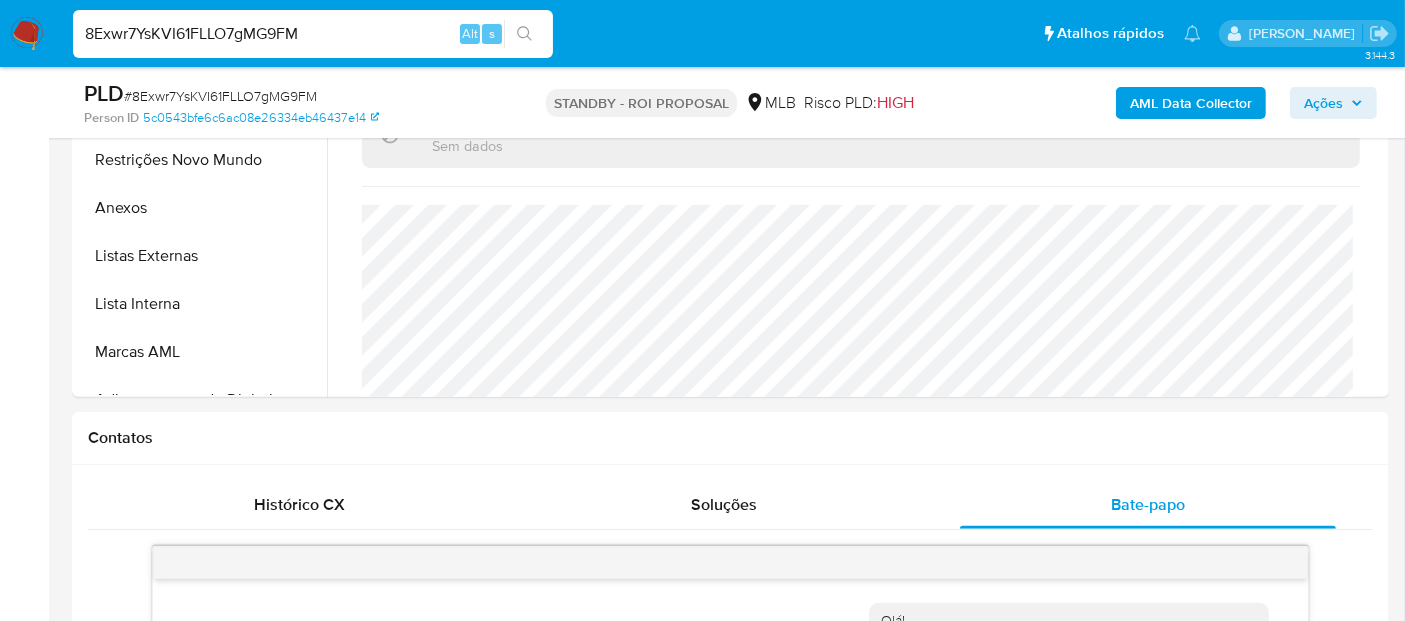drag, startPoint x: 28, startPoint y: 32, endPoint x: 1, endPoint y: -34, distance: 71.30919 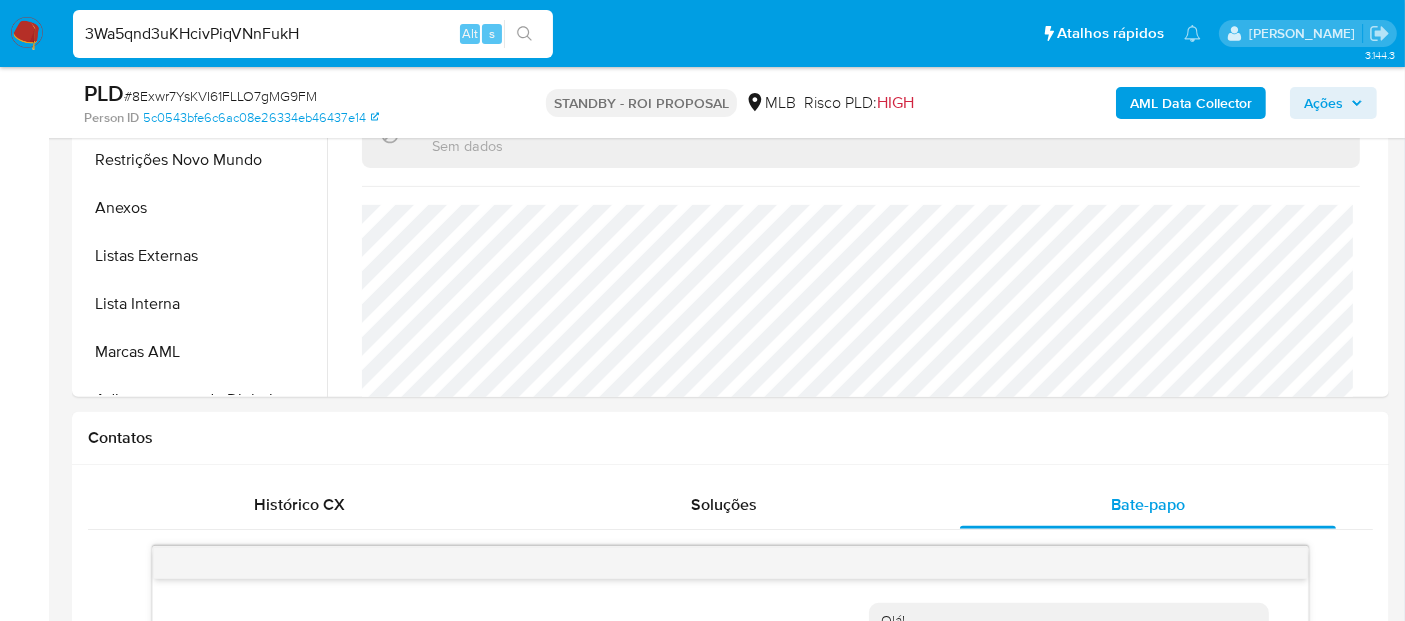 type on "3Wa5qnd3uKHcivPiqVNnFukH" 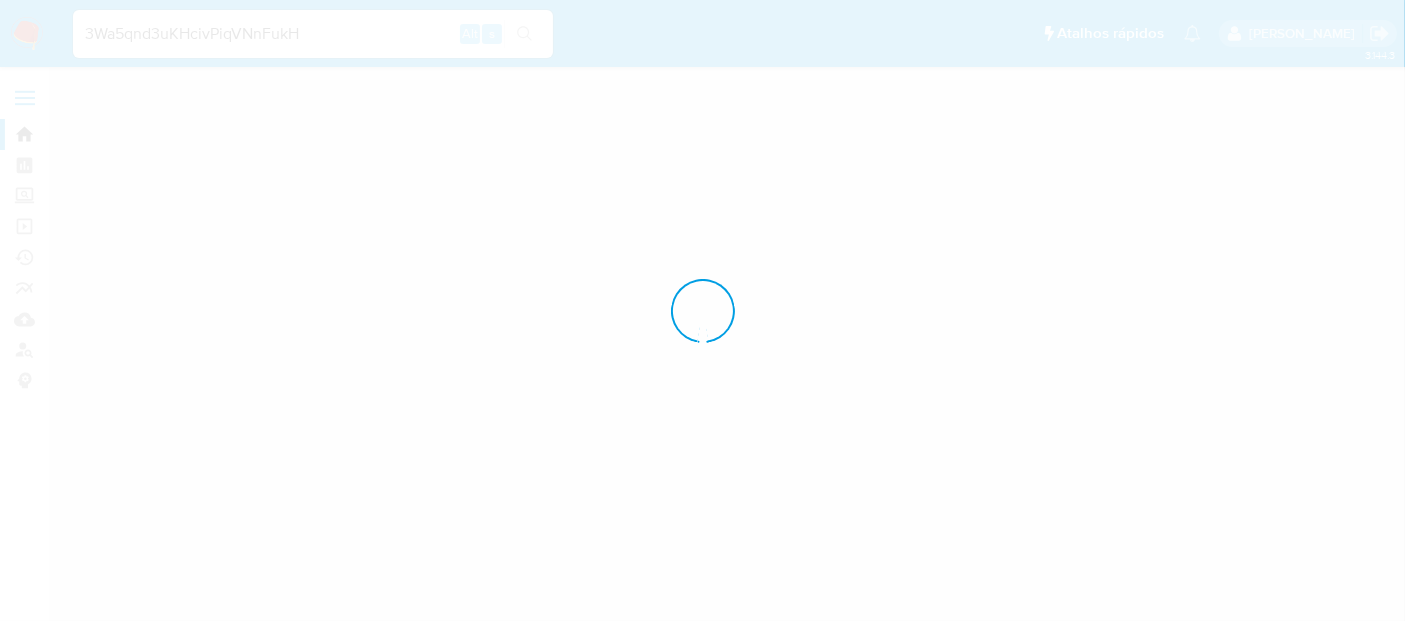 scroll, scrollTop: 0, scrollLeft: 0, axis: both 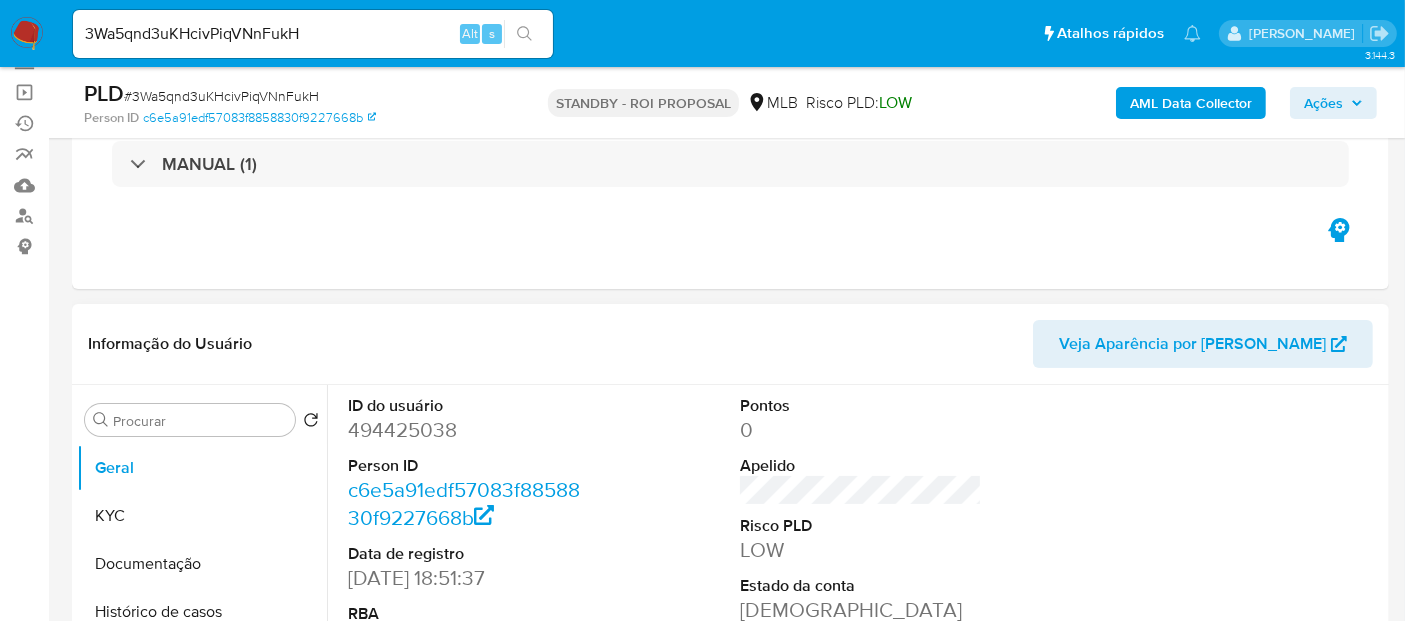 select on "10" 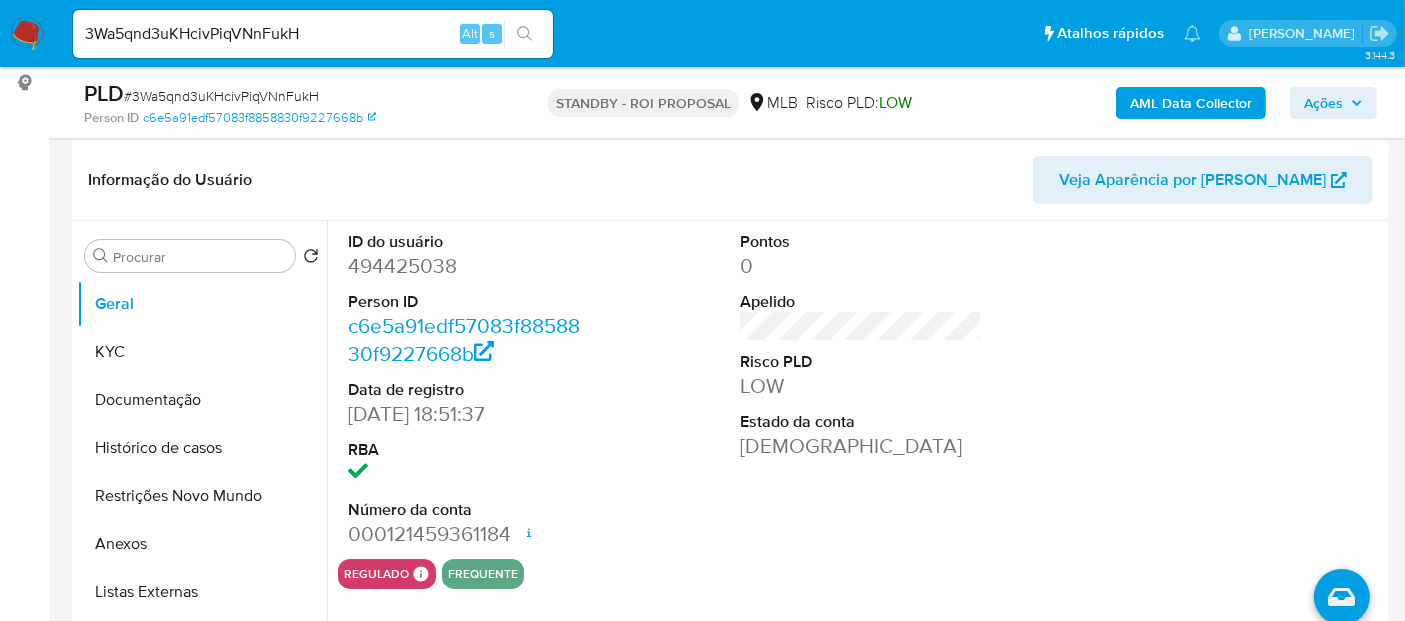scroll, scrollTop: 333, scrollLeft: 0, axis: vertical 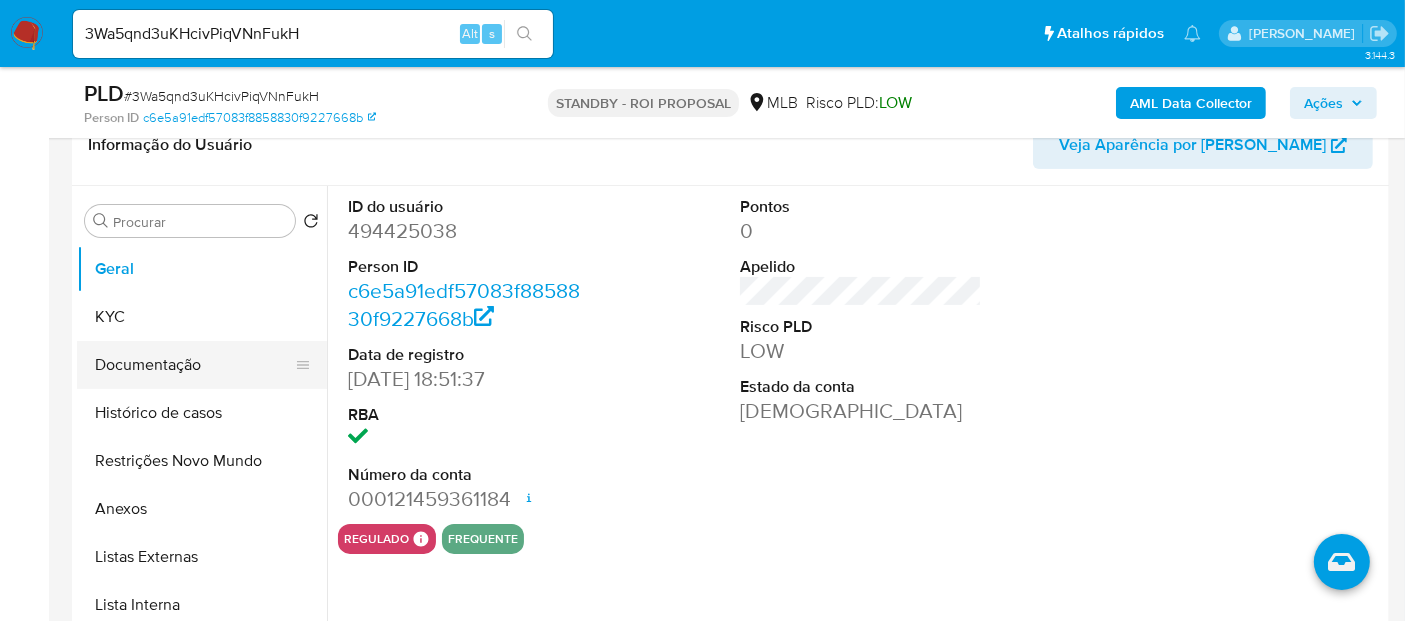 click on "Documentação" at bounding box center [194, 365] 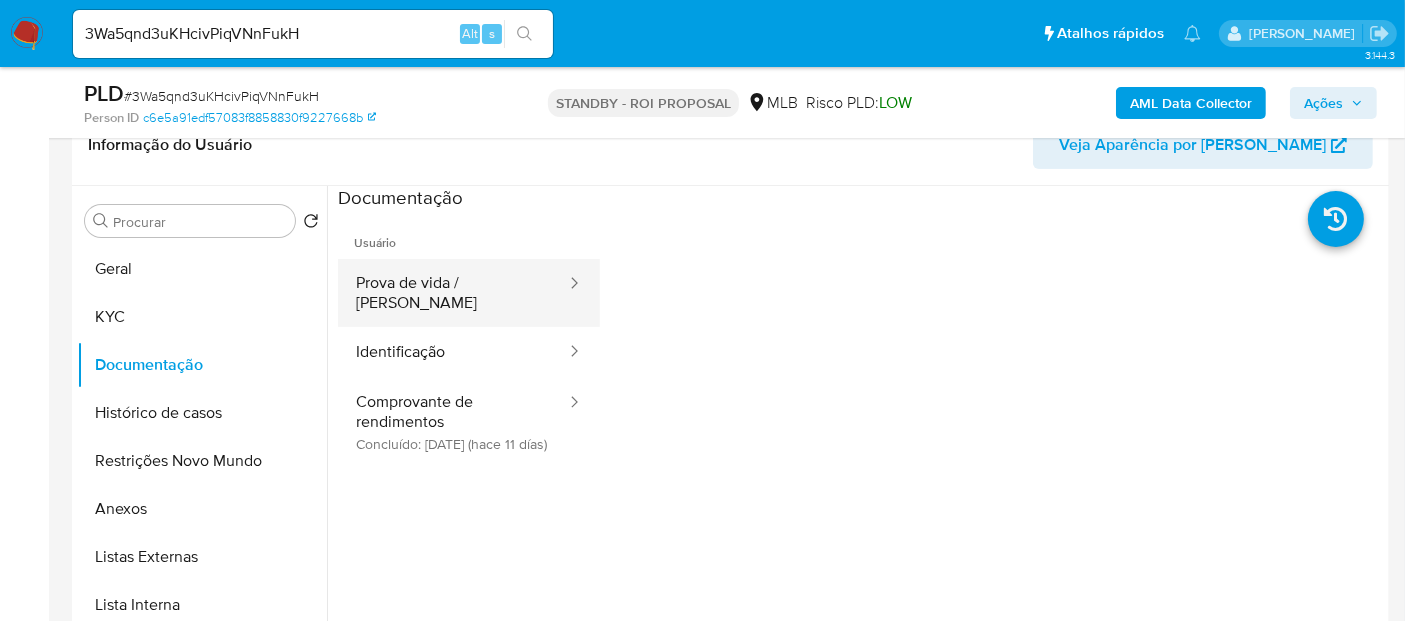 click on "Prova de vida / Selfie" at bounding box center (453, 293) 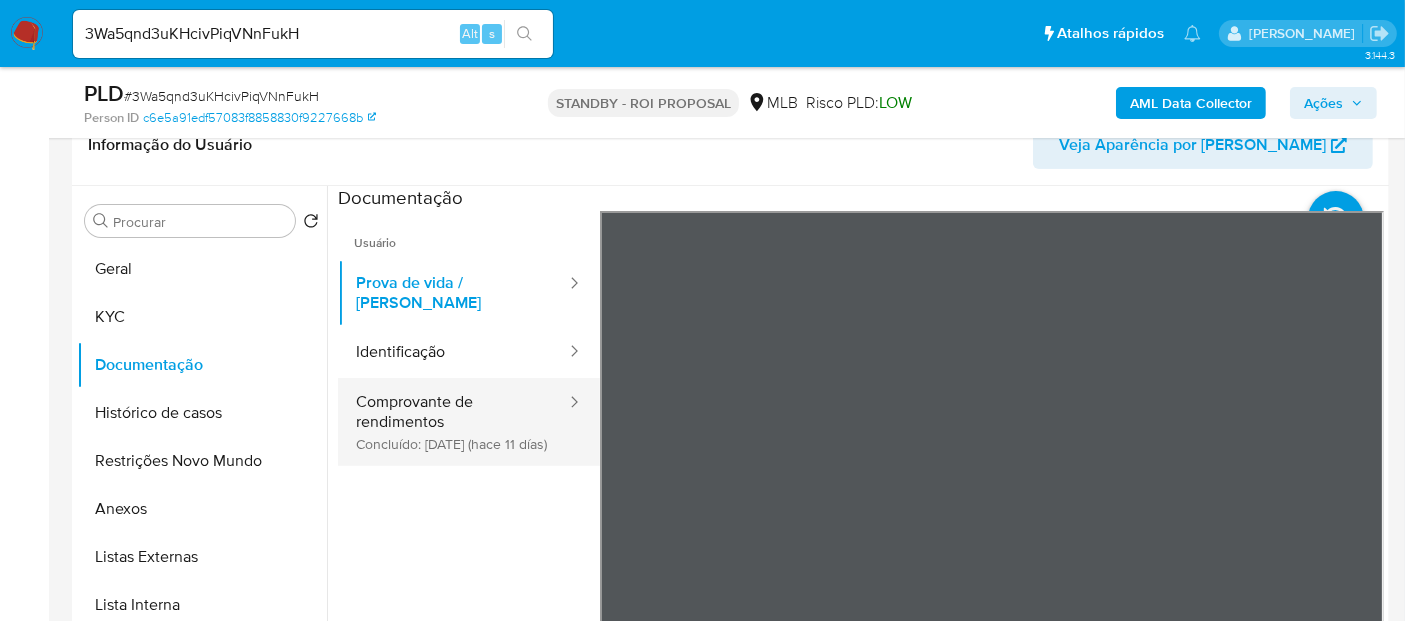 click on "Comprovante de rendimentos Concluído: 27/06/2025 (hace 11 días)" at bounding box center [453, 422] 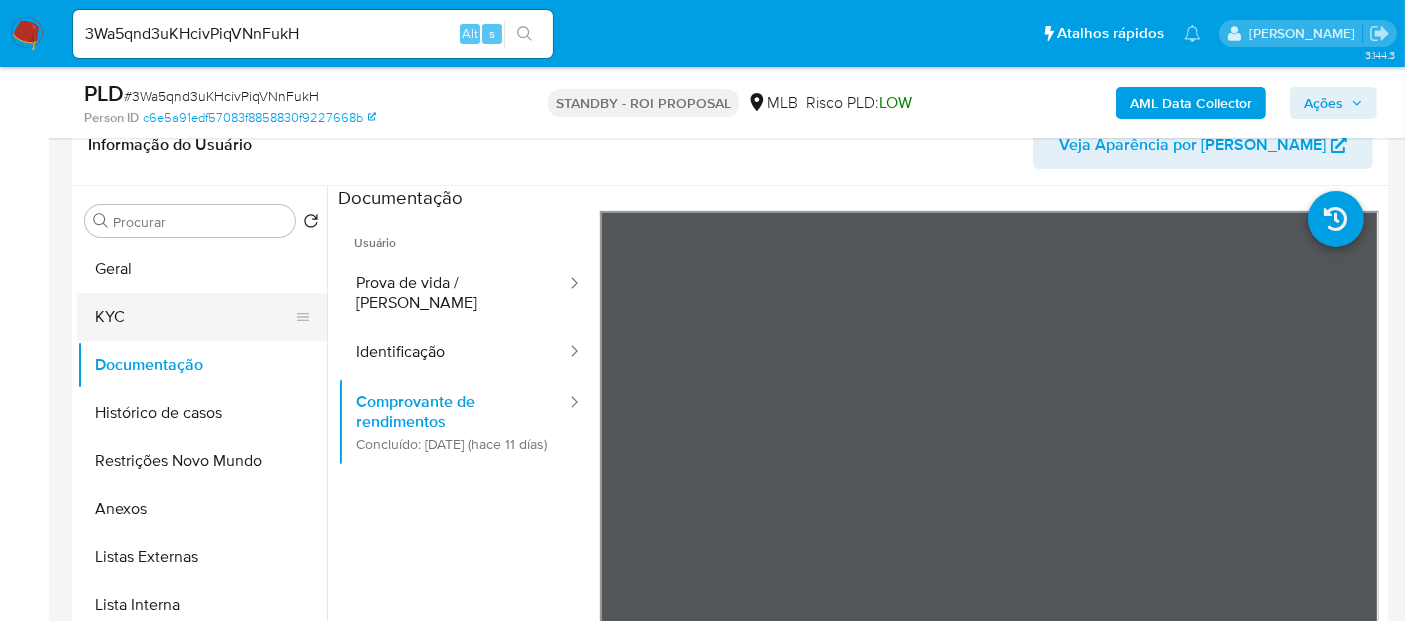 click on "KYC" at bounding box center (194, 317) 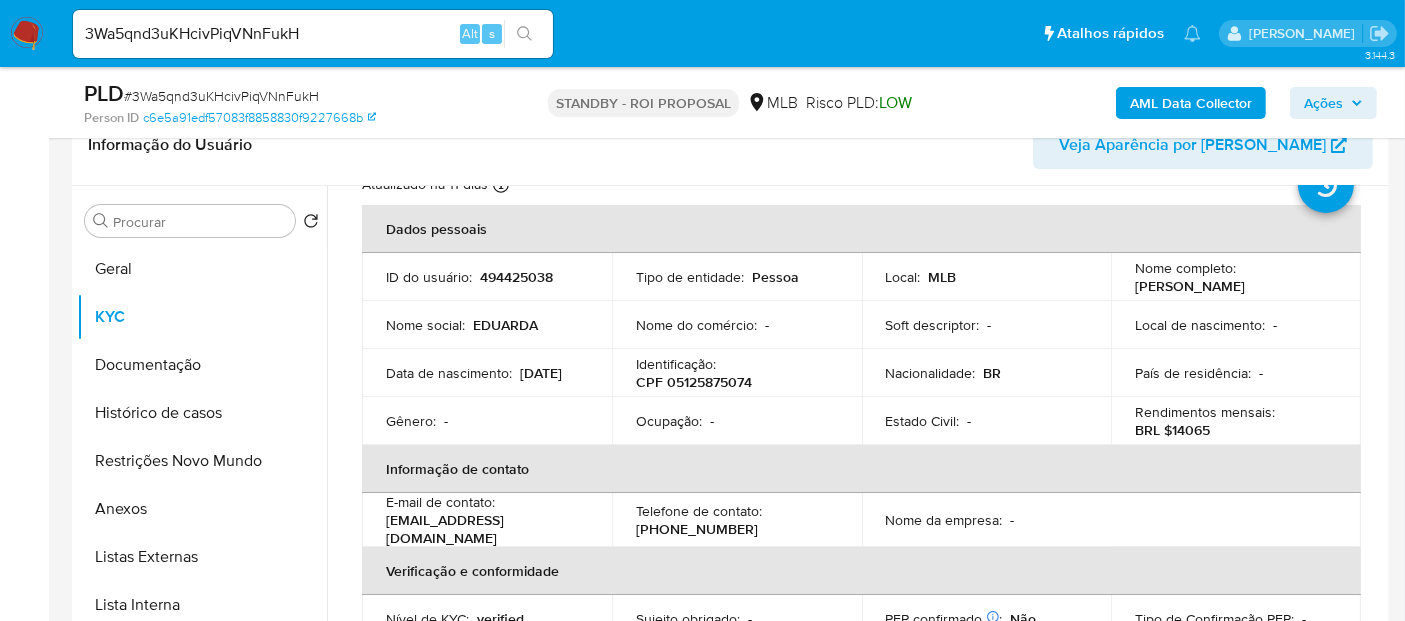 scroll, scrollTop: 111, scrollLeft: 0, axis: vertical 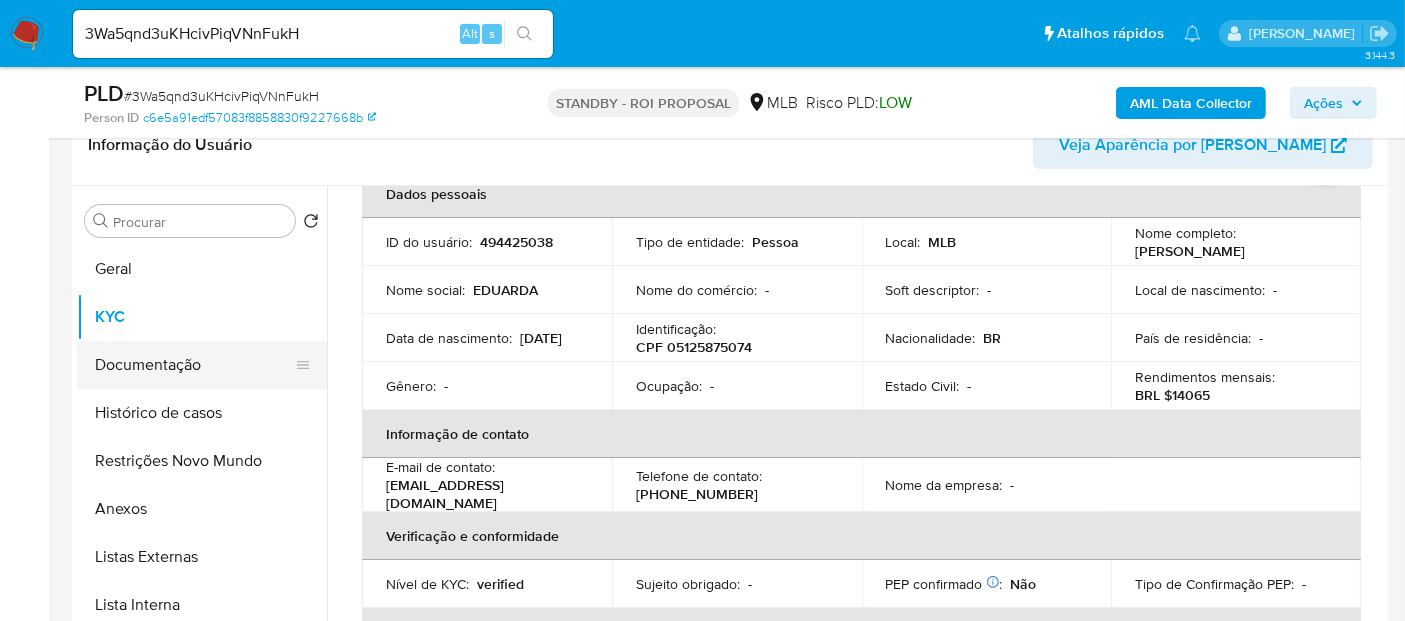 click on "Documentação" at bounding box center [194, 365] 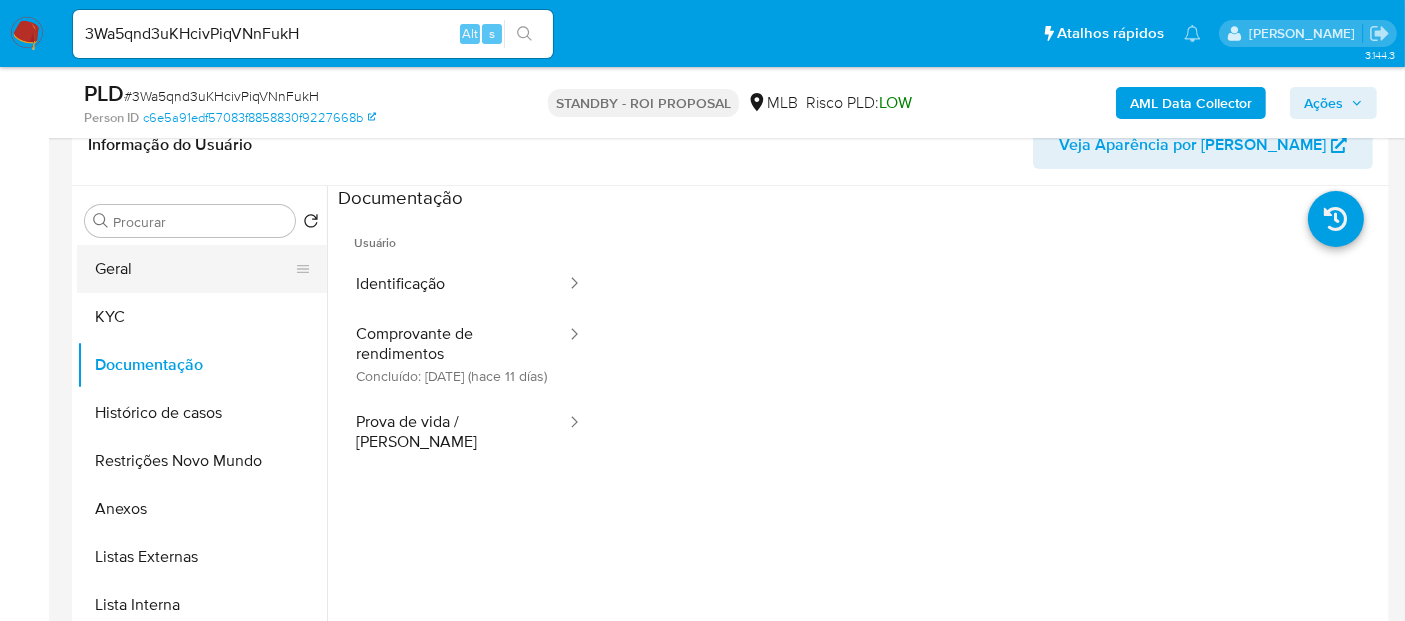 click on "Geral" at bounding box center (194, 269) 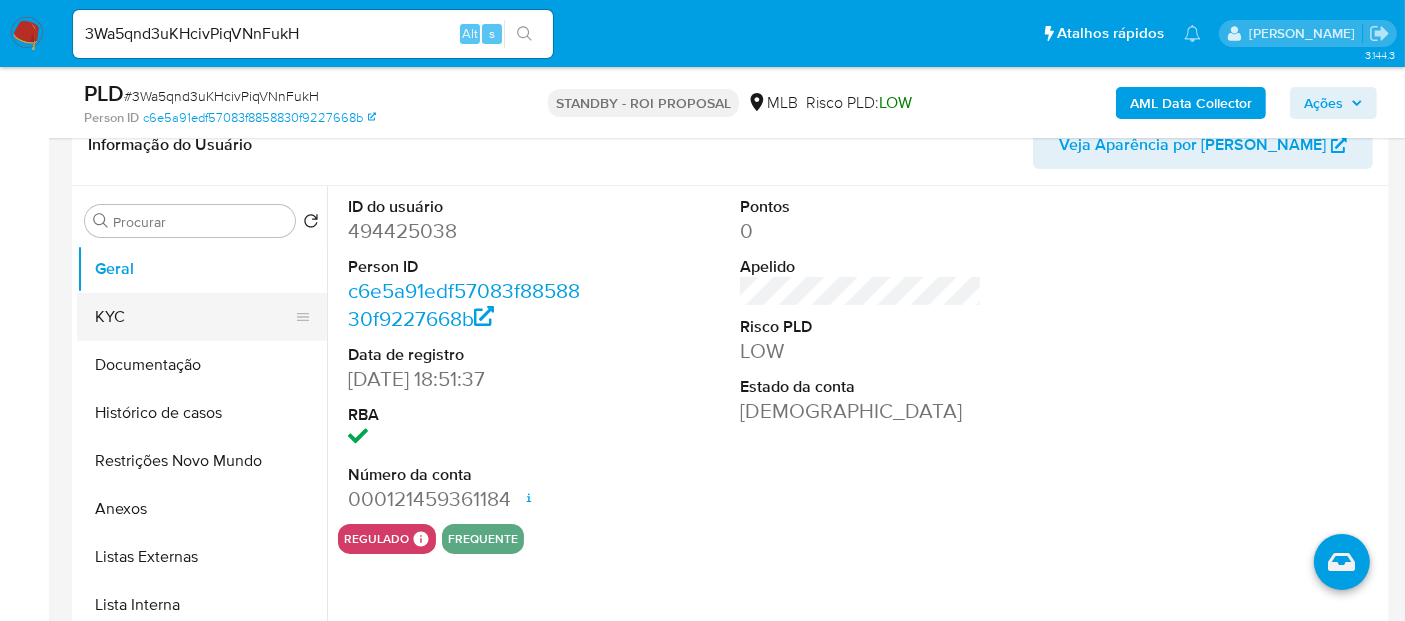 click on "KYC" at bounding box center [194, 317] 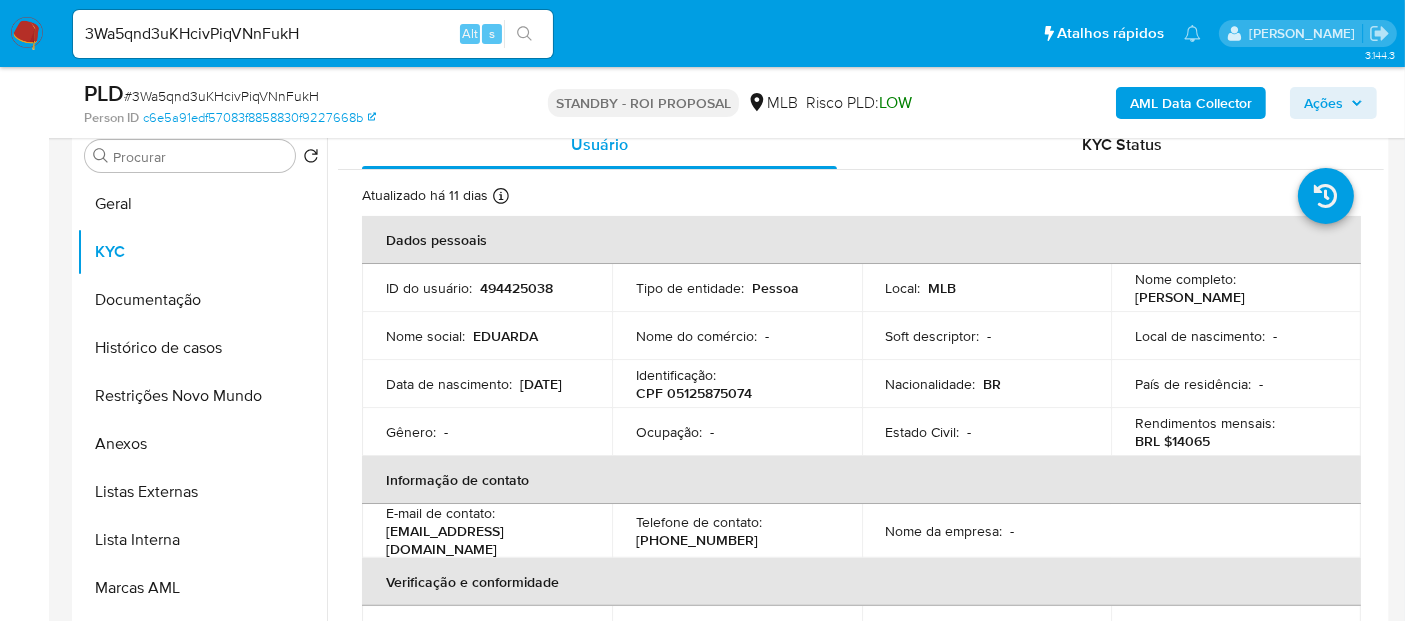 scroll, scrollTop: 444, scrollLeft: 0, axis: vertical 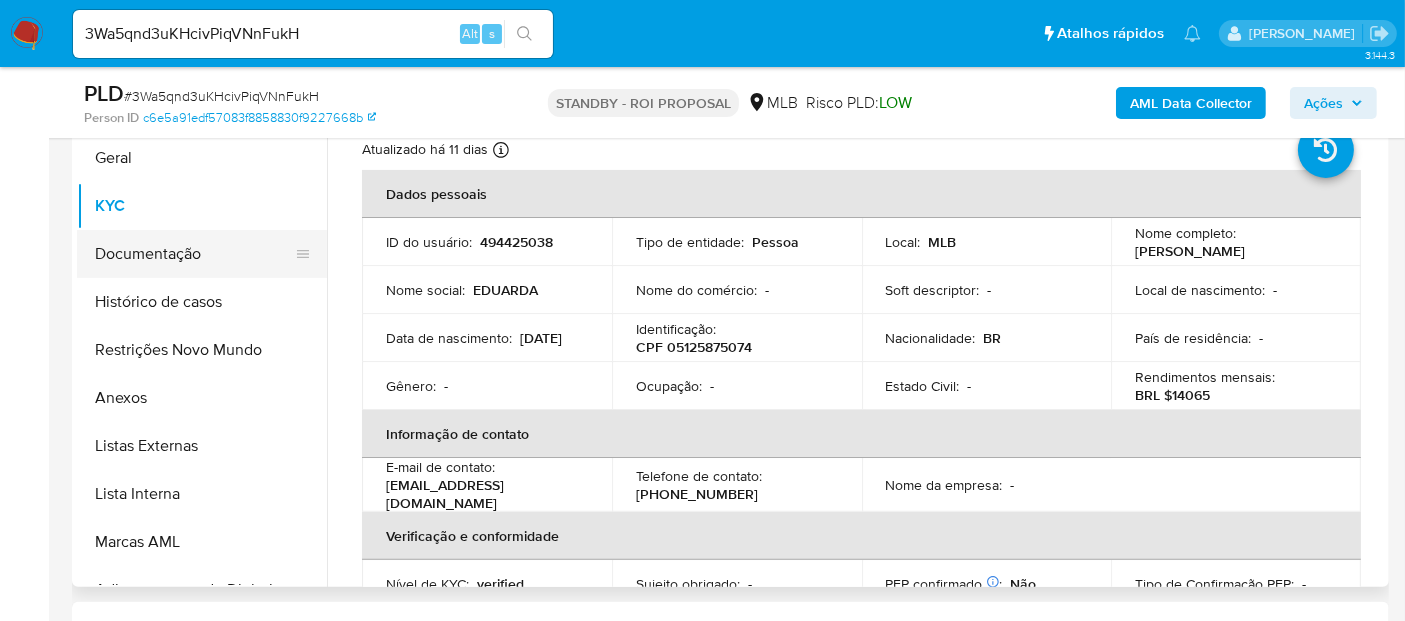 click on "Documentação" at bounding box center [194, 254] 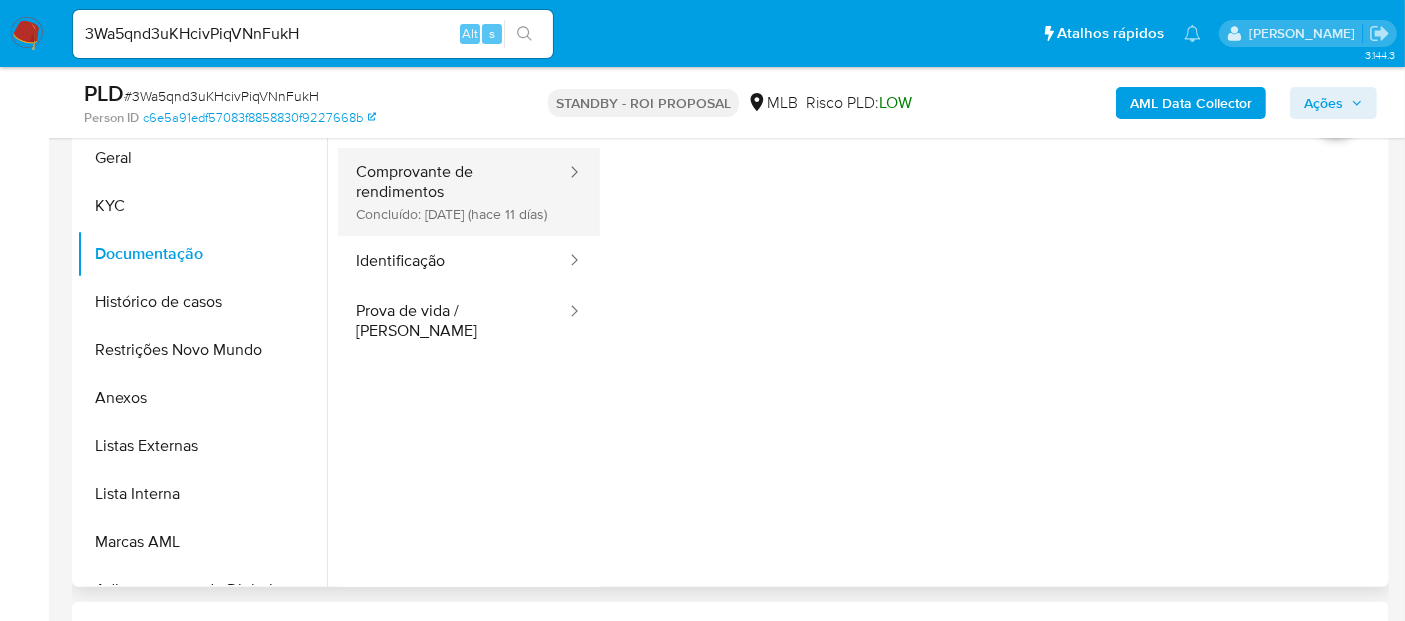 click on "Comprovante de rendimentos Concluído: 27/06/2025 (hace 11 días)" at bounding box center [453, 192] 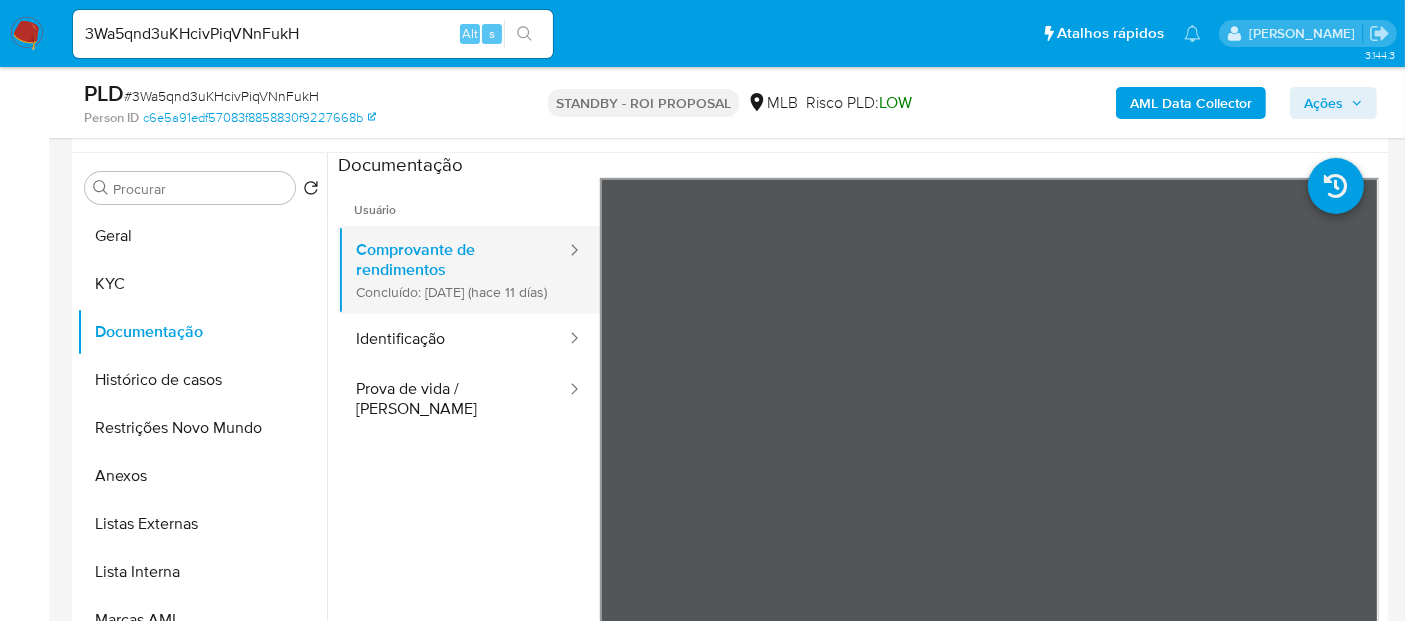 scroll, scrollTop: 333, scrollLeft: 0, axis: vertical 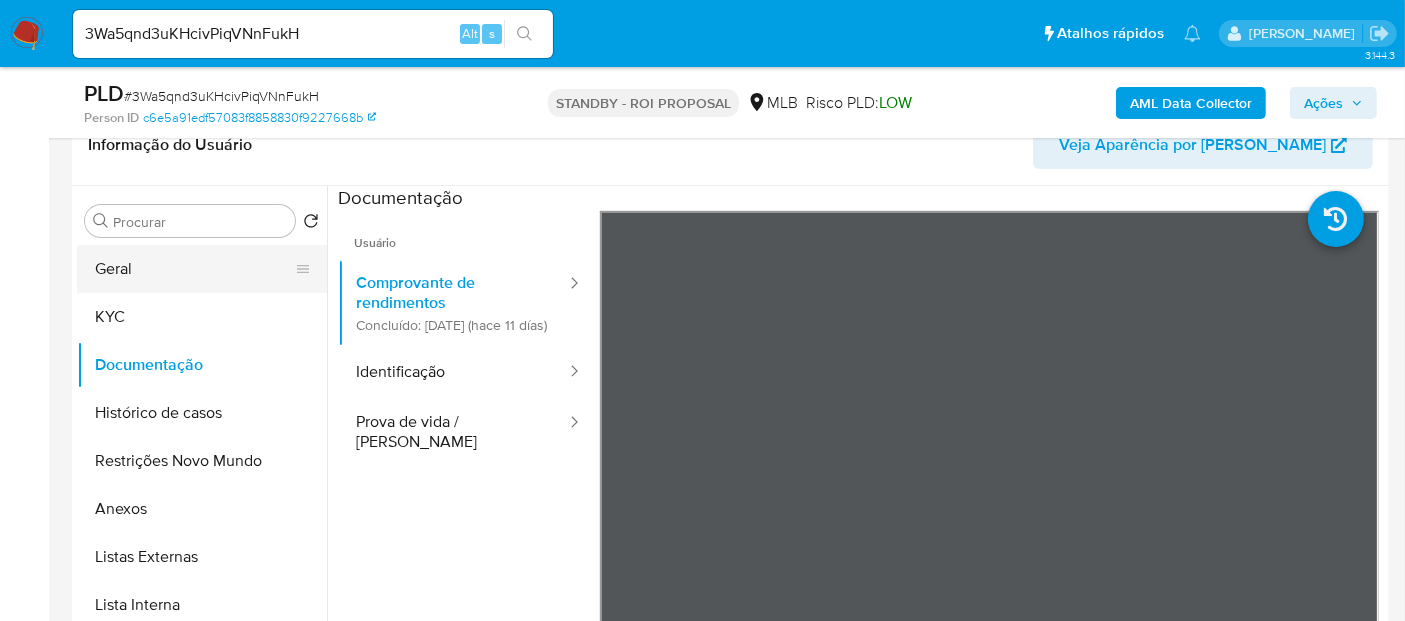 click on "Geral" at bounding box center [194, 269] 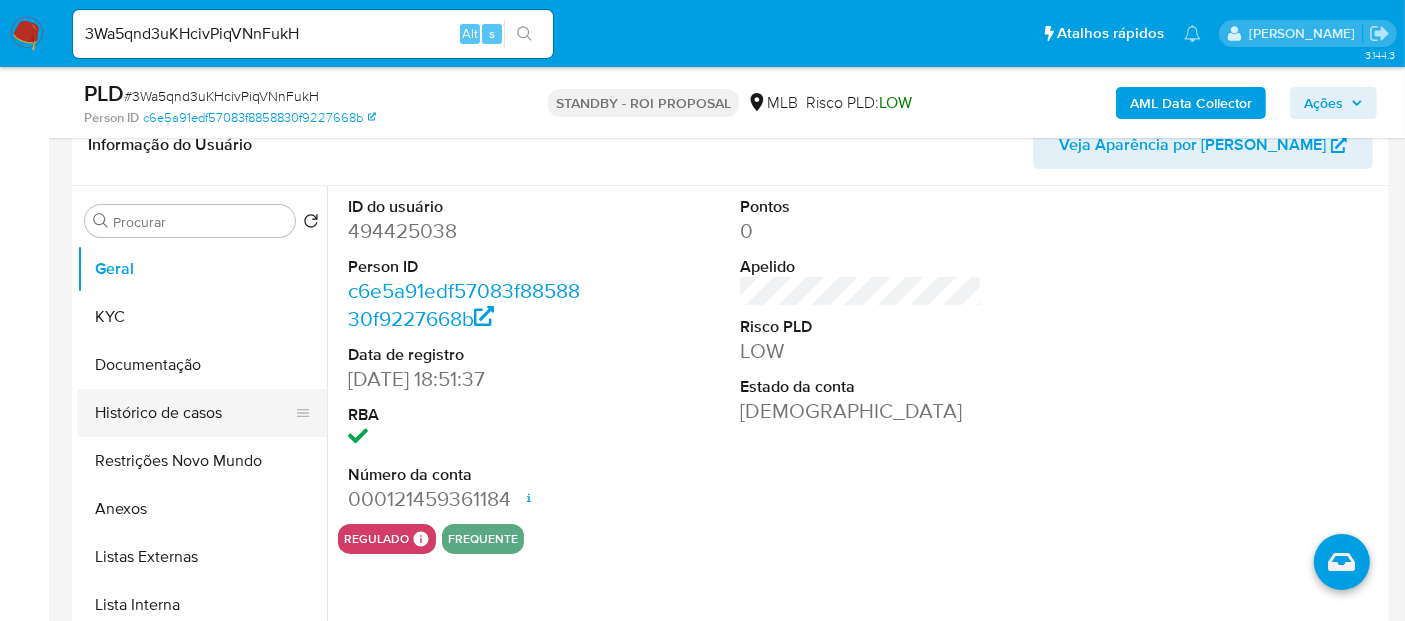 click on "Histórico de casos" at bounding box center (194, 413) 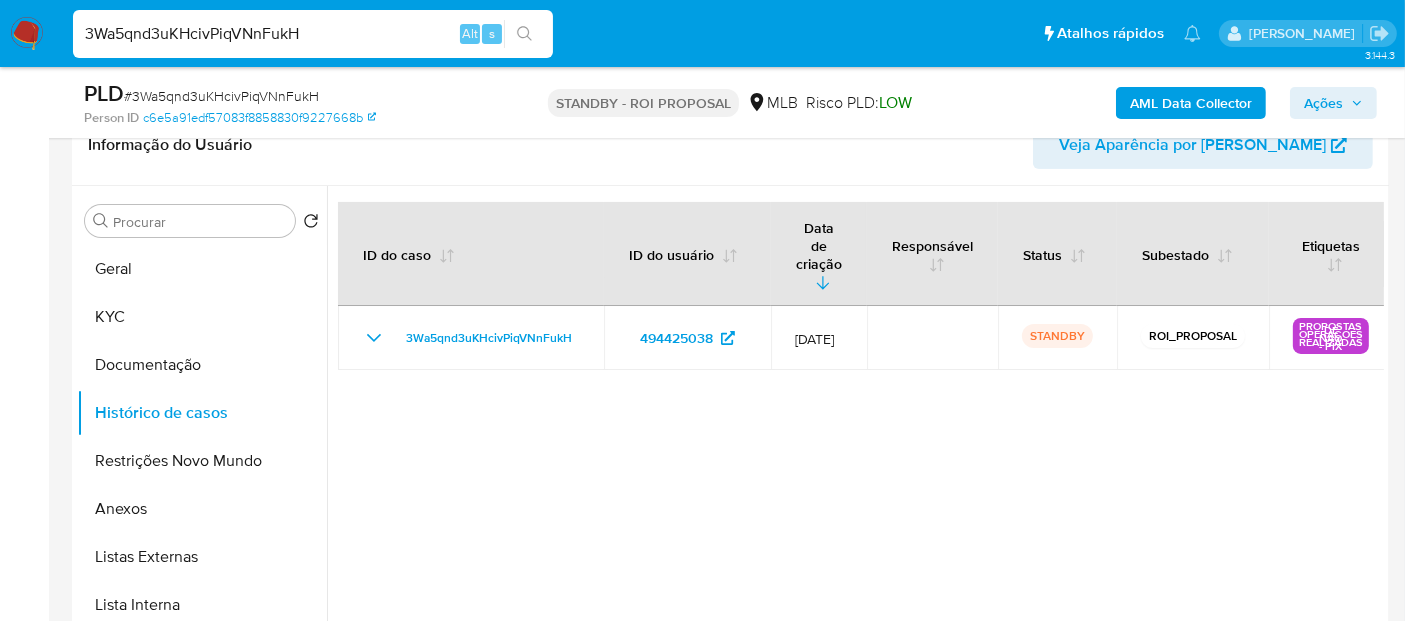 drag, startPoint x: 351, startPoint y: 26, endPoint x: 0, endPoint y: -9, distance: 352.7407 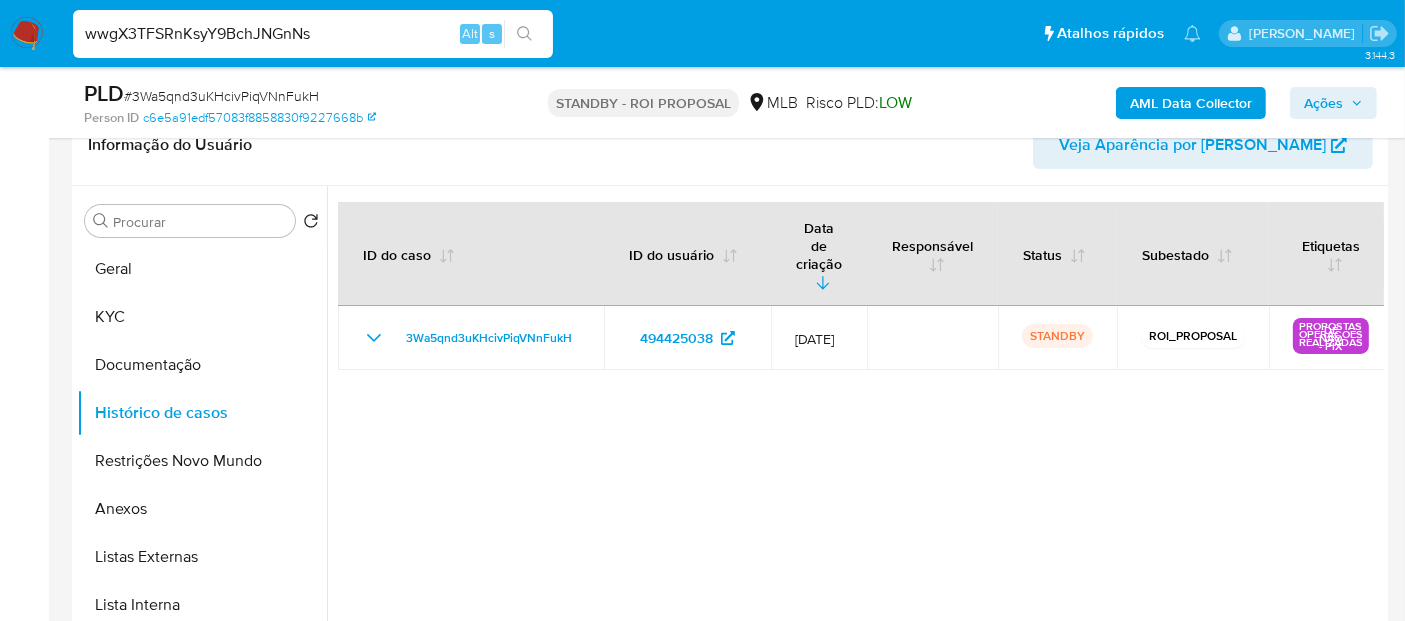 type on "wwgX3TFSRnKsyY9BchJNGnNs" 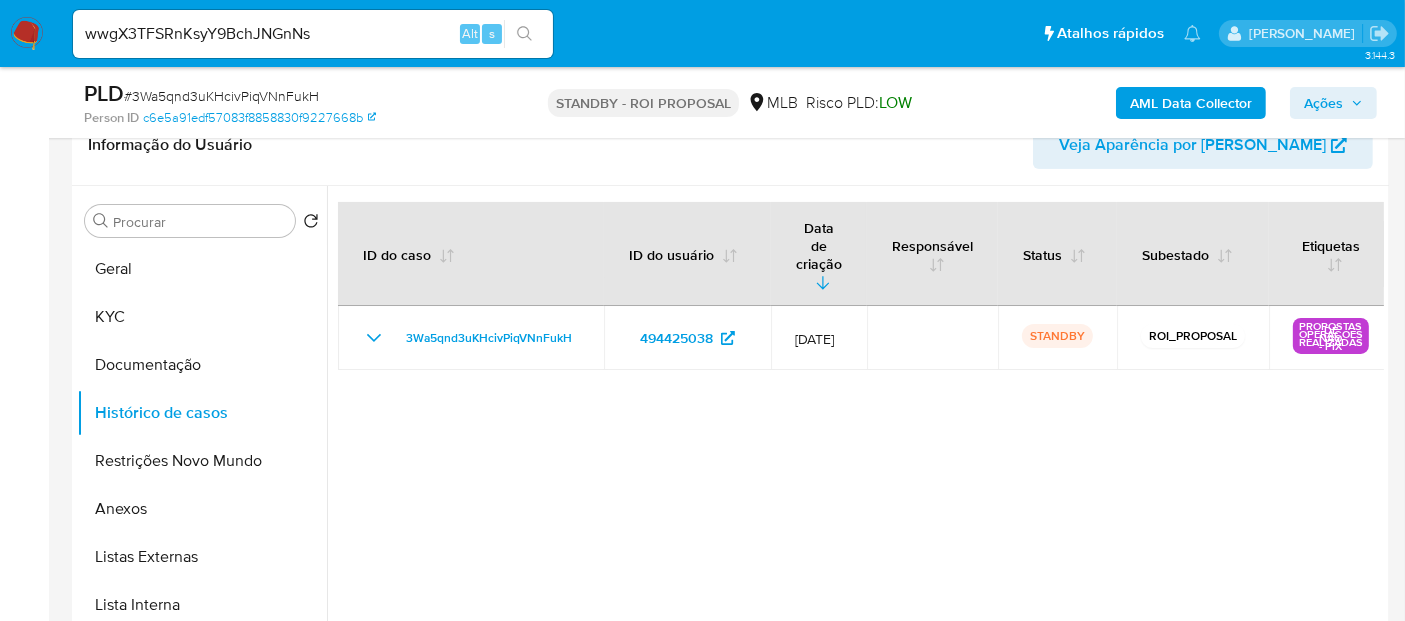 drag, startPoint x: 522, startPoint y: 30, endPoint x: 548, endPoint y: 42, distance: 28.635643 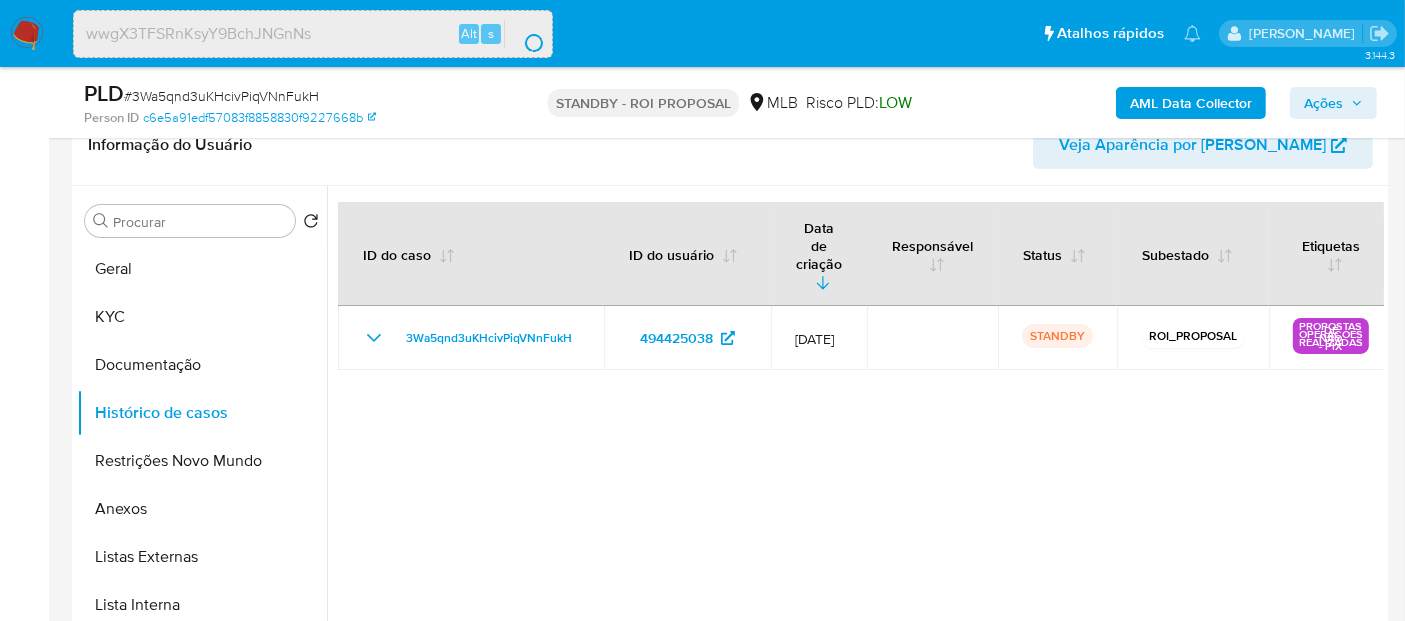 scroll, scrollTop: 0, scrollLeft: 0, axis: both 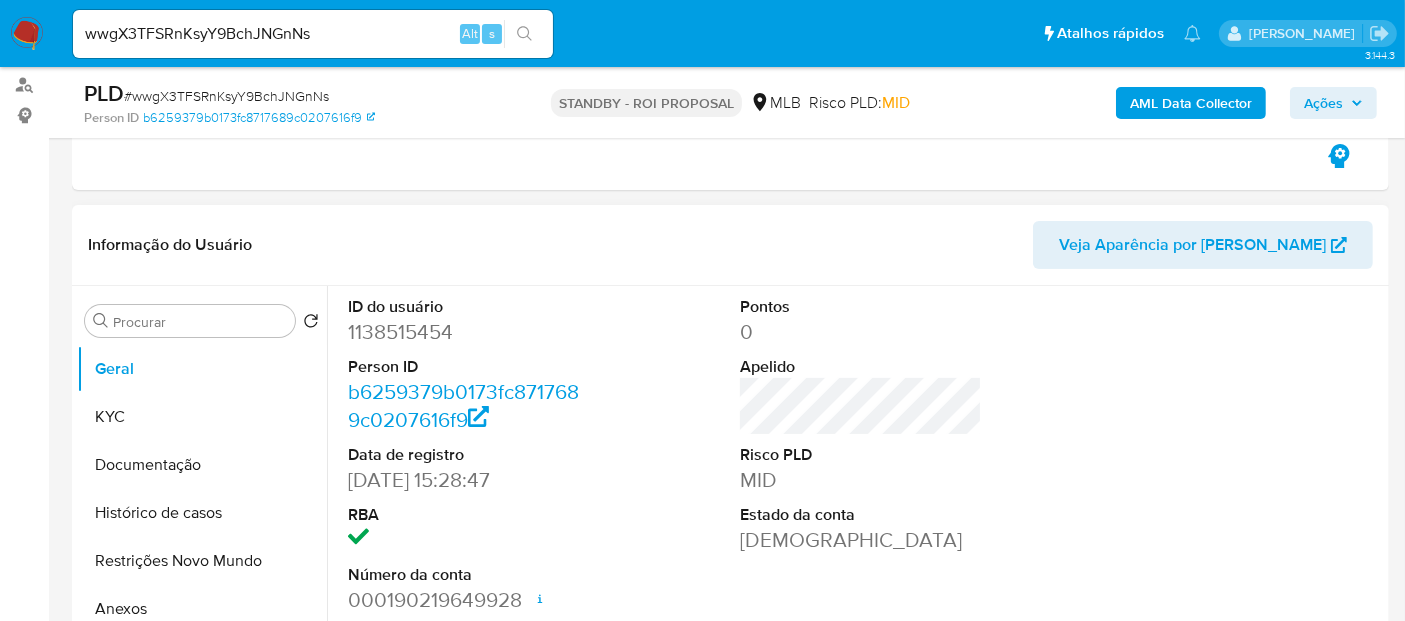 select on "10" 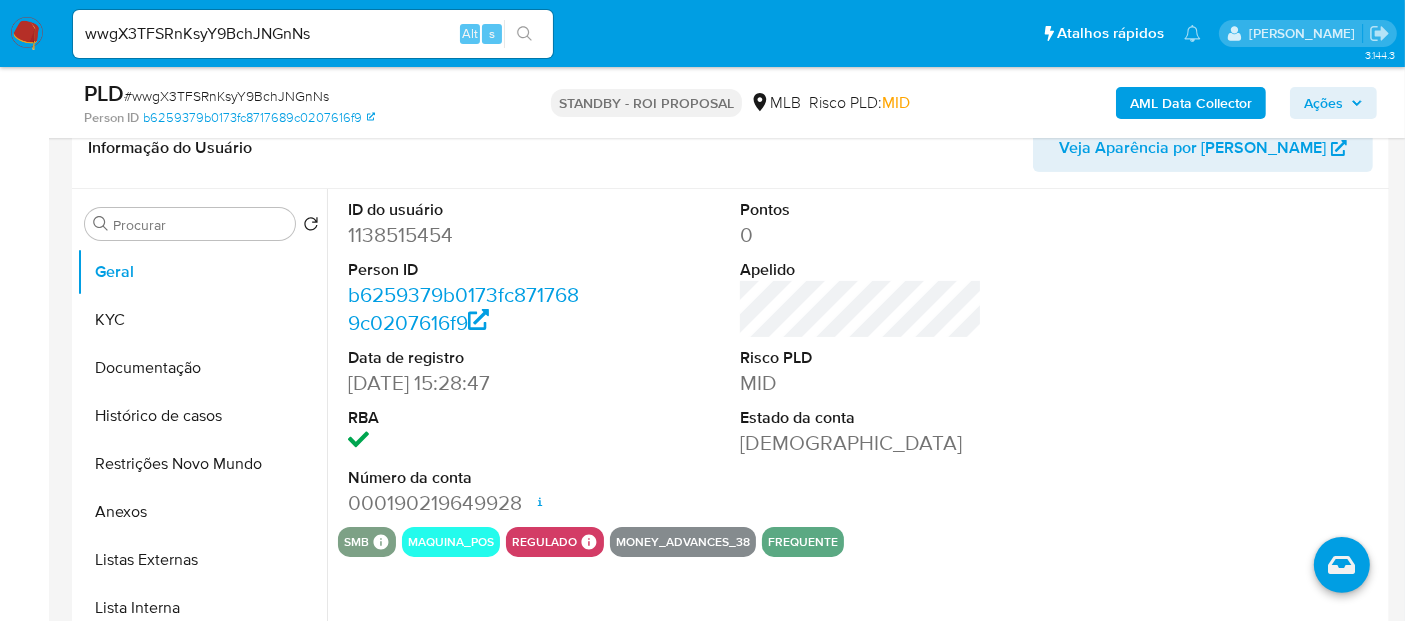 scroll, scrollTop: 333, scrollLeft: 0, axis: vertical 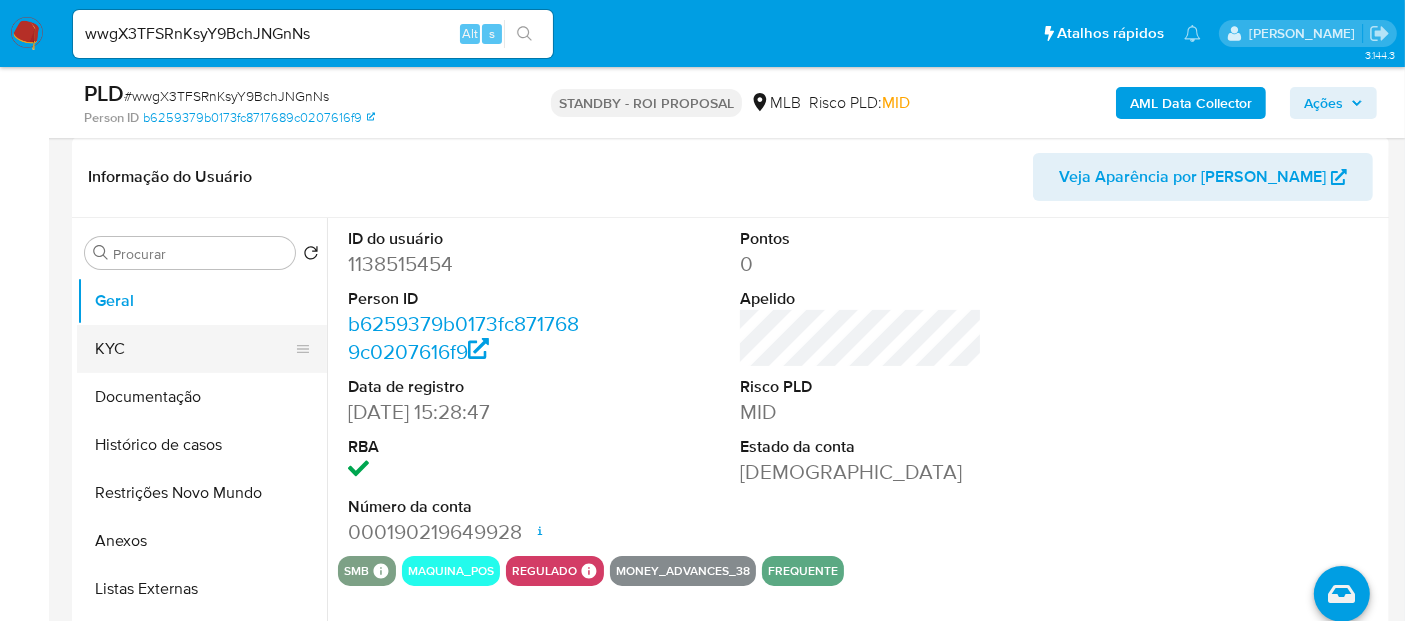 click on "KYC" at bounding box center [194, 349] 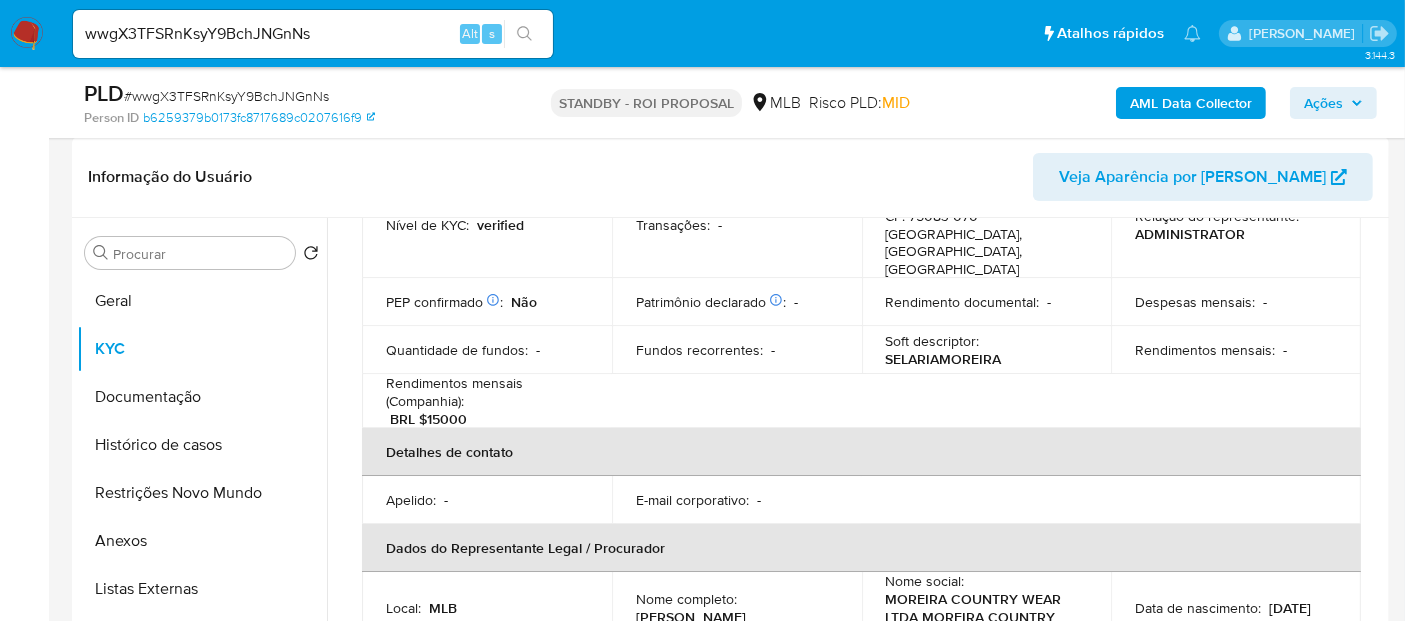 scroll, scrollTop: 222, scrollLeft: 0, axis: vertical 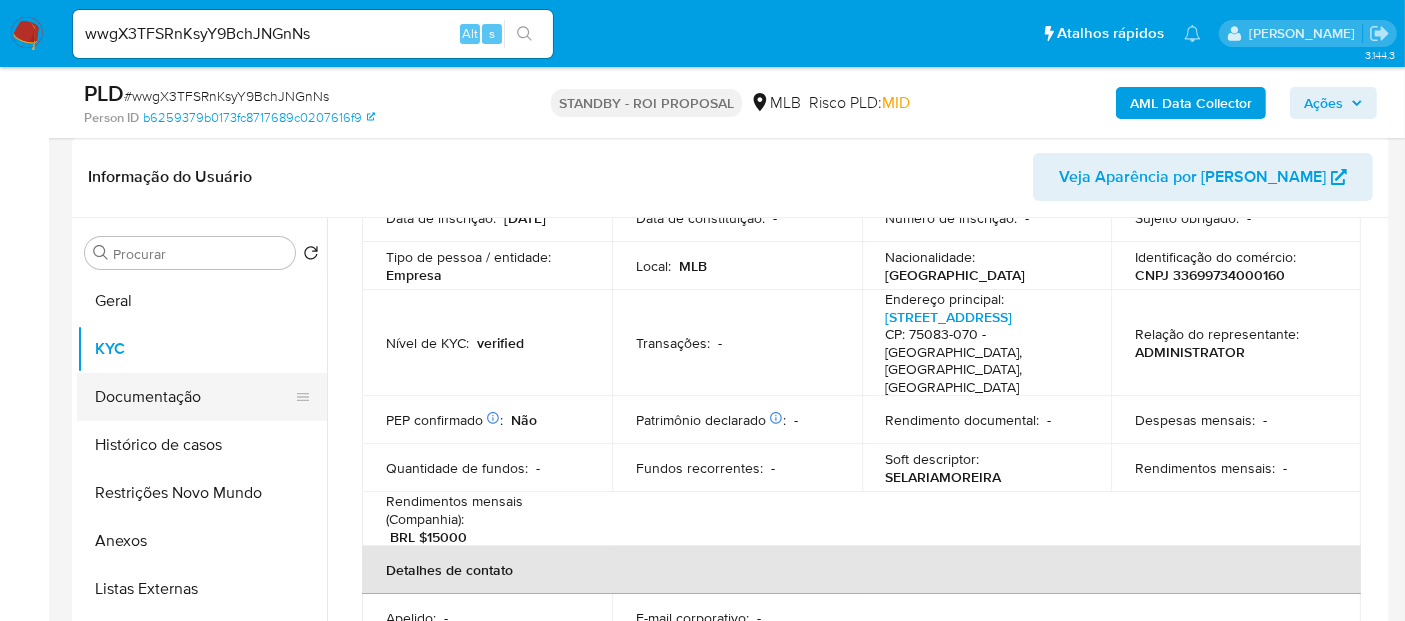click on "Documentação" at bounding box center [194, 397] 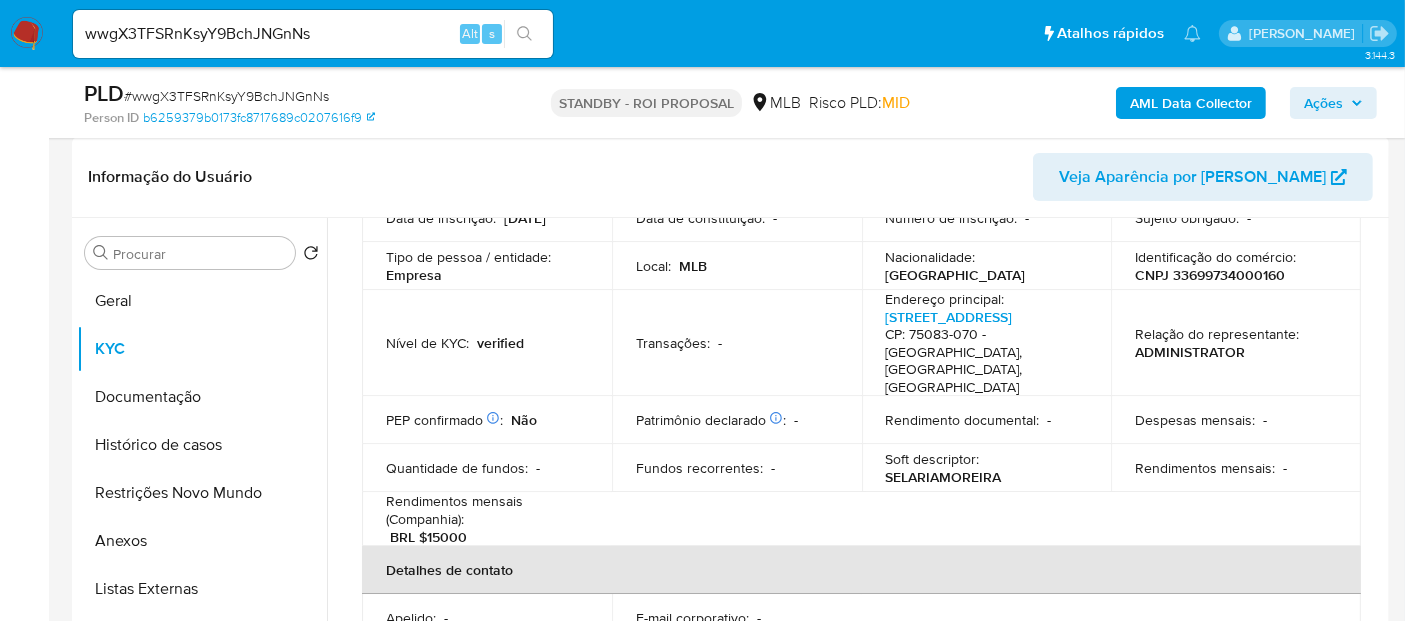 scroll, scrollTop: 0, scrollLeft: 0, axis: both 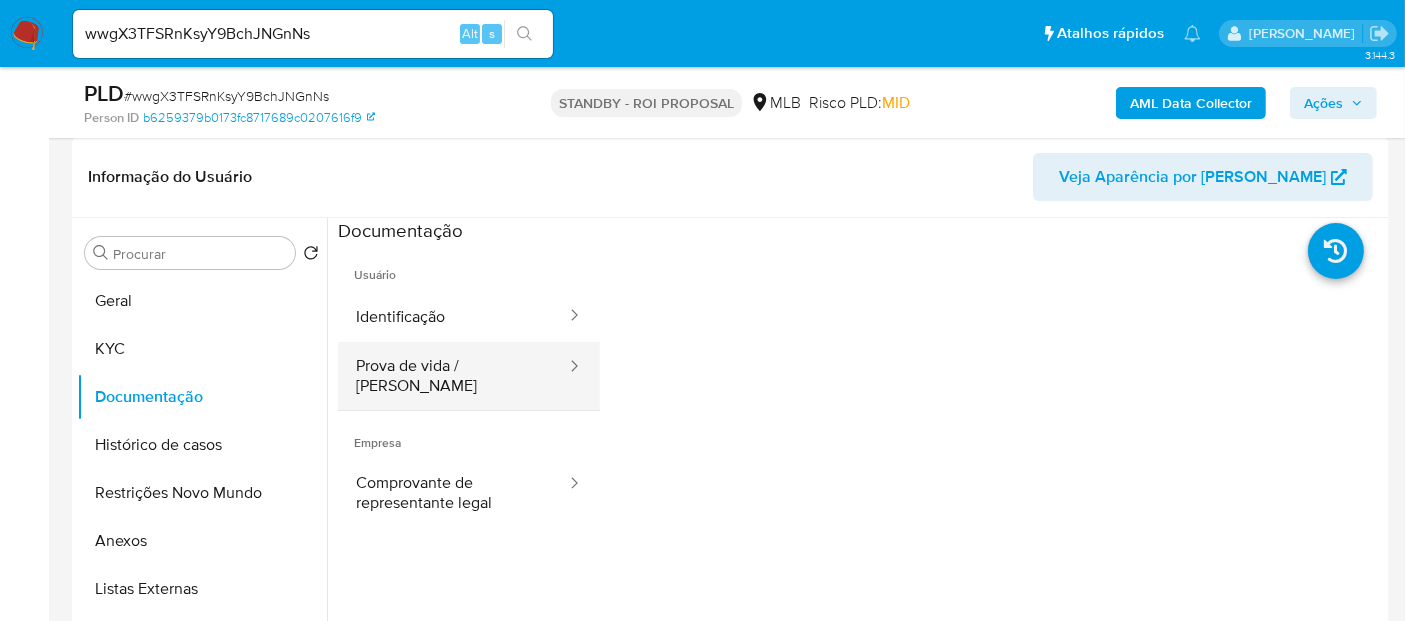 click on "Prova de vida / Selfie" at bounding box center (453, 376) 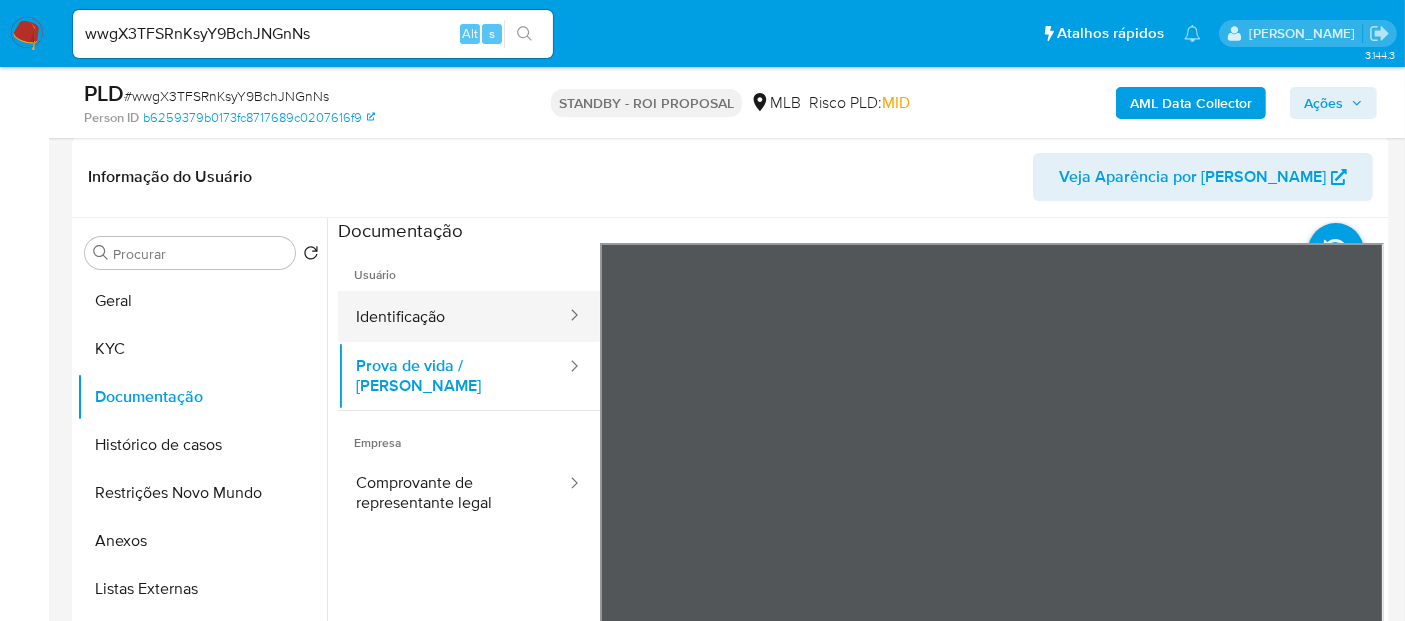 click on "Identificação" at bounding box center [453, 316] 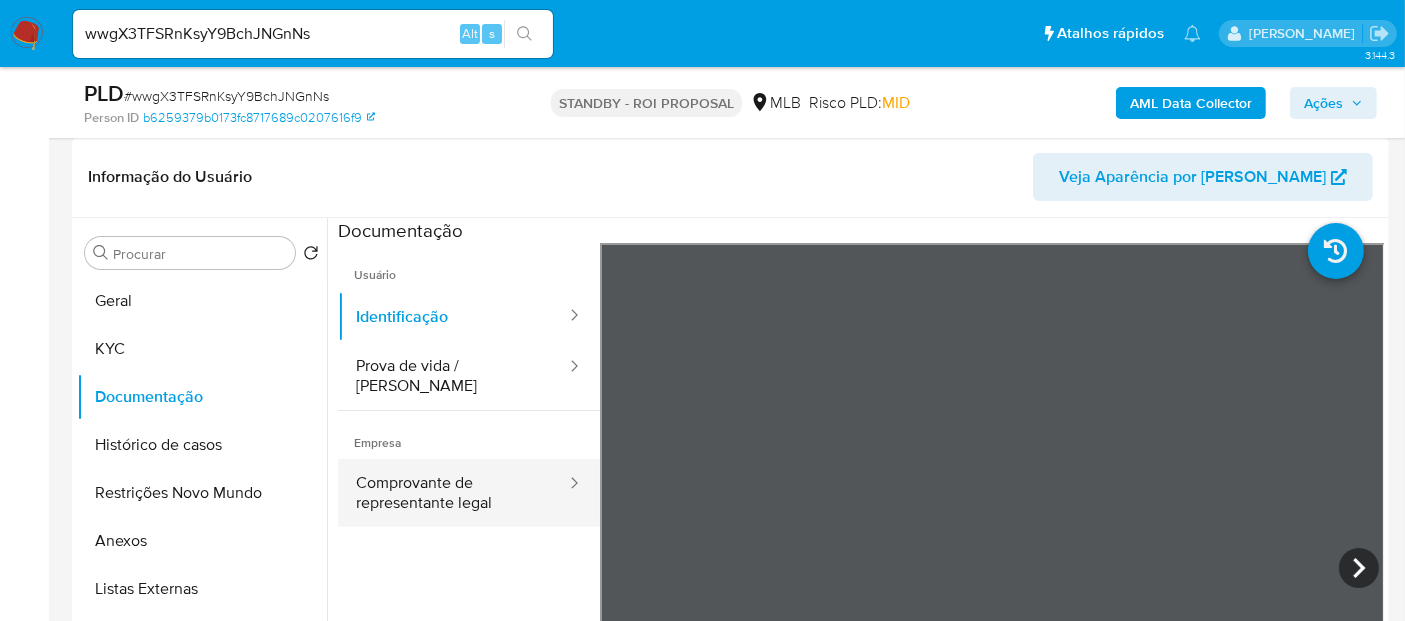 click on "Comprovante de representante legal" at bounding box center [453, 493] 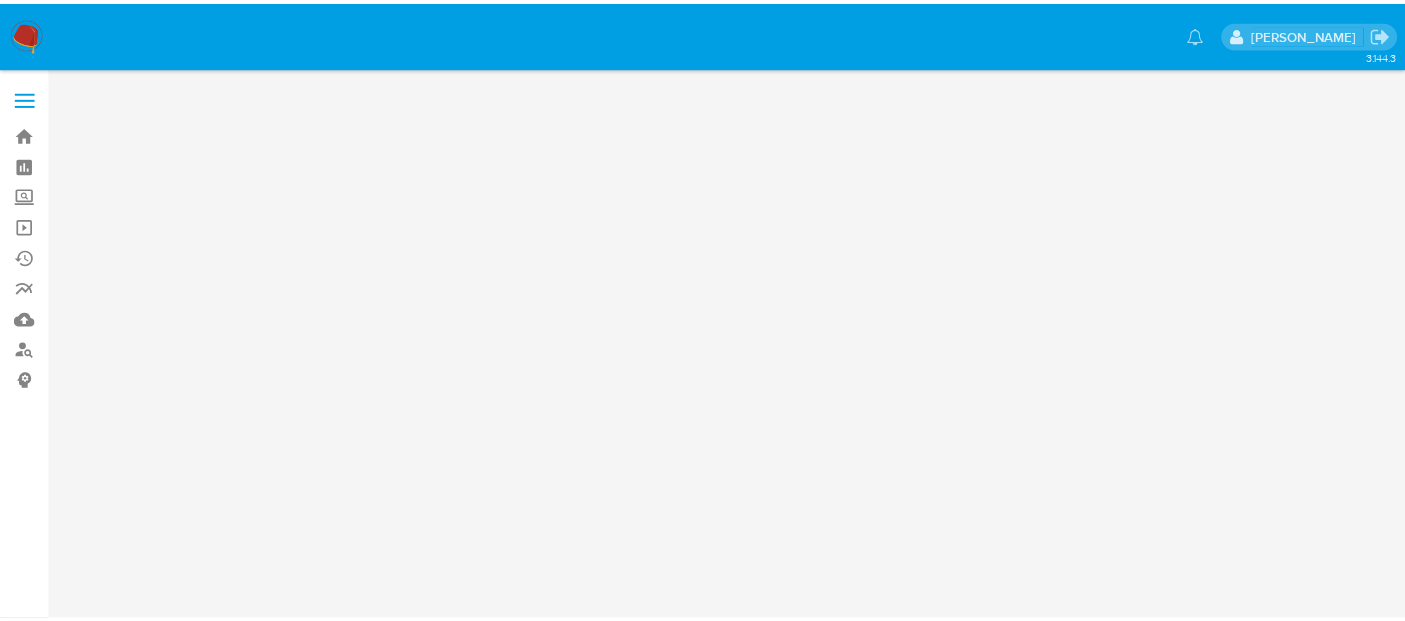 scroll, scrollTop: 0, scrollLeft: 0, axis: both 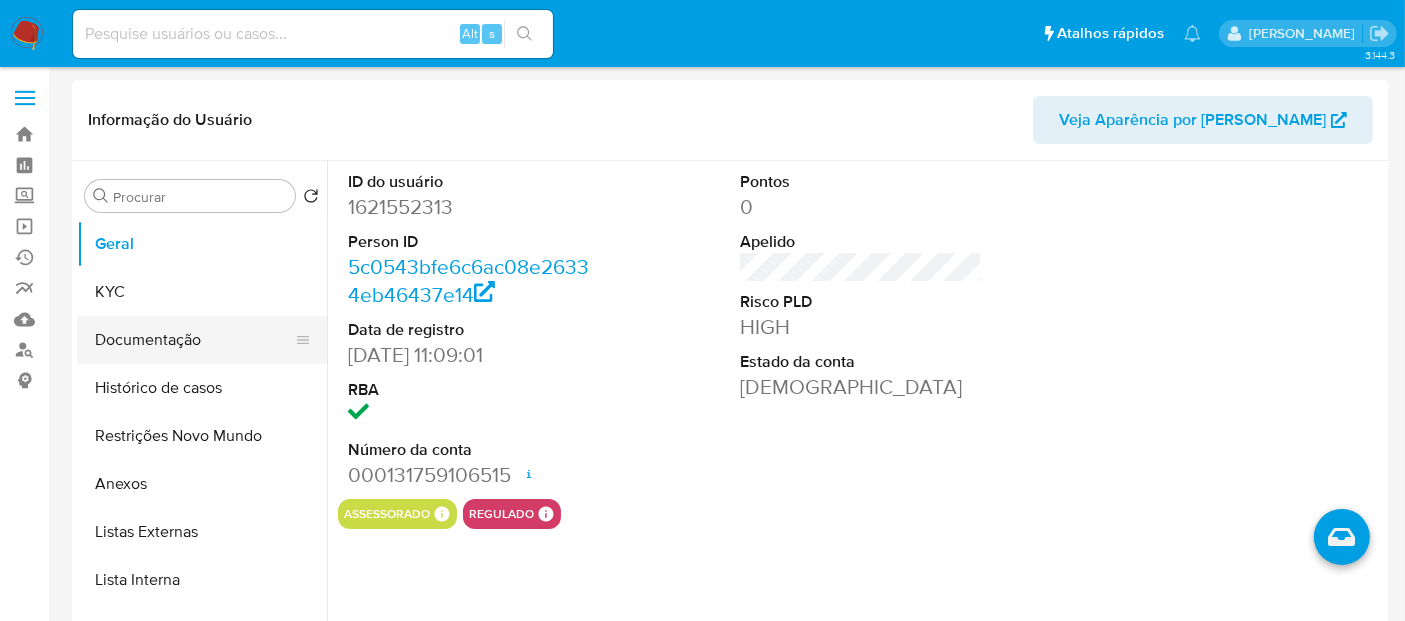 select on "10" 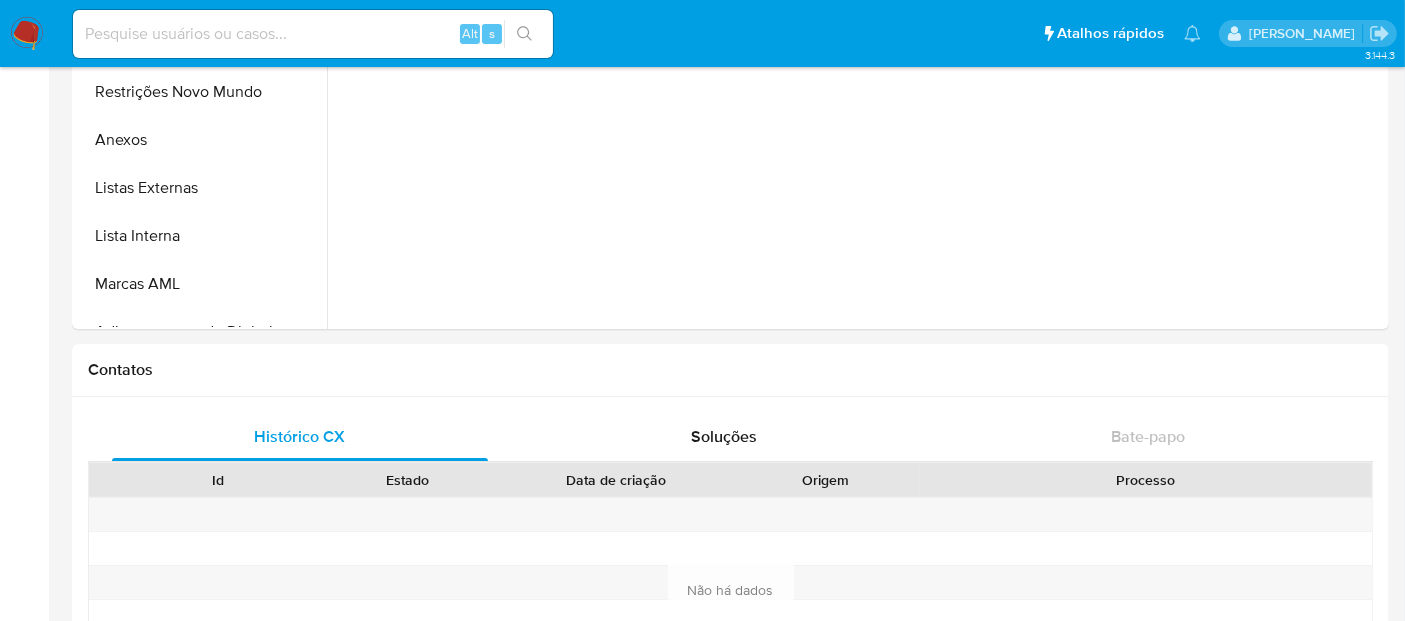 scroll, scrollTop: 0, scrollLeft: 0, axis: both 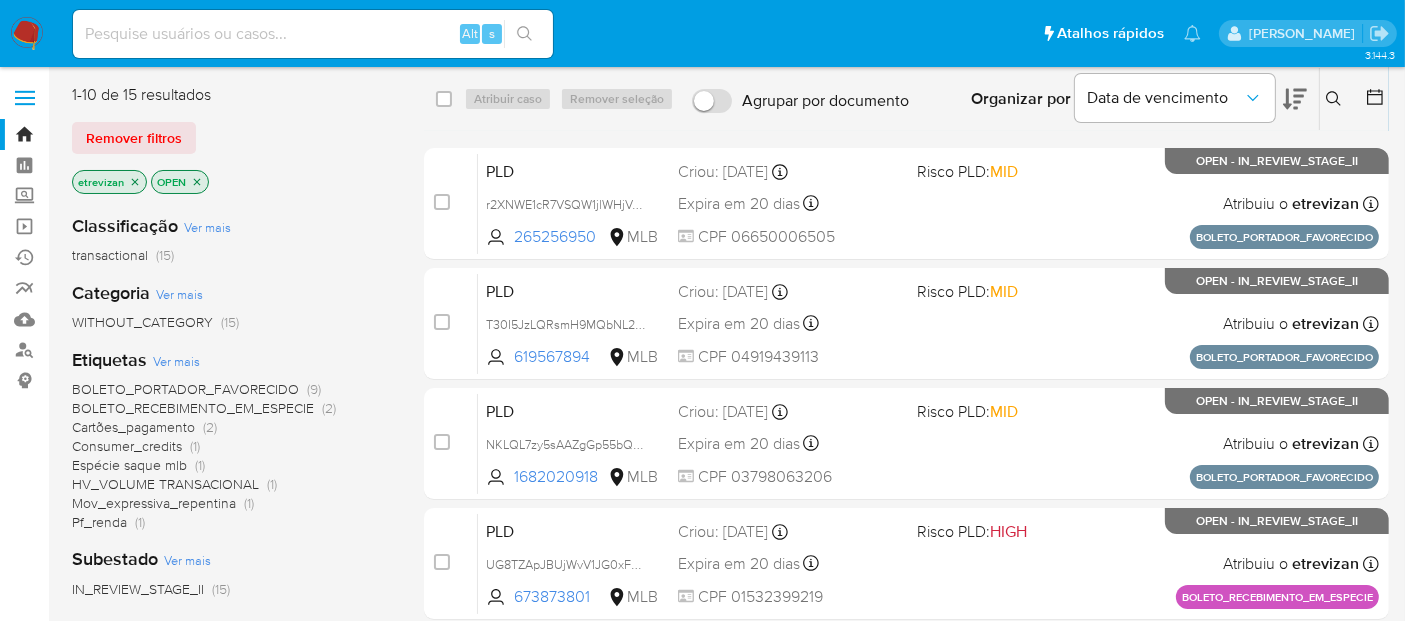 click at bounding box center [313, 34] 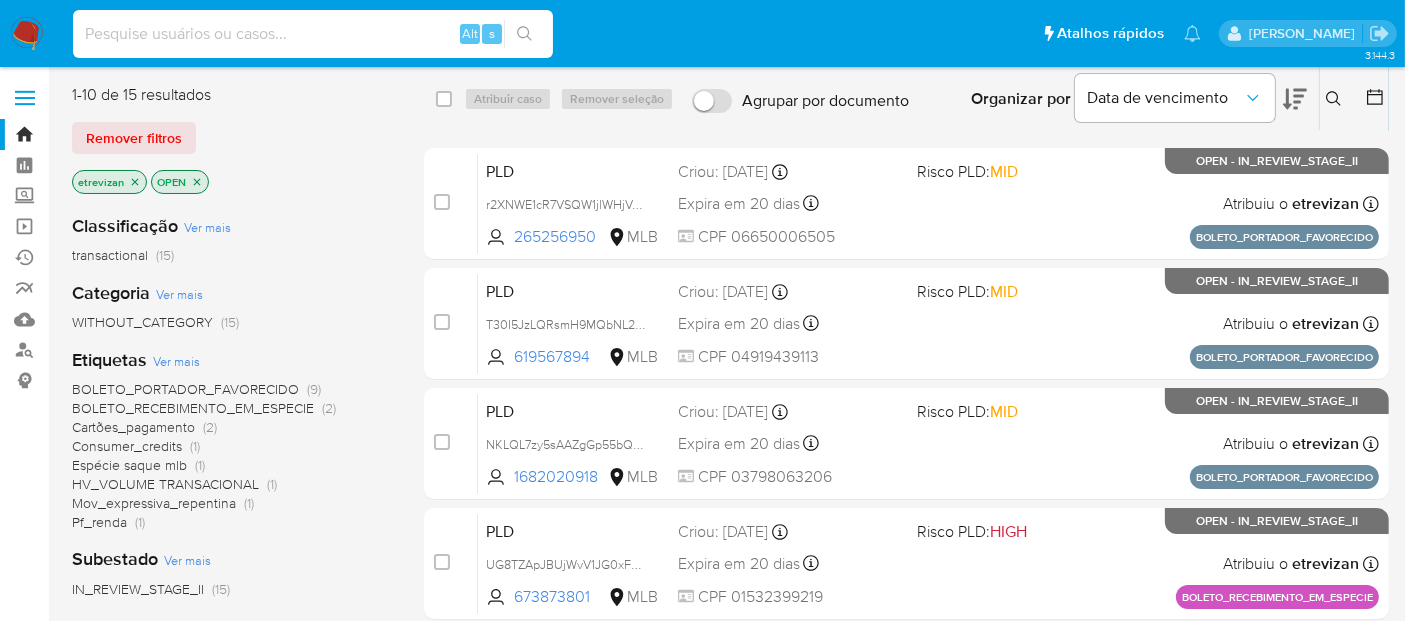 paste on "1623484184" 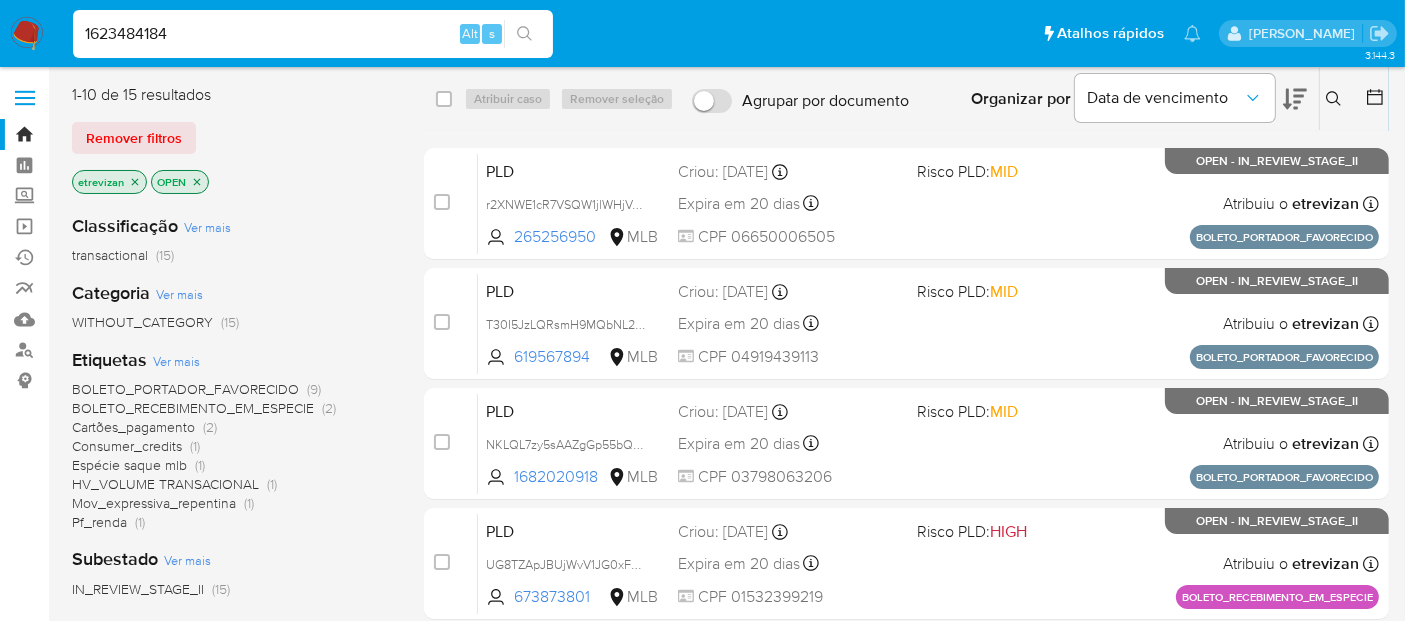 type on "1623484184" 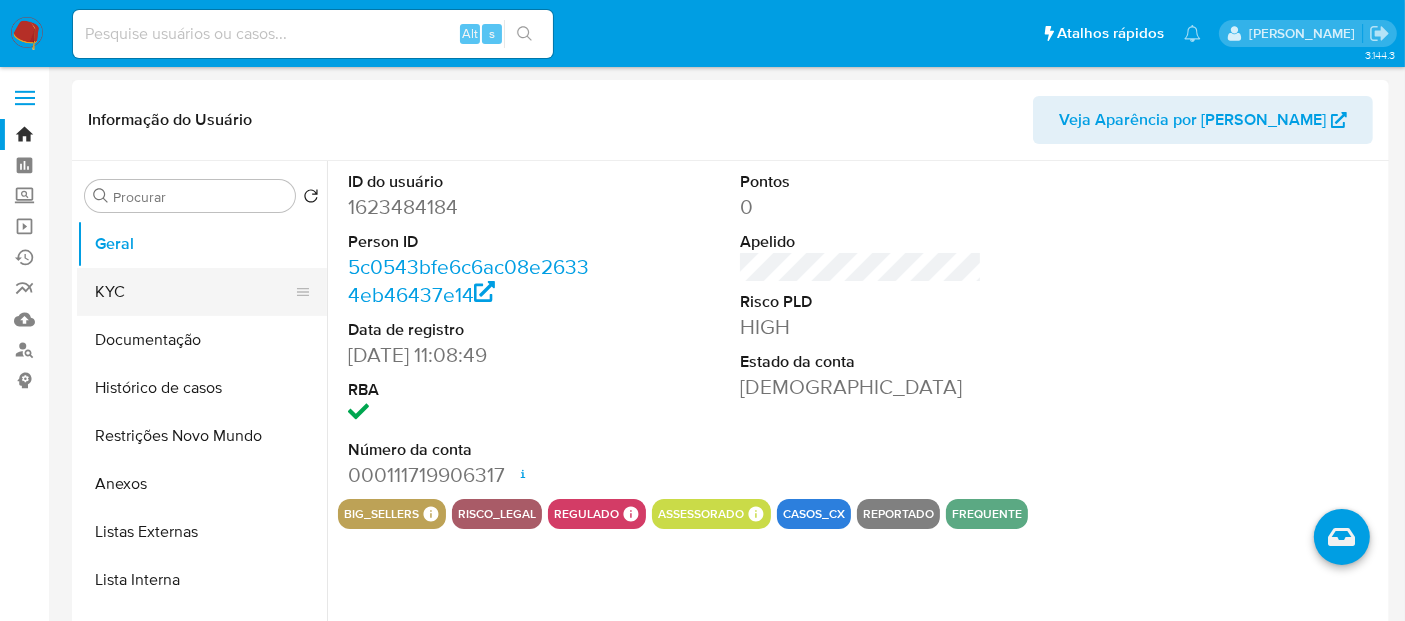select on "10" 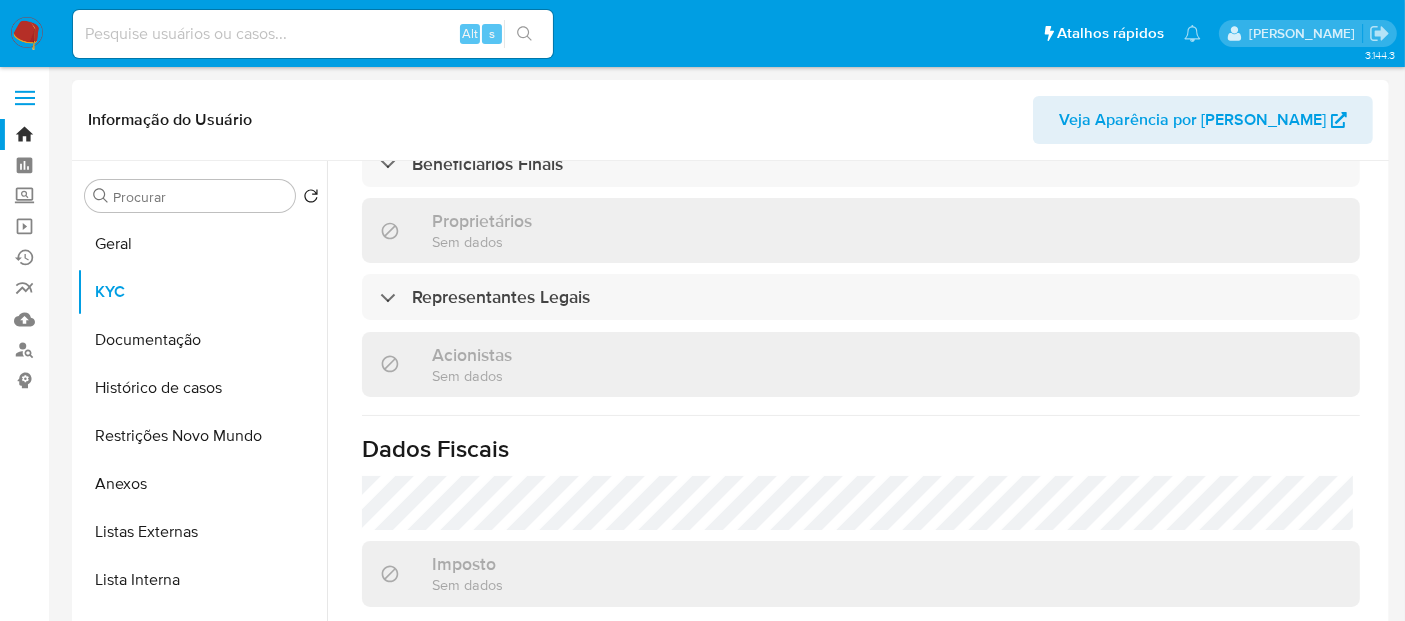 scroll, scrollTop: 1264, scrollLeft: 0, axis: vertical 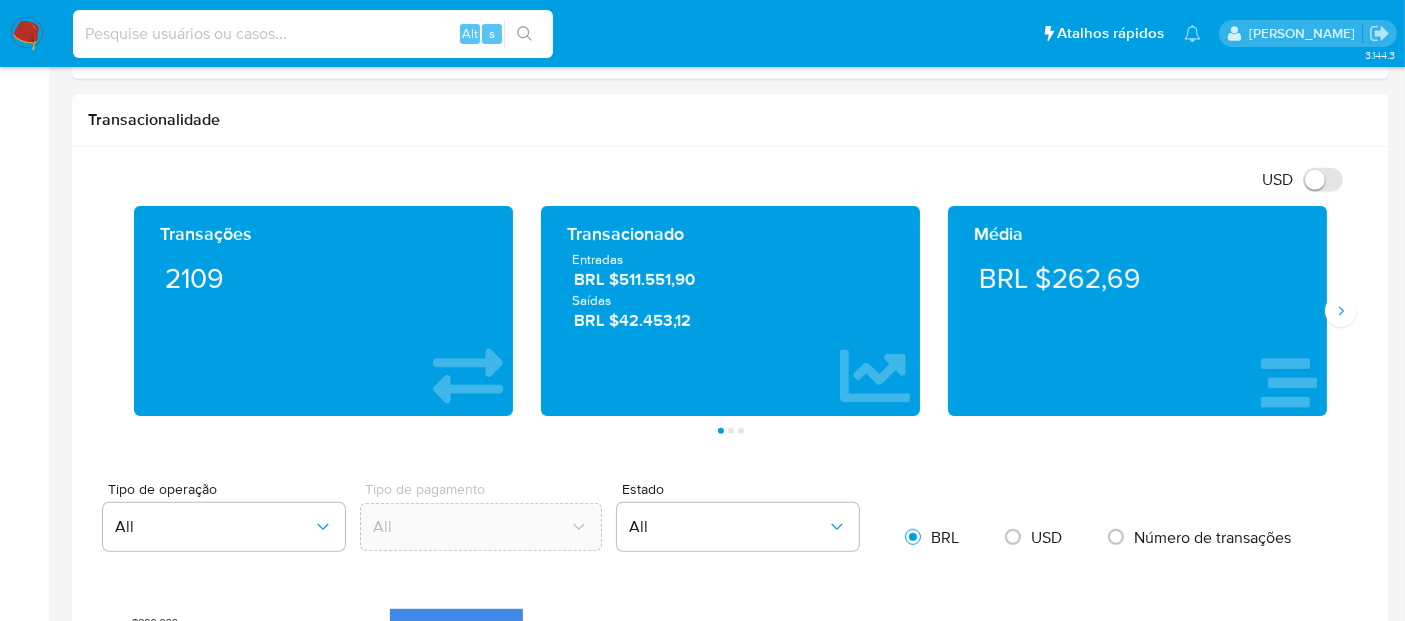 click at bounding box center (313, 34) 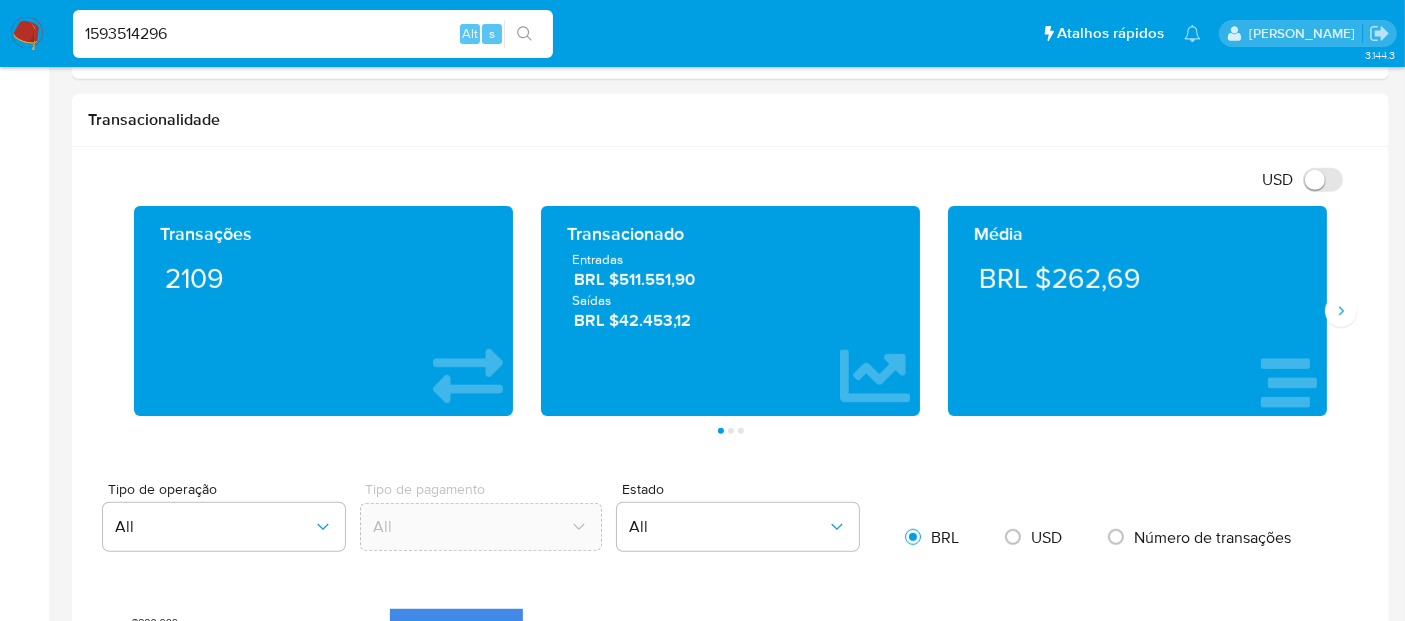 type on "1593514296" 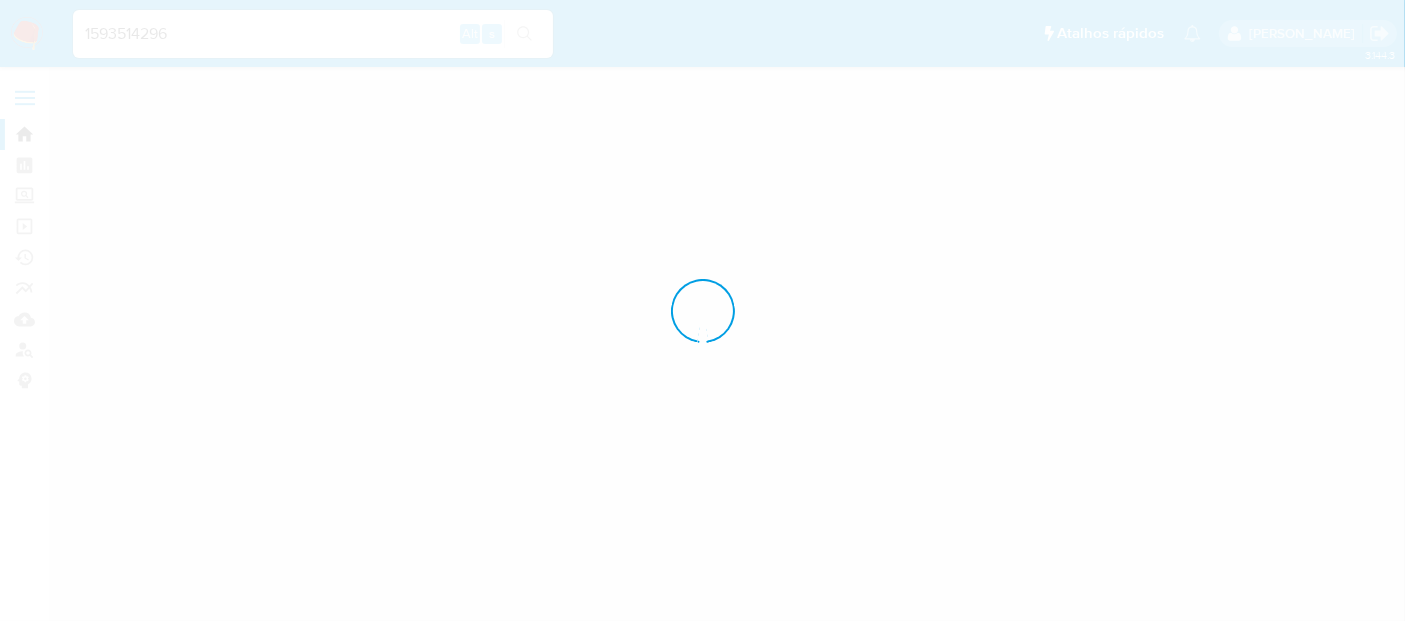 scroll, scrollTop: 0, scrollLeft: 0, axis: both 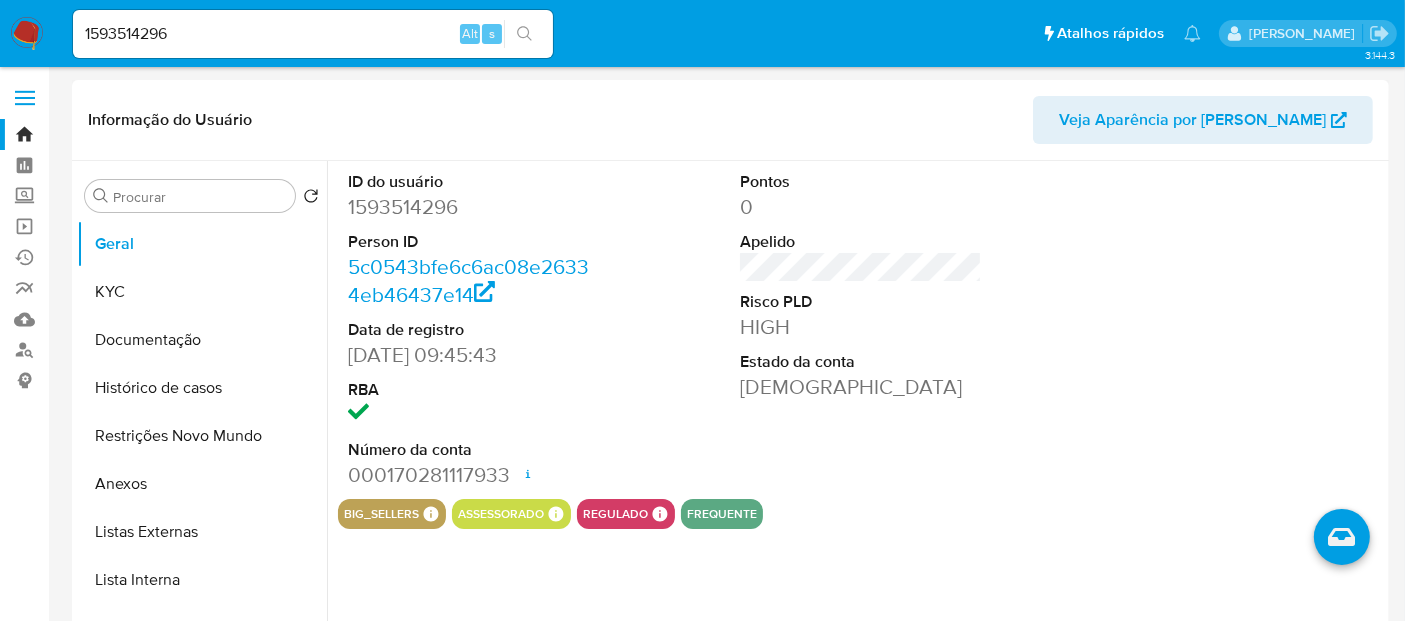 select on "10" 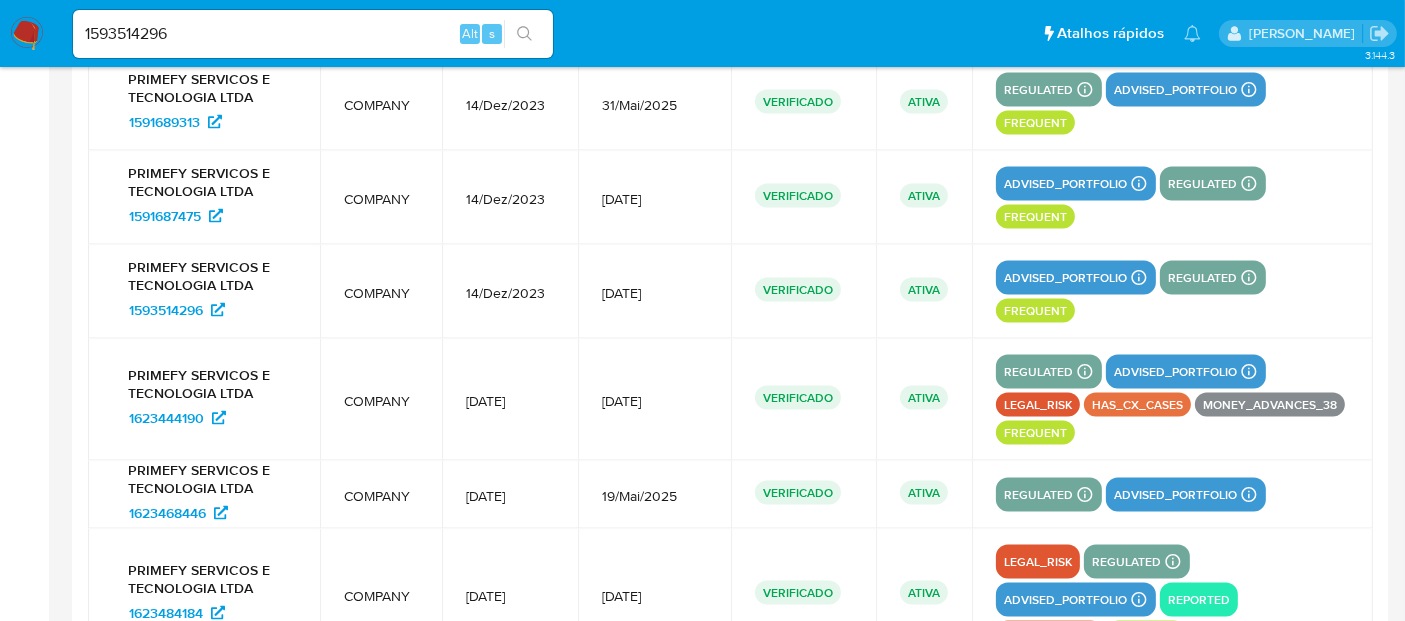 scroll, scrollTop: 3182, scrollLeft: 0, axis: vertical 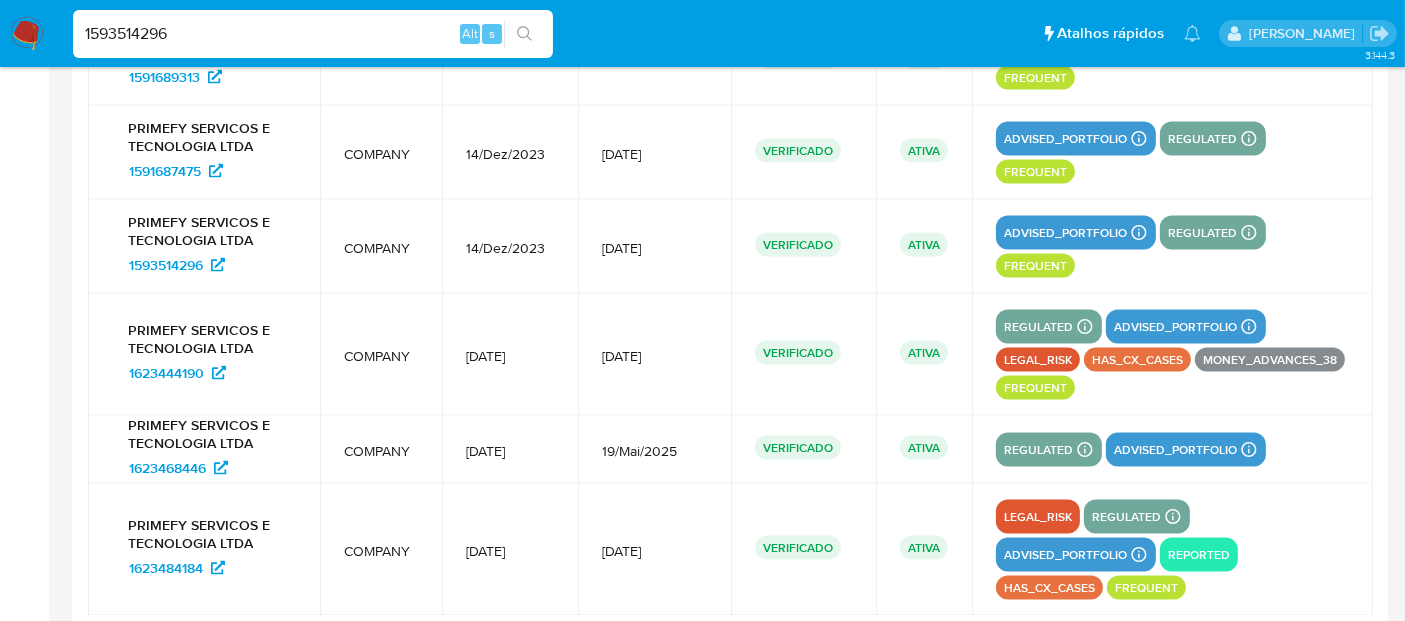 drag, startPoint x: 185, startPoint y: 34, endPoint x: 0, endPoint y: -24, distance: 193.87883 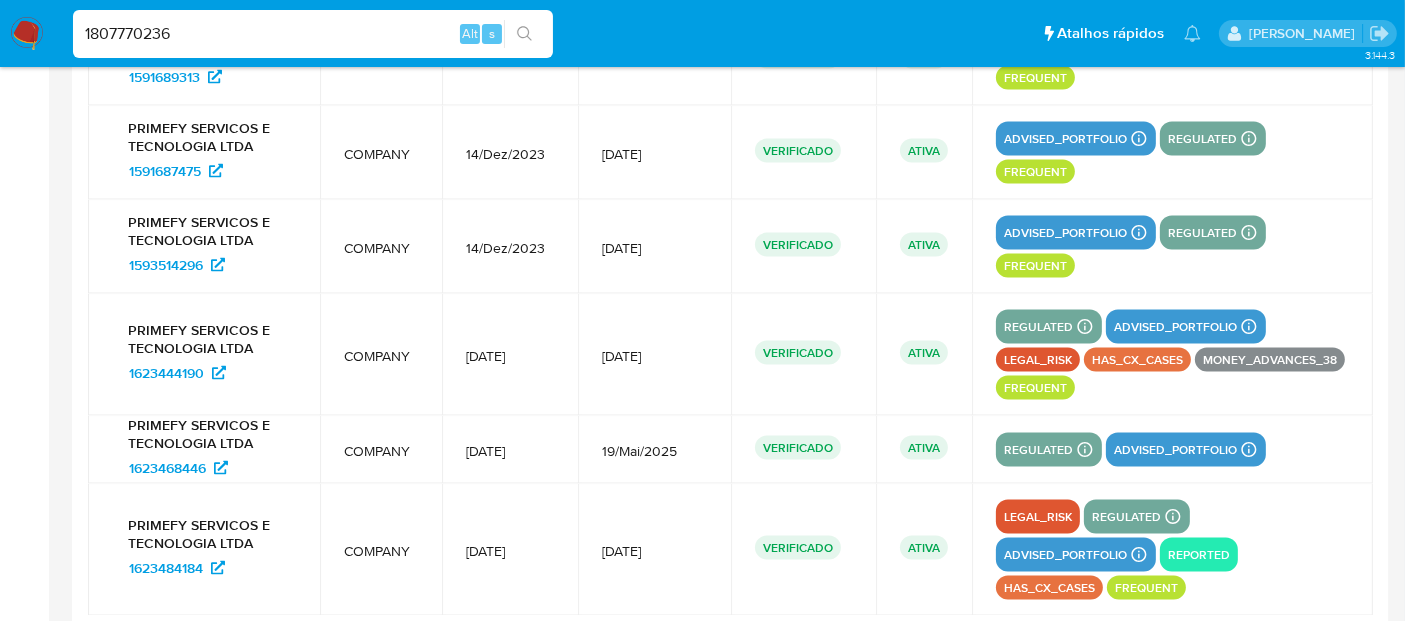 type on "1807770236" 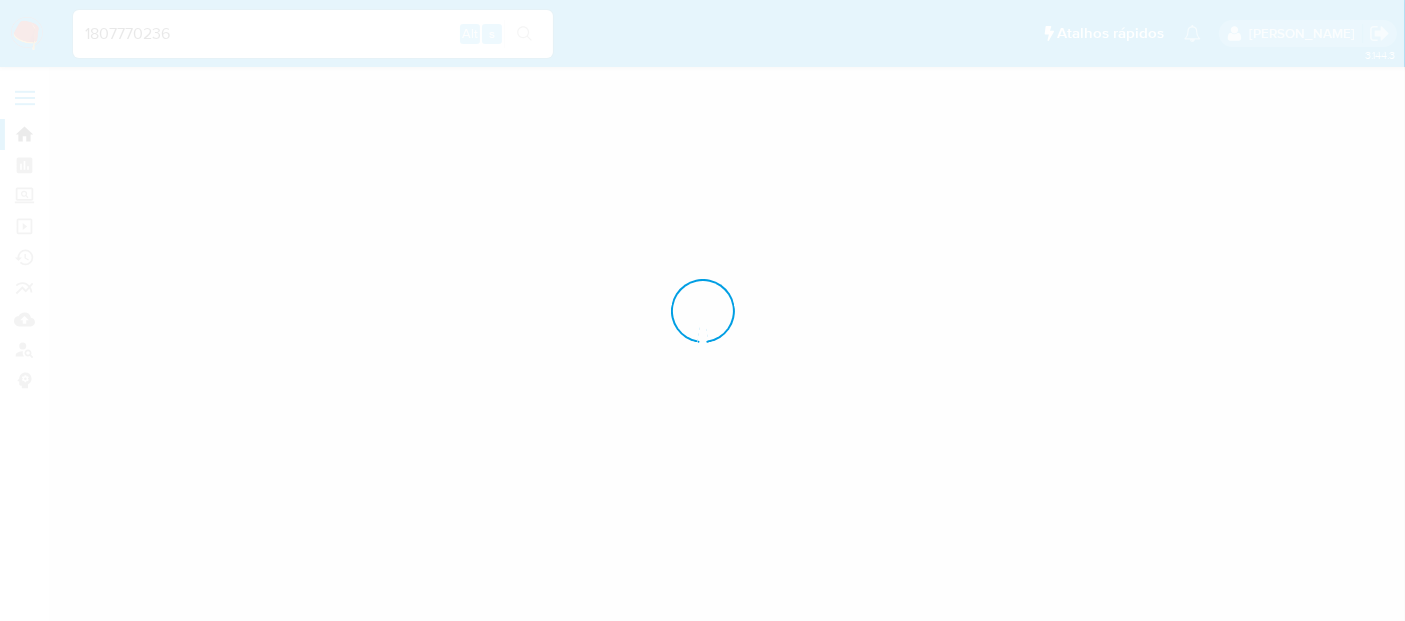 scroll, scrollTop: 0, scrollLeft: 0, axis: both 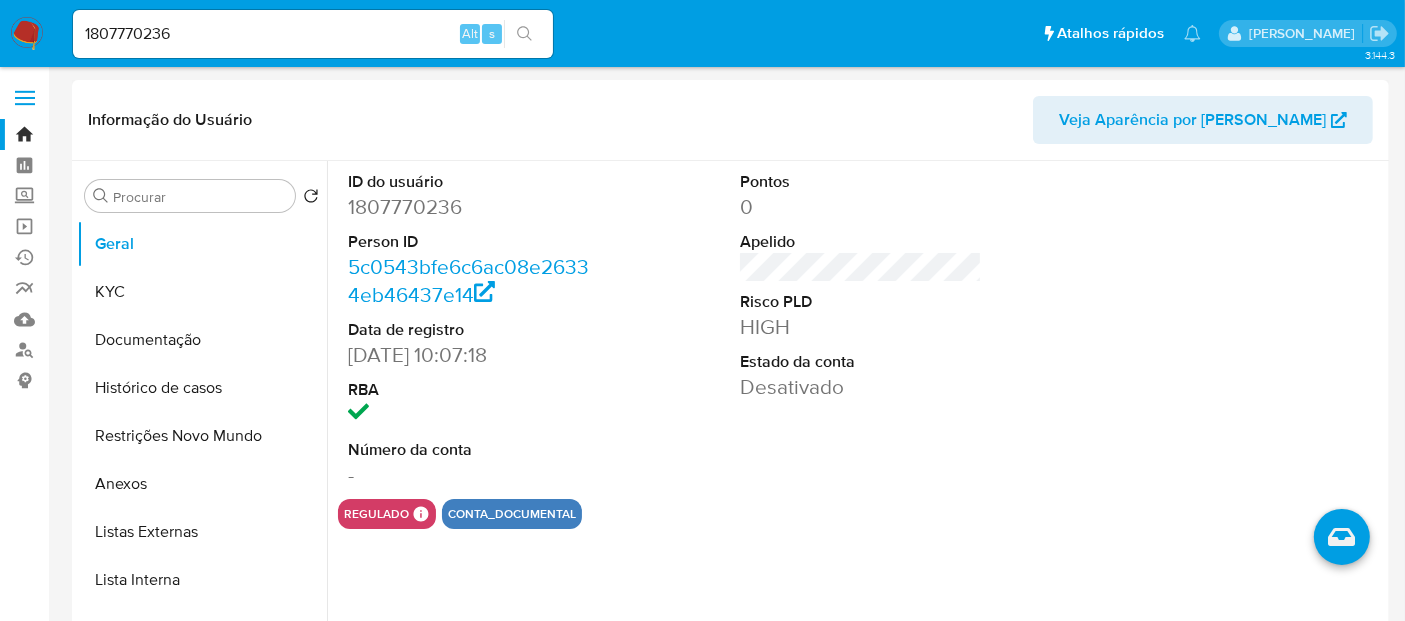 select on "10" 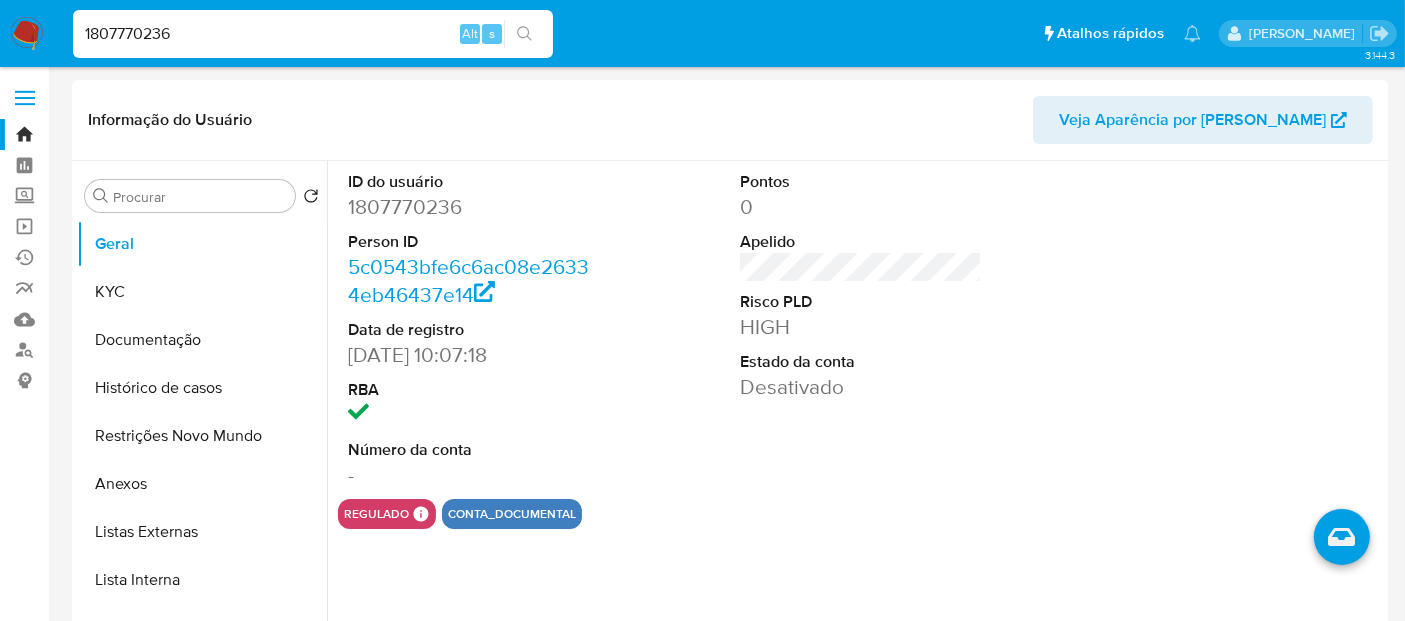 drag, startPoint x: 180, startPoint y: 18, endPoint x: 0, endPoint y: 18, distance: 180 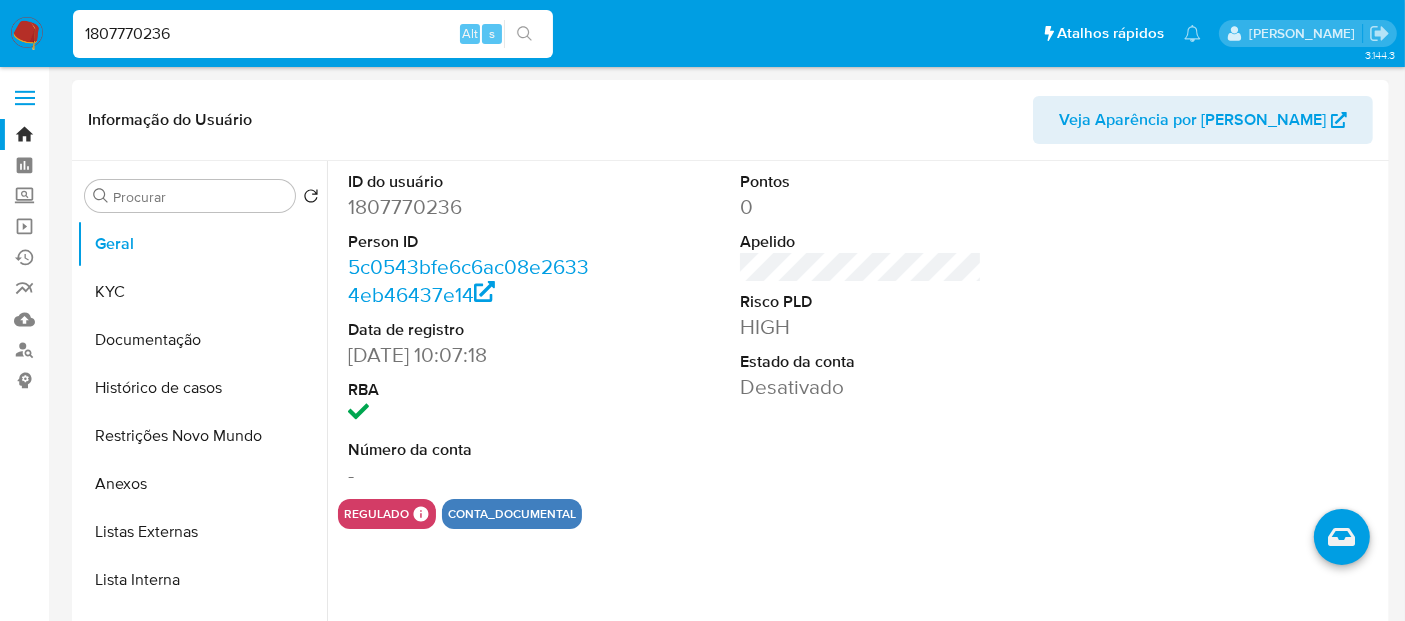 paste on "2286729451" 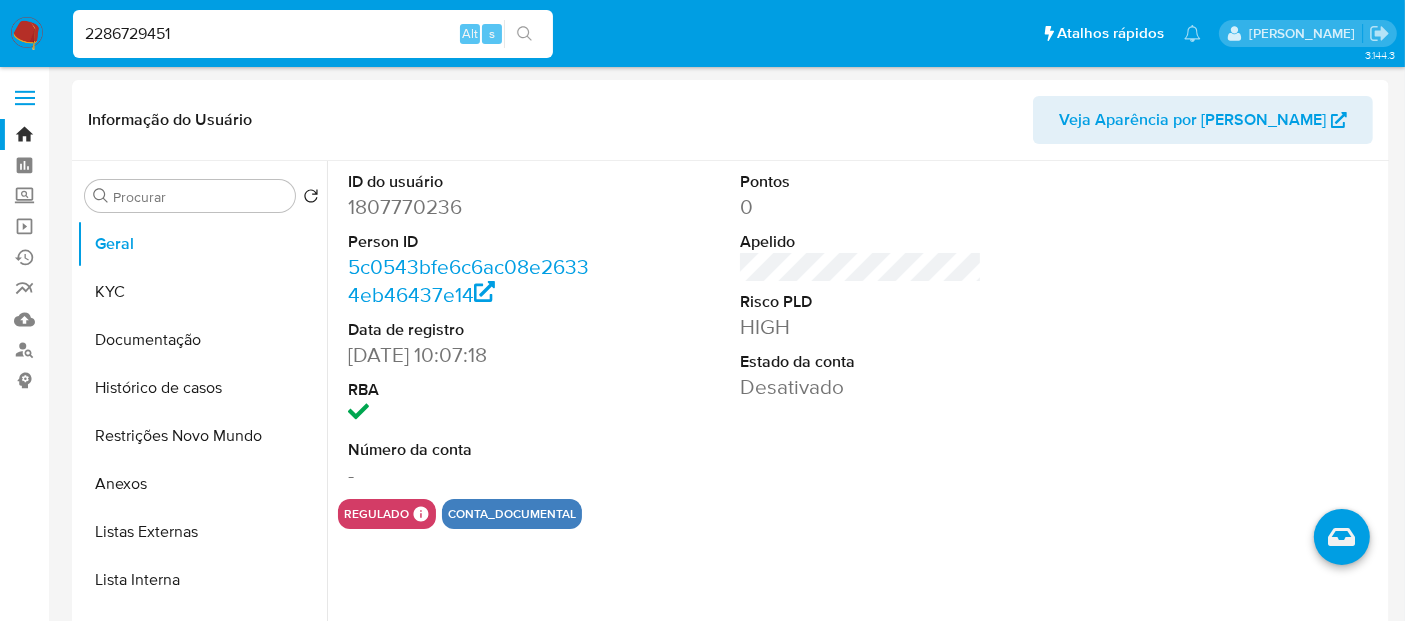 type on "2286729451" 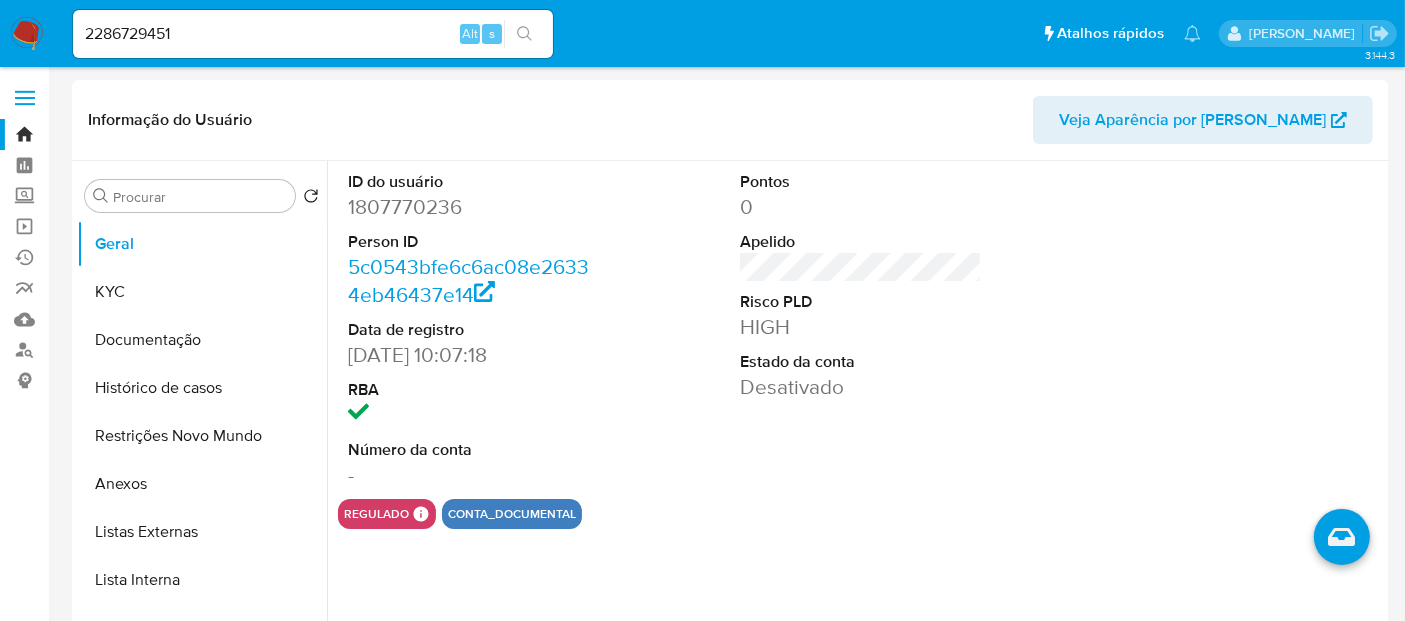 click 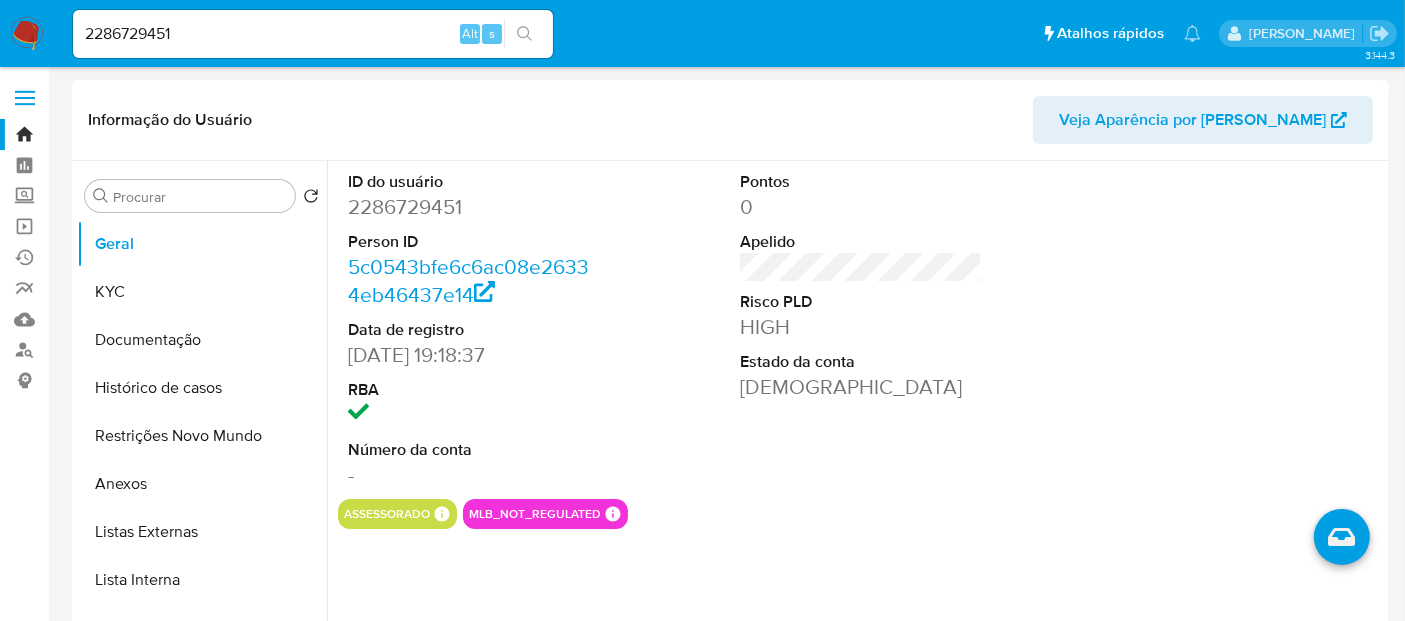 select on "10" 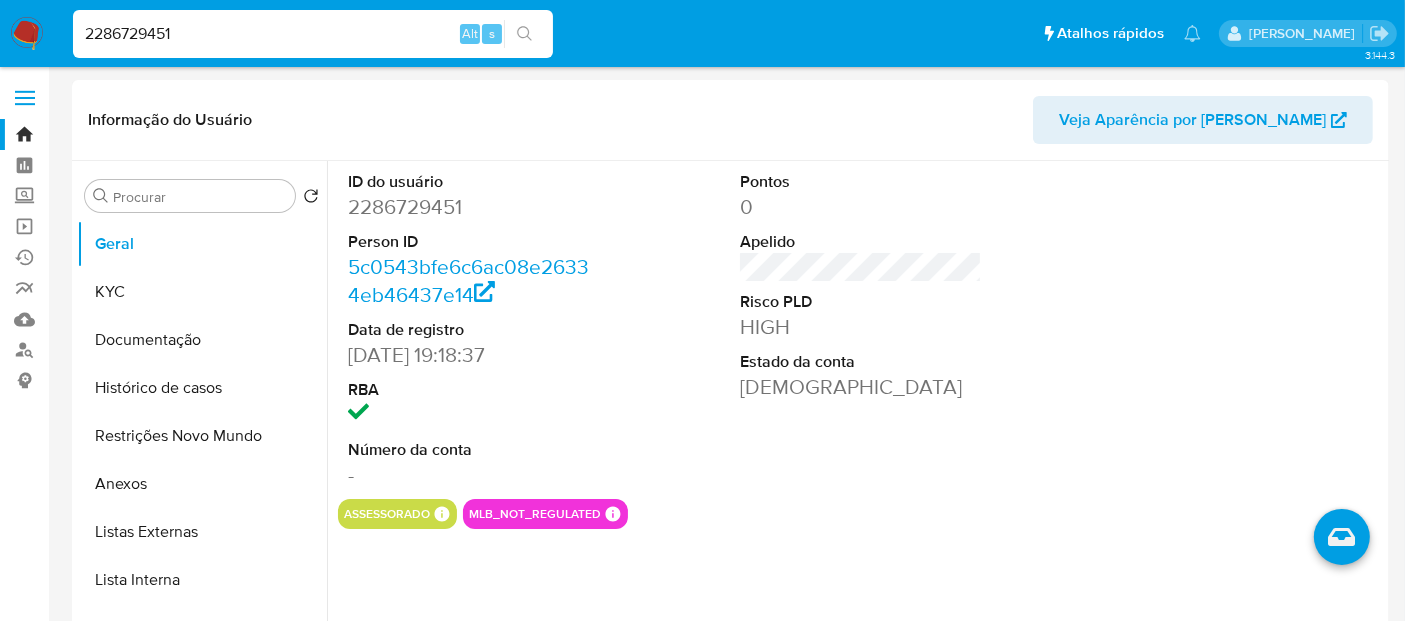 drag, startPoint x: 180, startPoint y: 34, endPoint x: 0, endPoint y: 35, distance: 180.00278 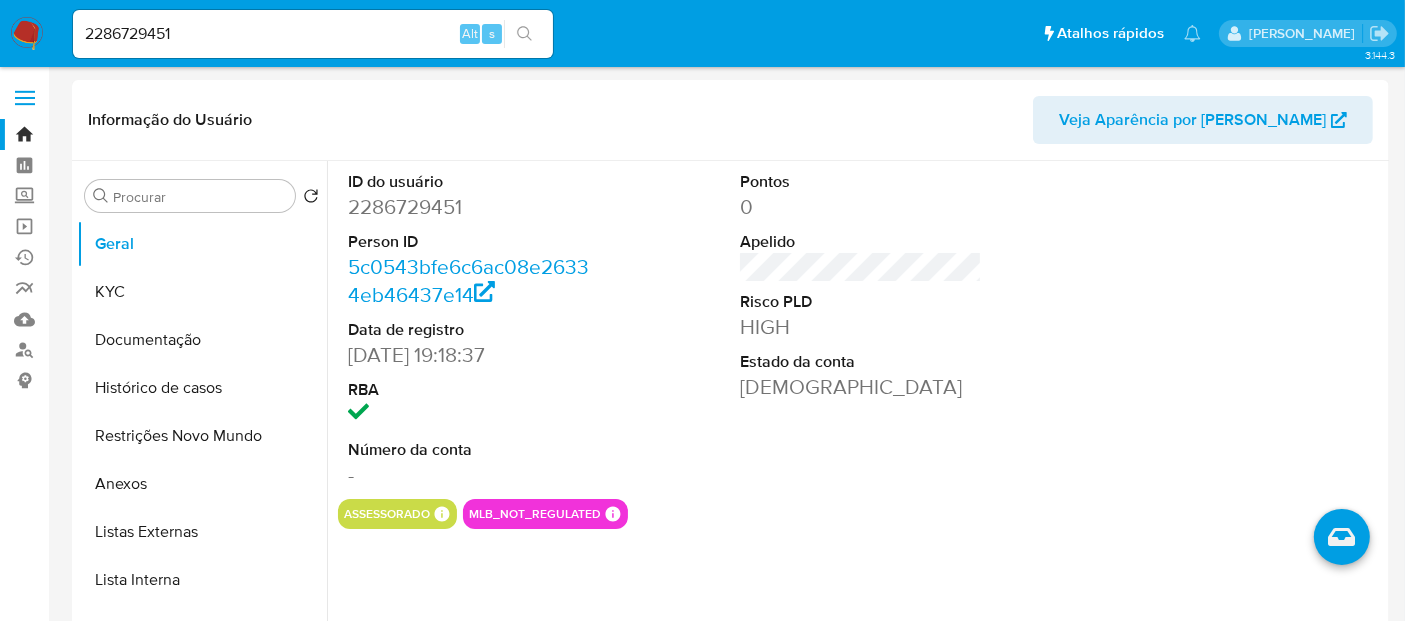 click 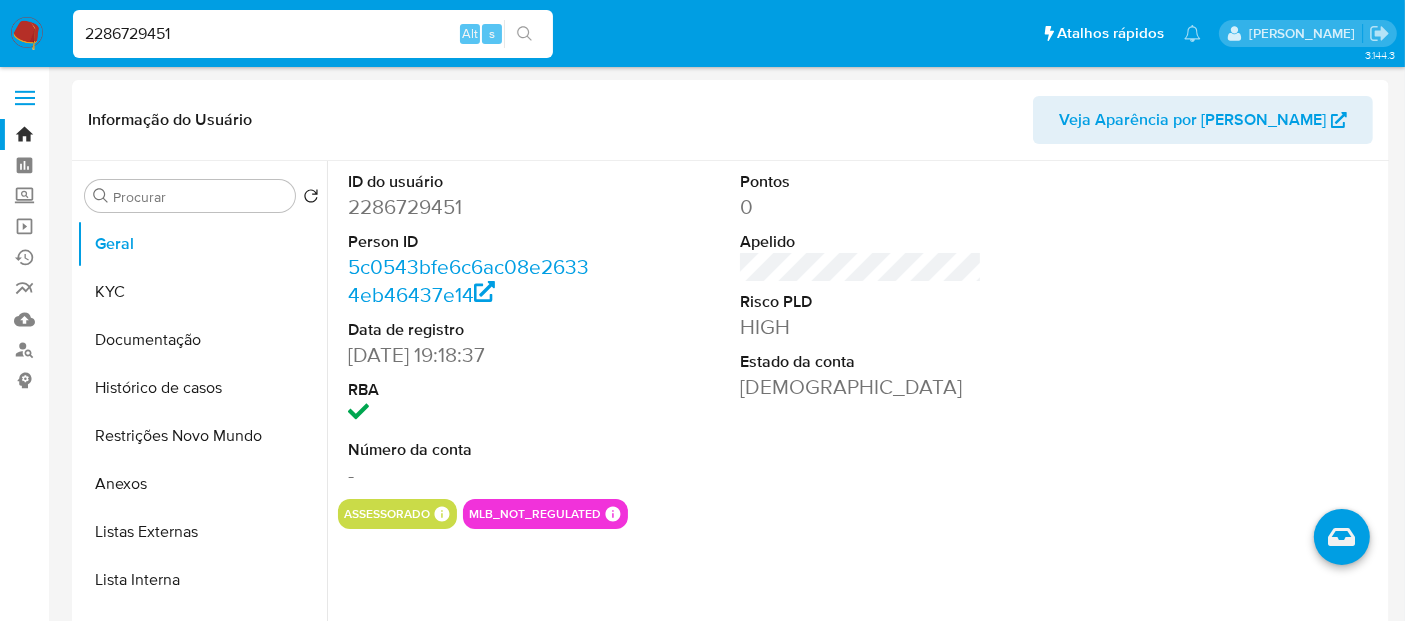 drag, startPoint x: 177, startPoint y: 32, endPoint x: 0, endPoint y: -17, distance: 183.65729 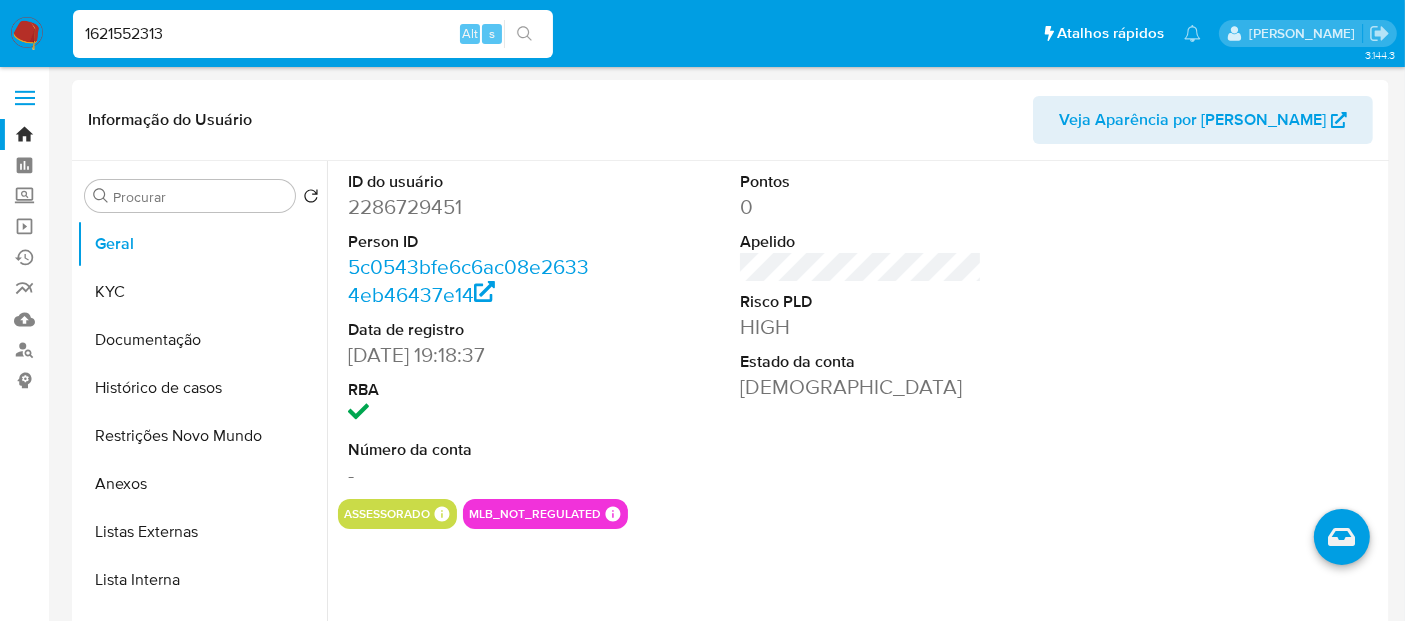 type on "1621552313" 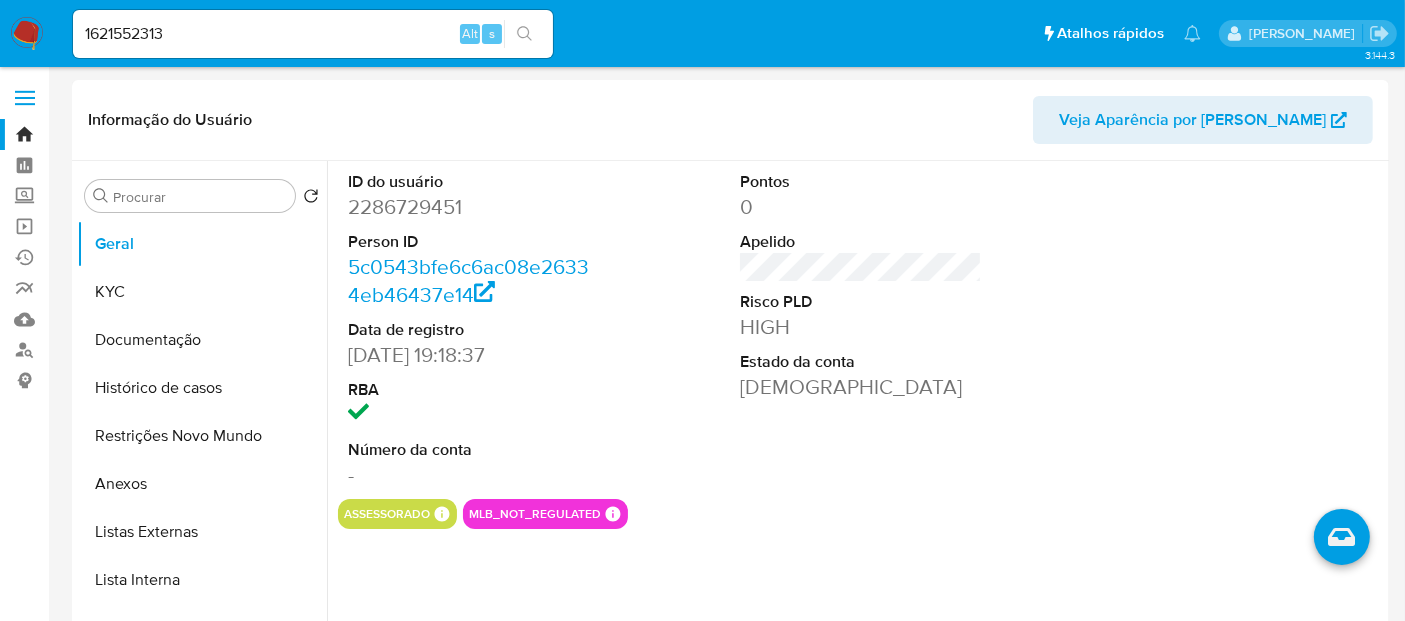 click 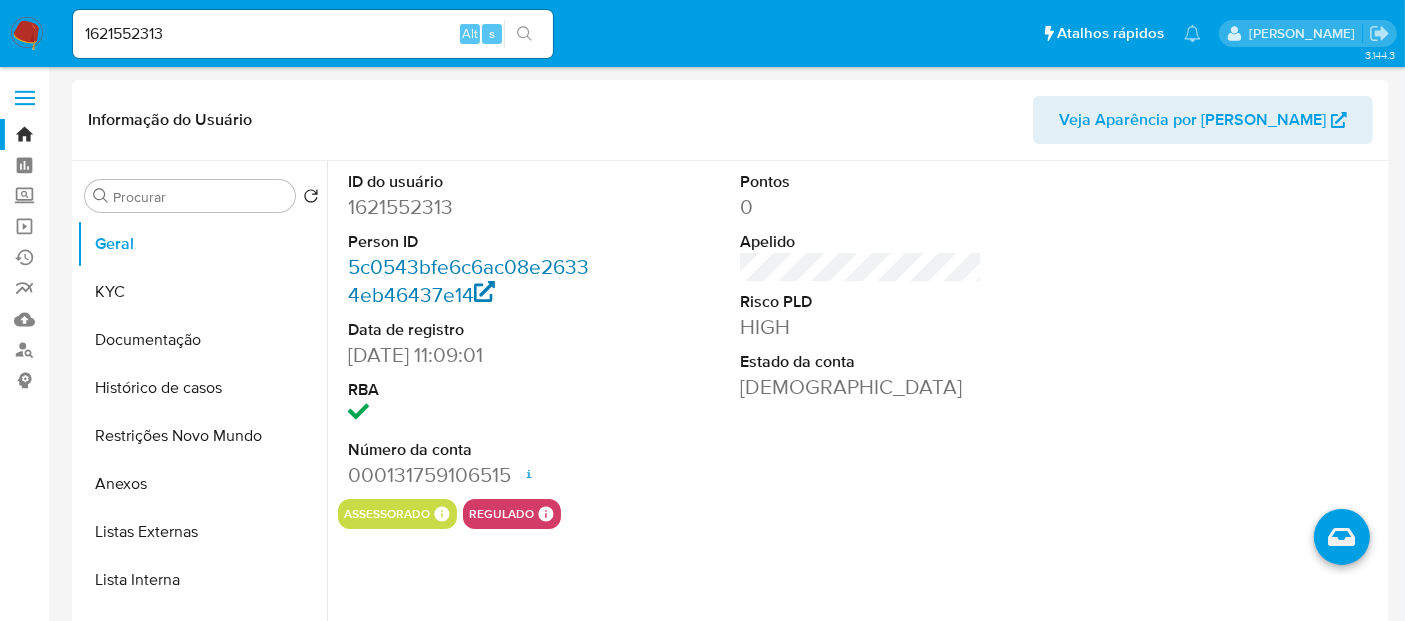 select on "10" 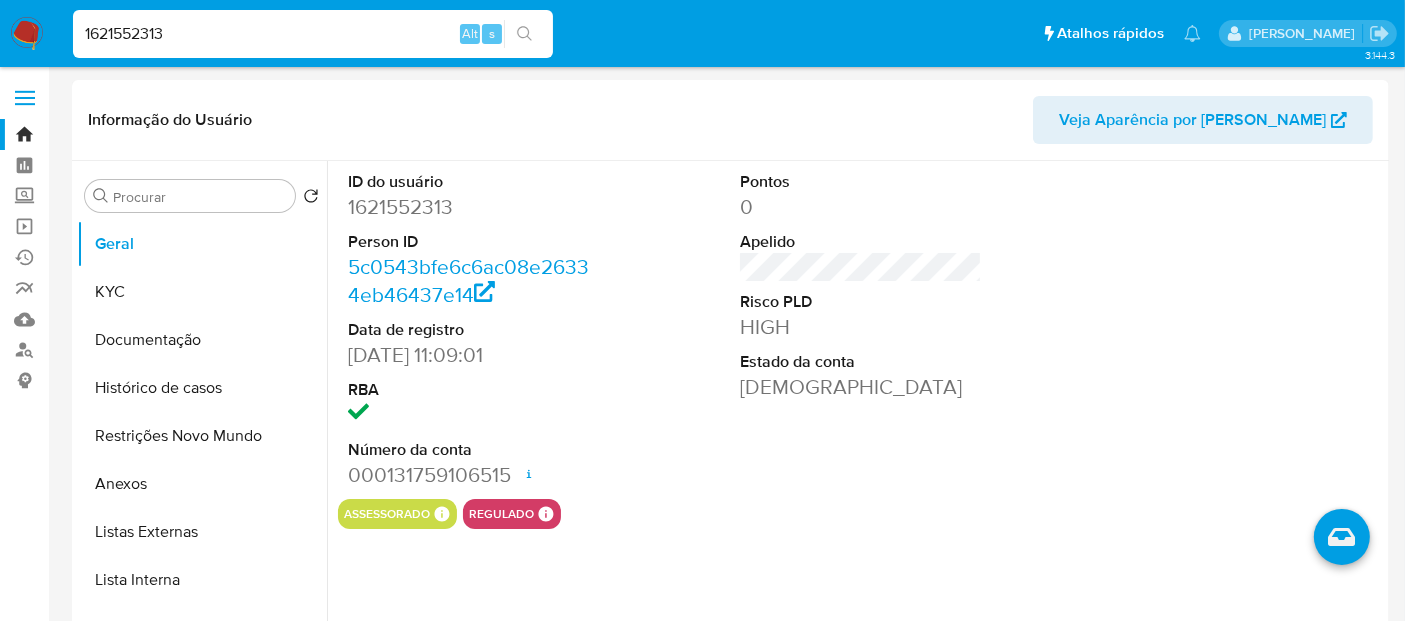 drag, startPoint x: 167, startPoint y: 27, endPoint x: 0, endPoint y: 28, distance: 167.00299 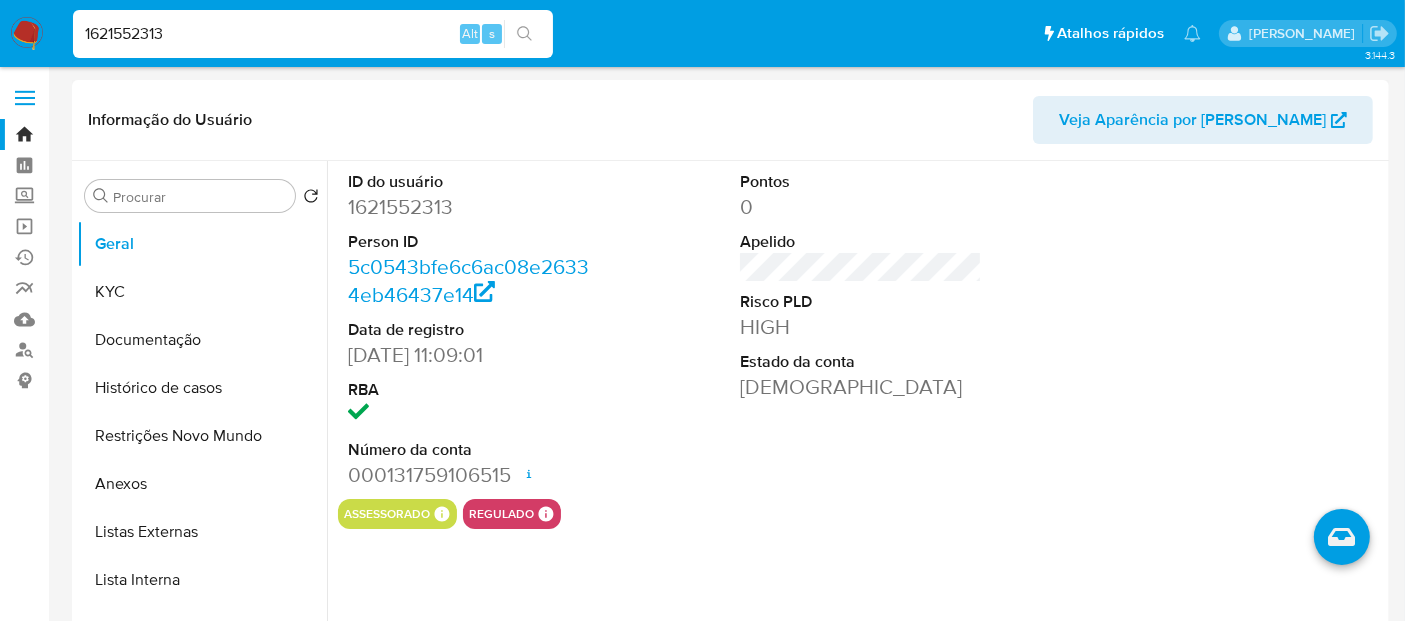 paste on "2290038598" 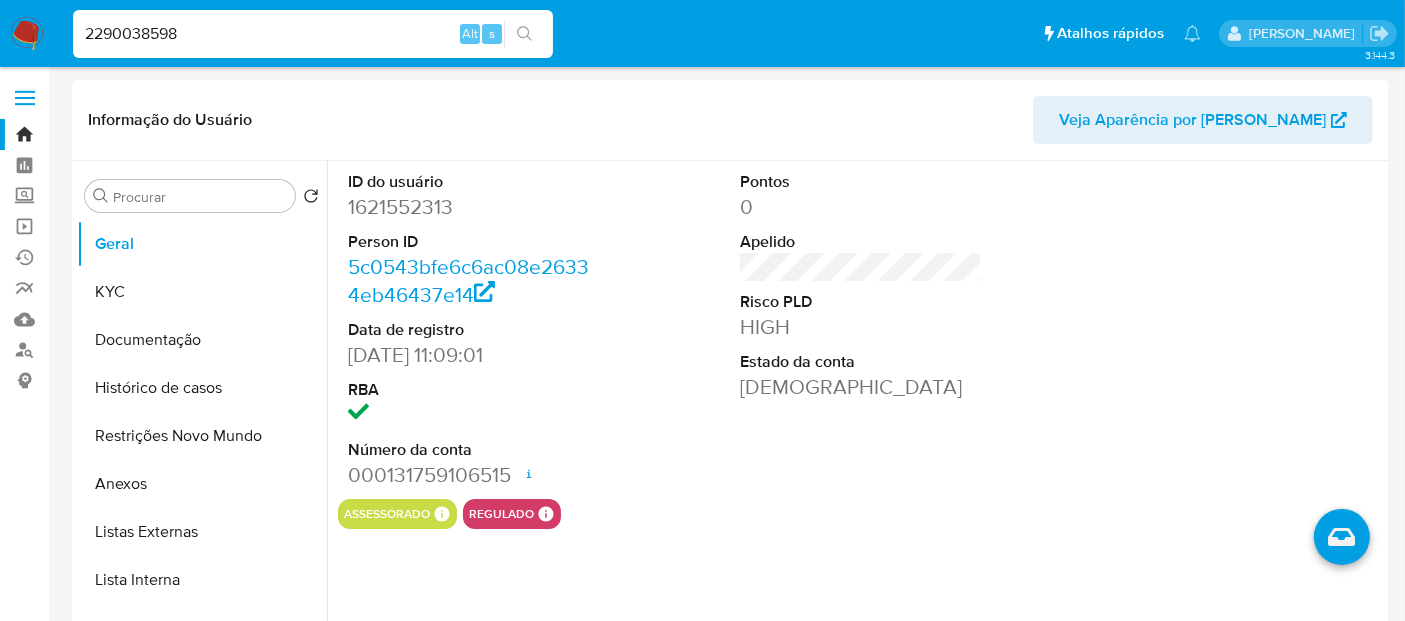 type on "2290038598" 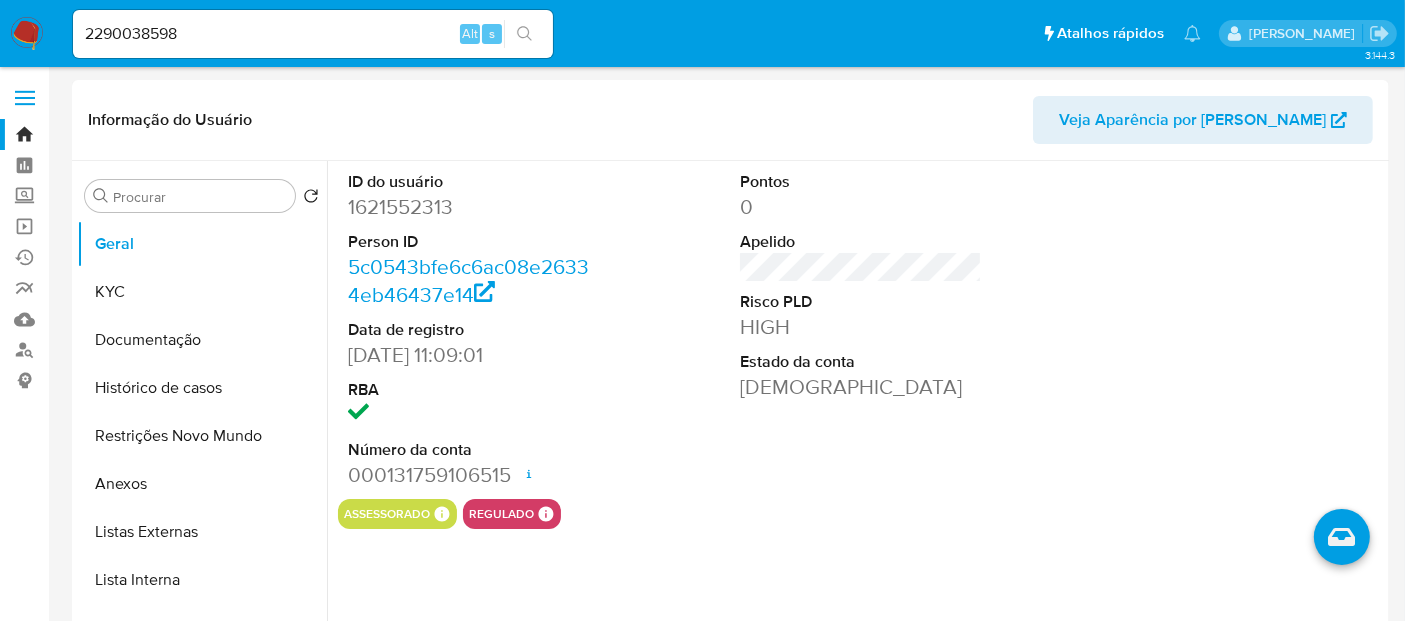 click 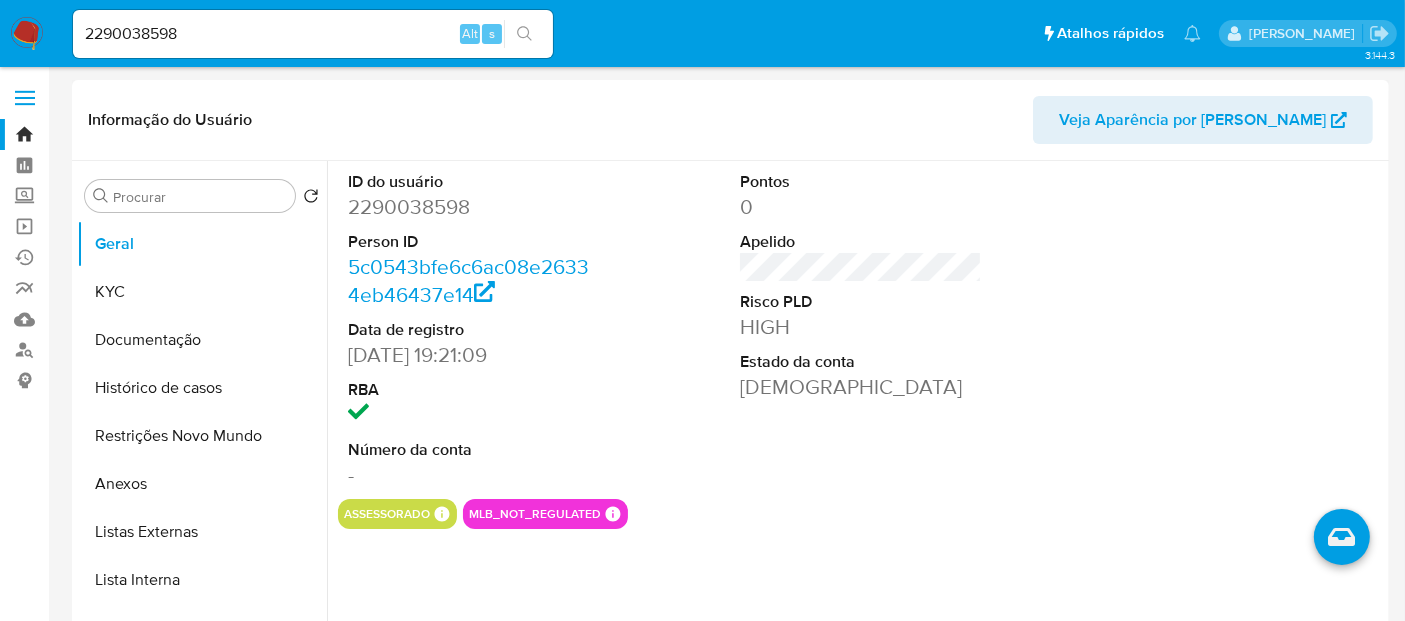 select on "10" 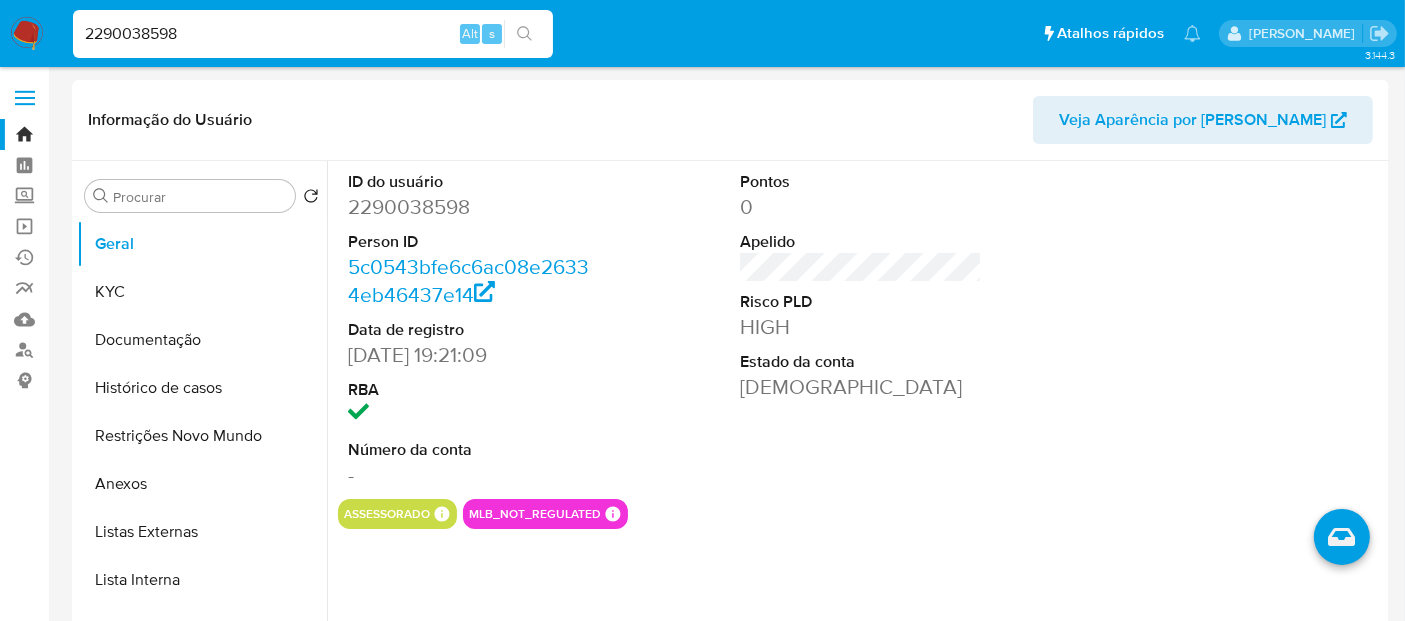 drag, startPoint x: 144, startPoint y: 28, endPoint x: 0, endPoint y: 20, distance: 144.22205 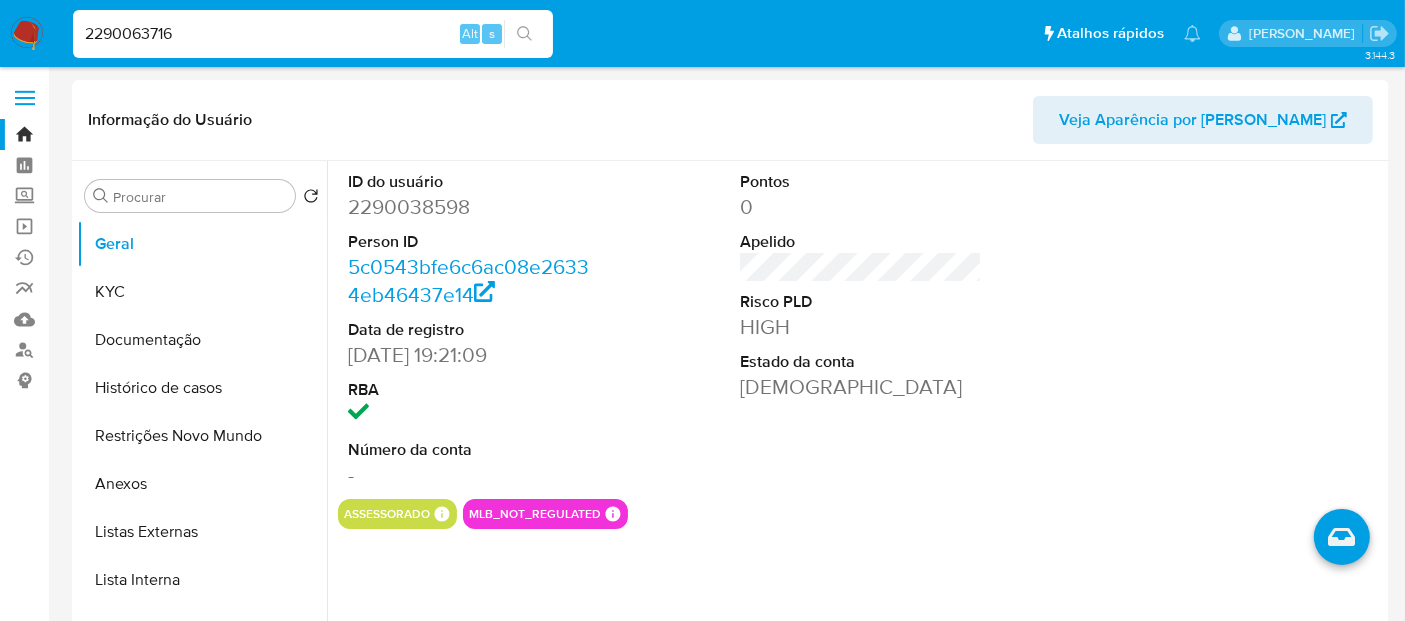 type on "2290063716" 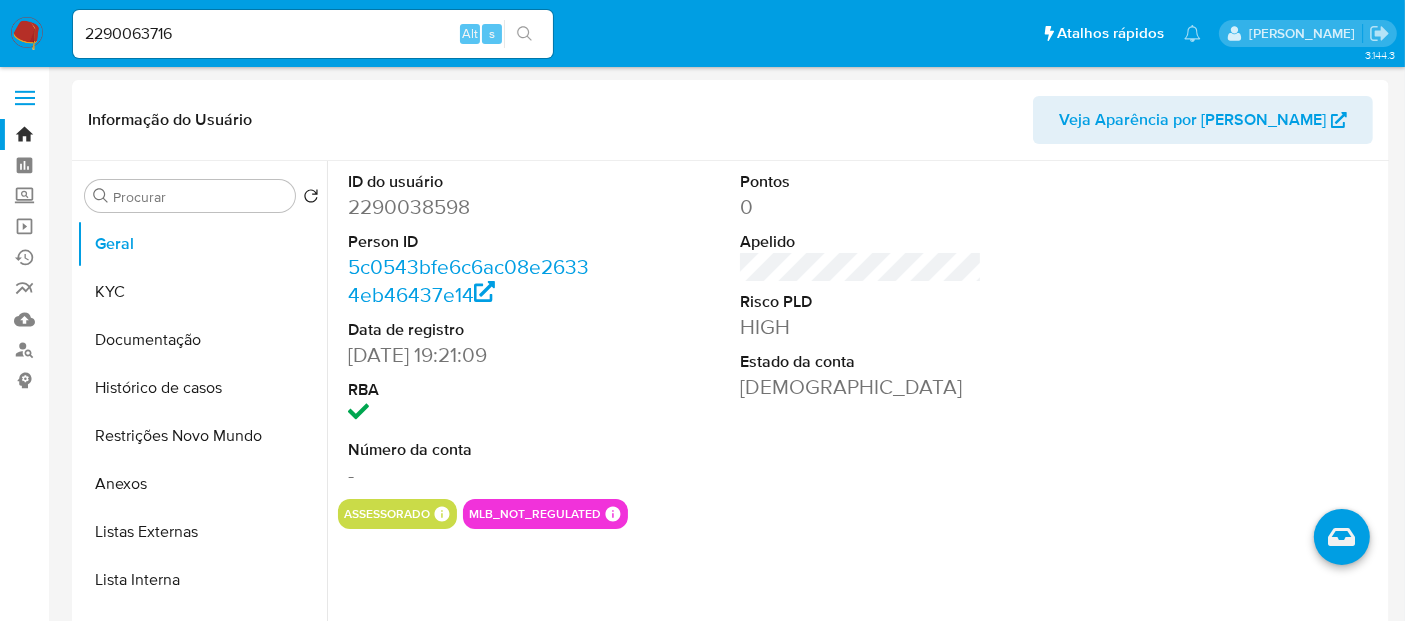 click 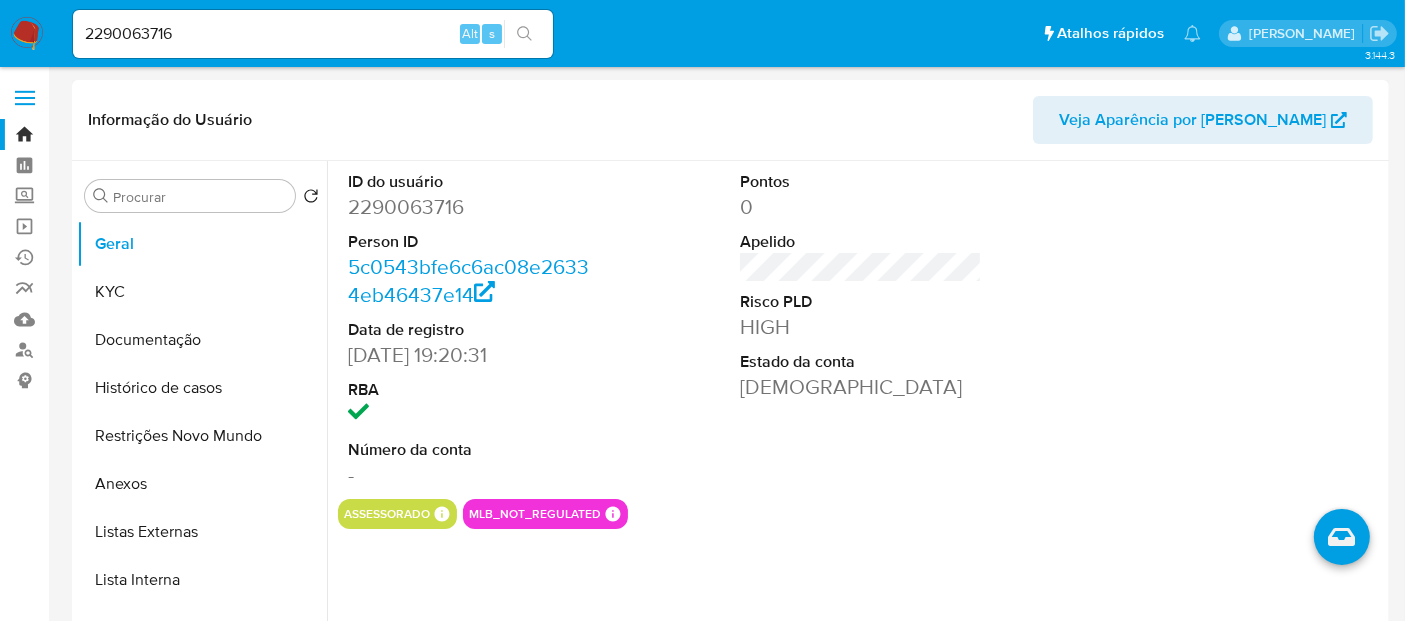 select on "10" 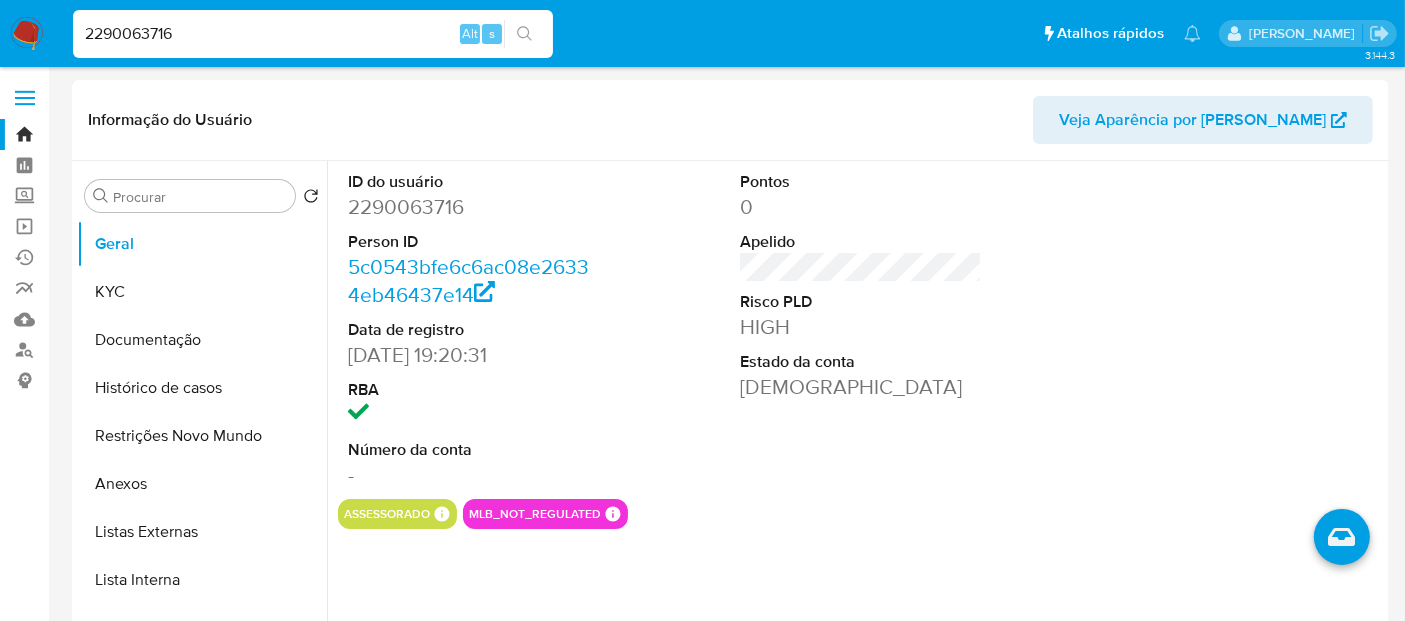drag, startPoint x: 72, startPoint y: 21, endPoint x: 0, endPoint y: 21, distance: 72 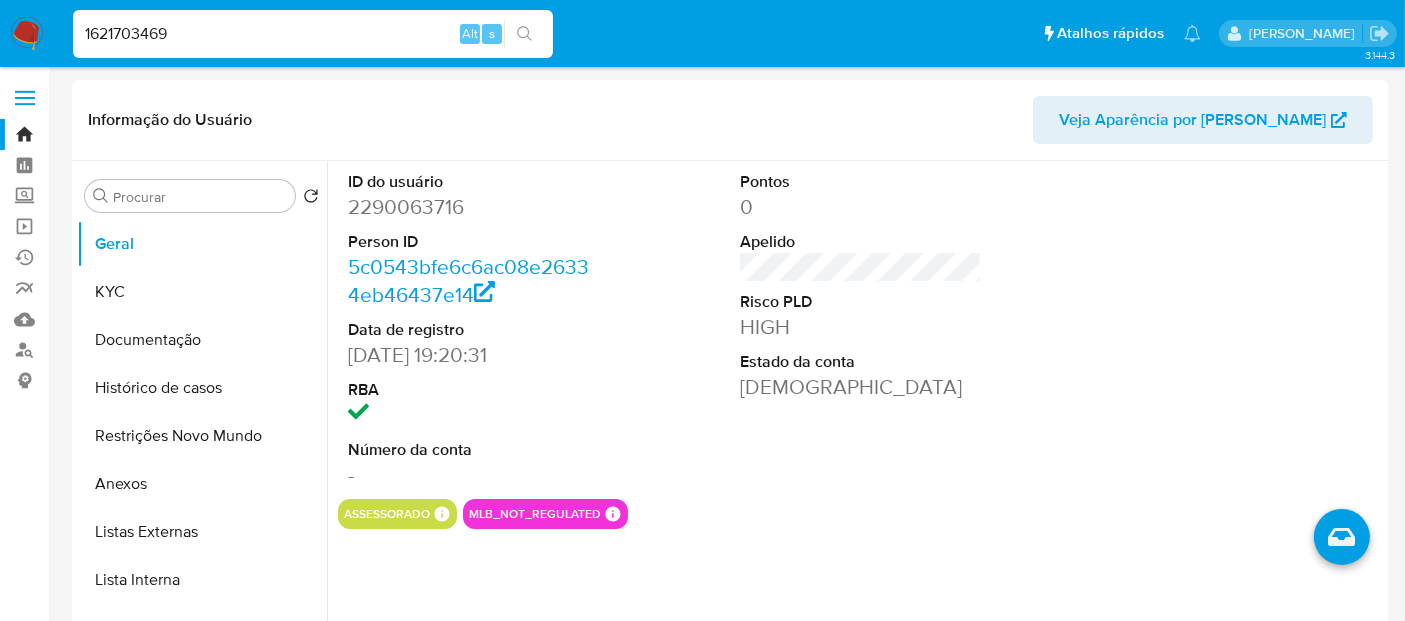 type on "1621703469" 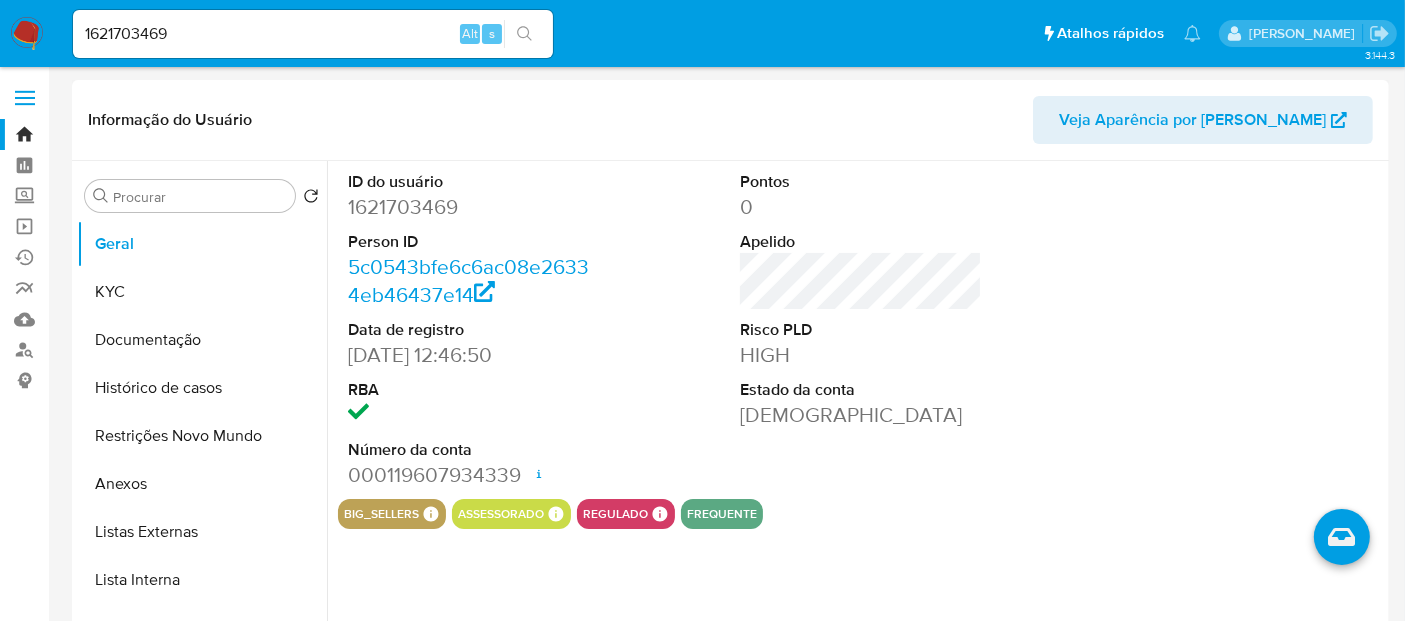 select on "10" 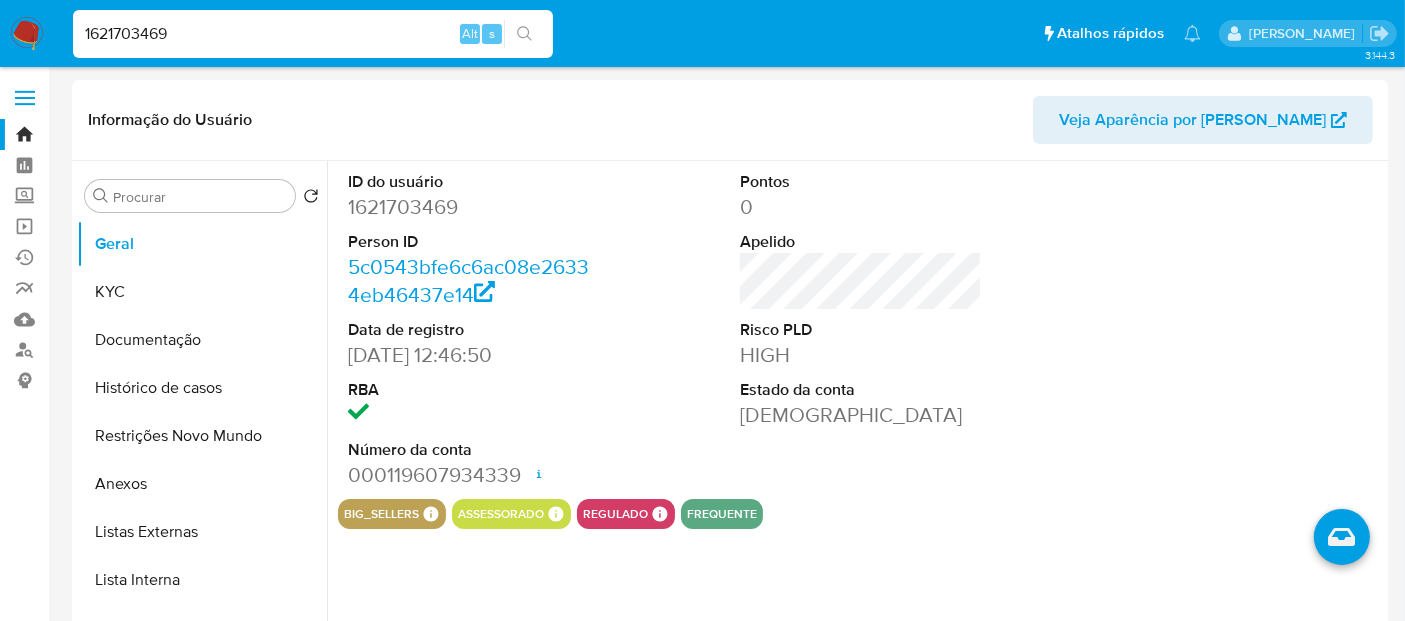 drag, startPoint x: 67, startPoint y: 27, endPoint x: 0, endPoint y: 27, distance: 67 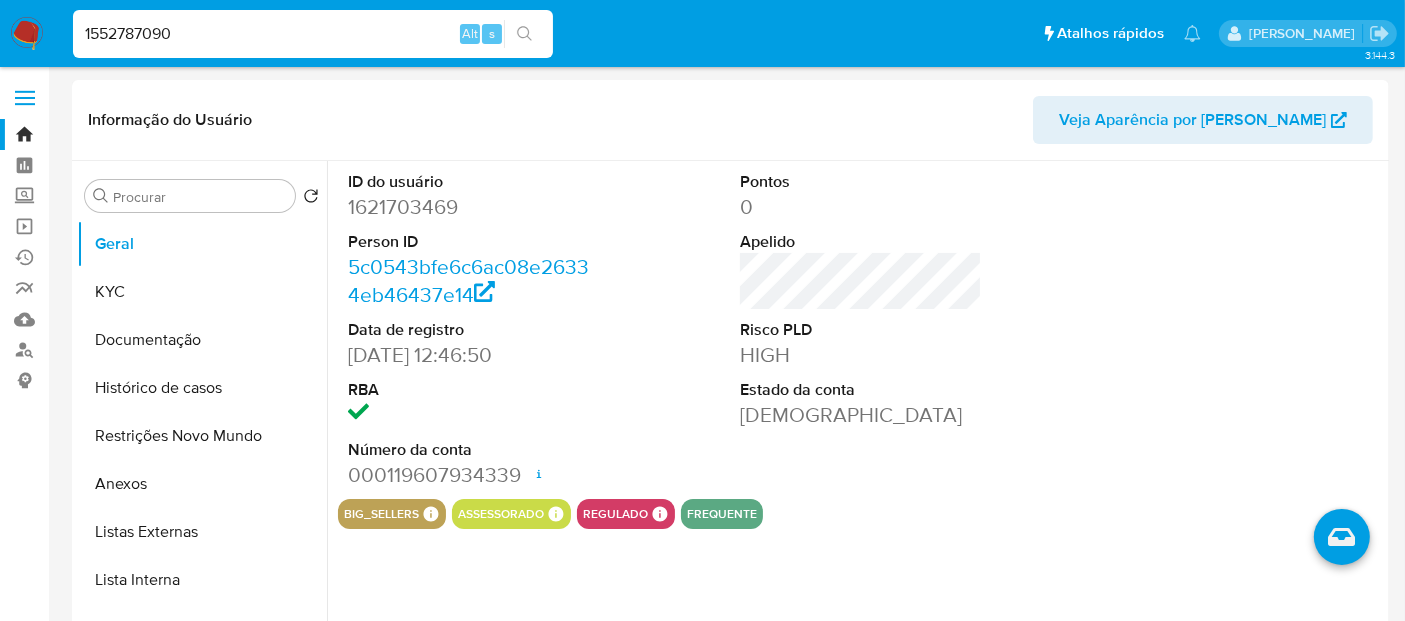 type on "1552787090" 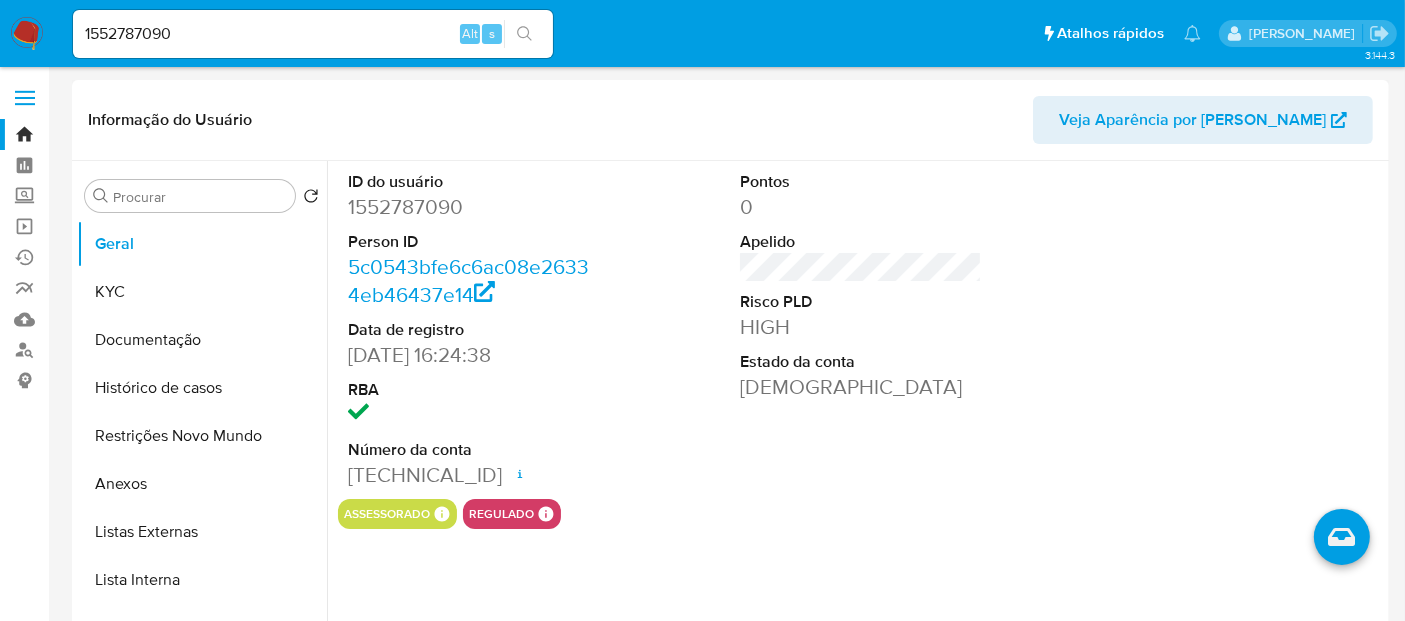 select on "10" 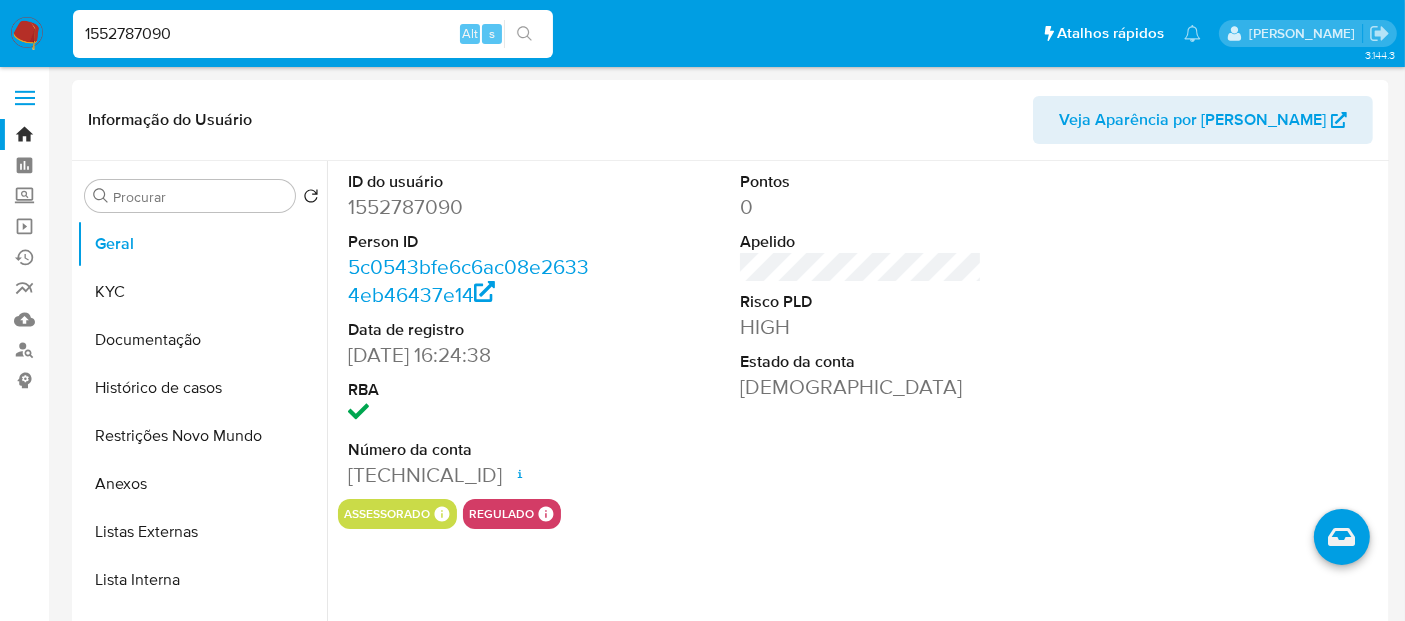 drag, startPoint x: 191, startPoint y: 21, endPoint x: 0, endPoint y: 22, distance: 191.00262 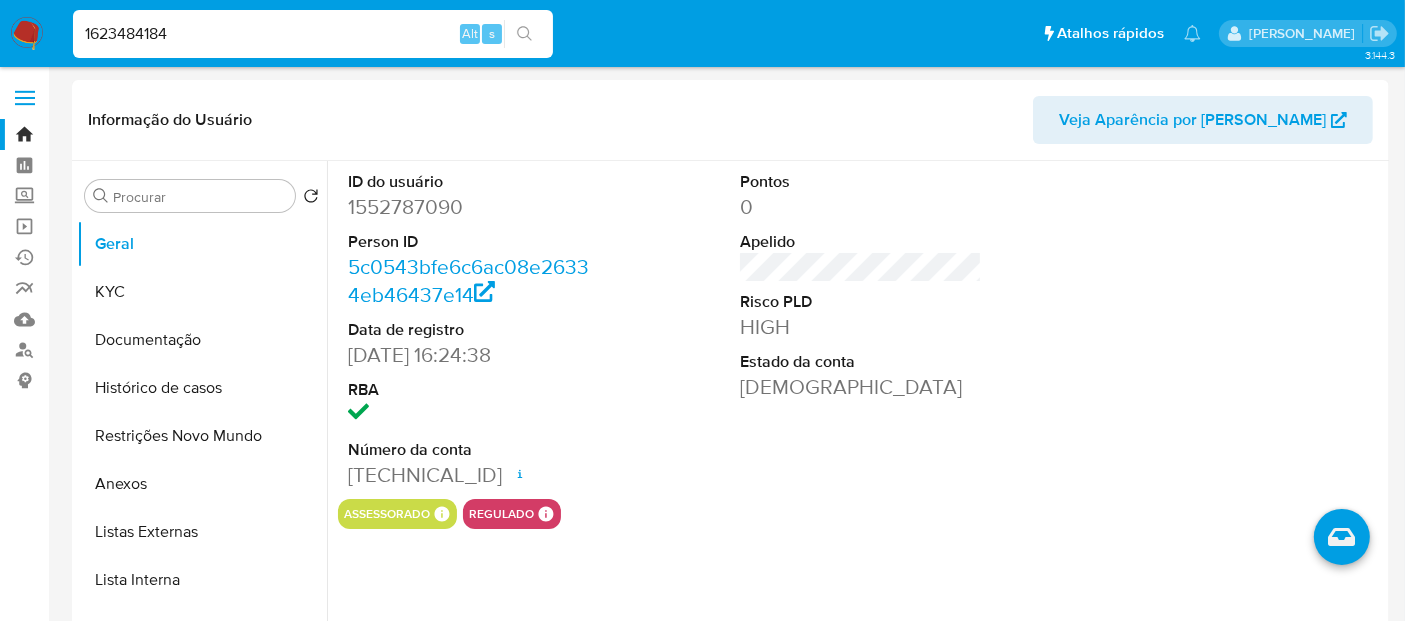 type on "1623484184" 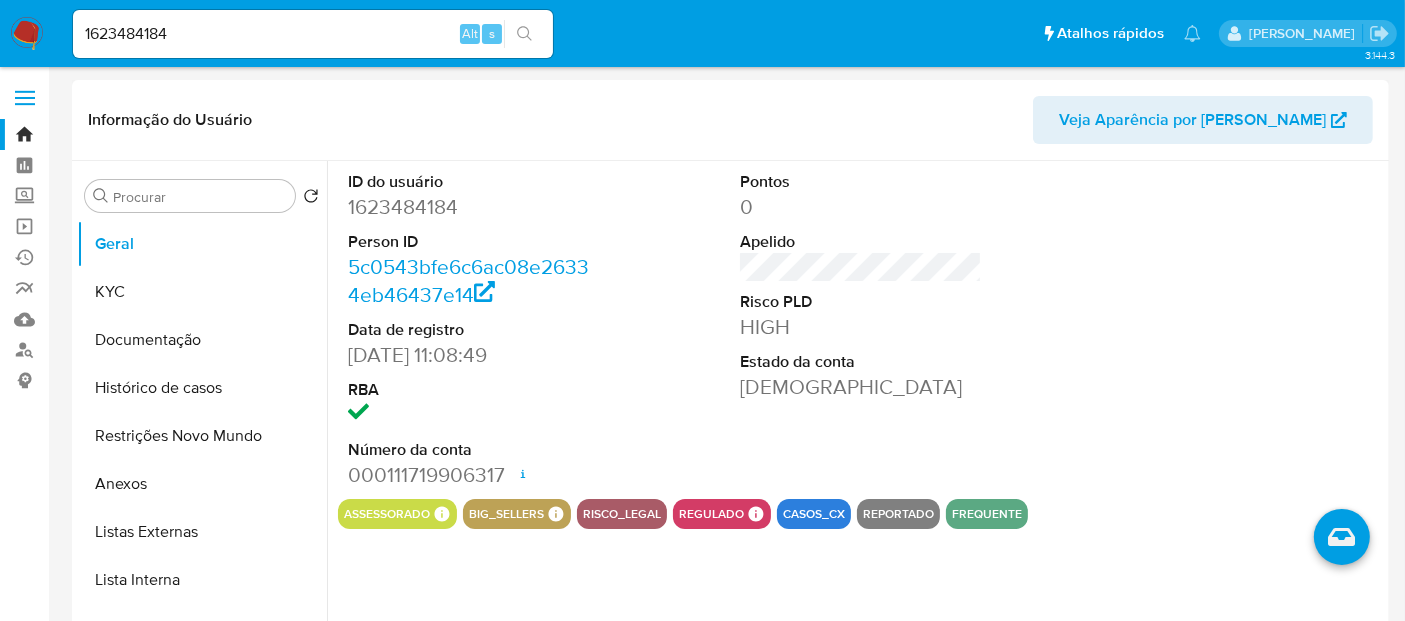 select on "10" 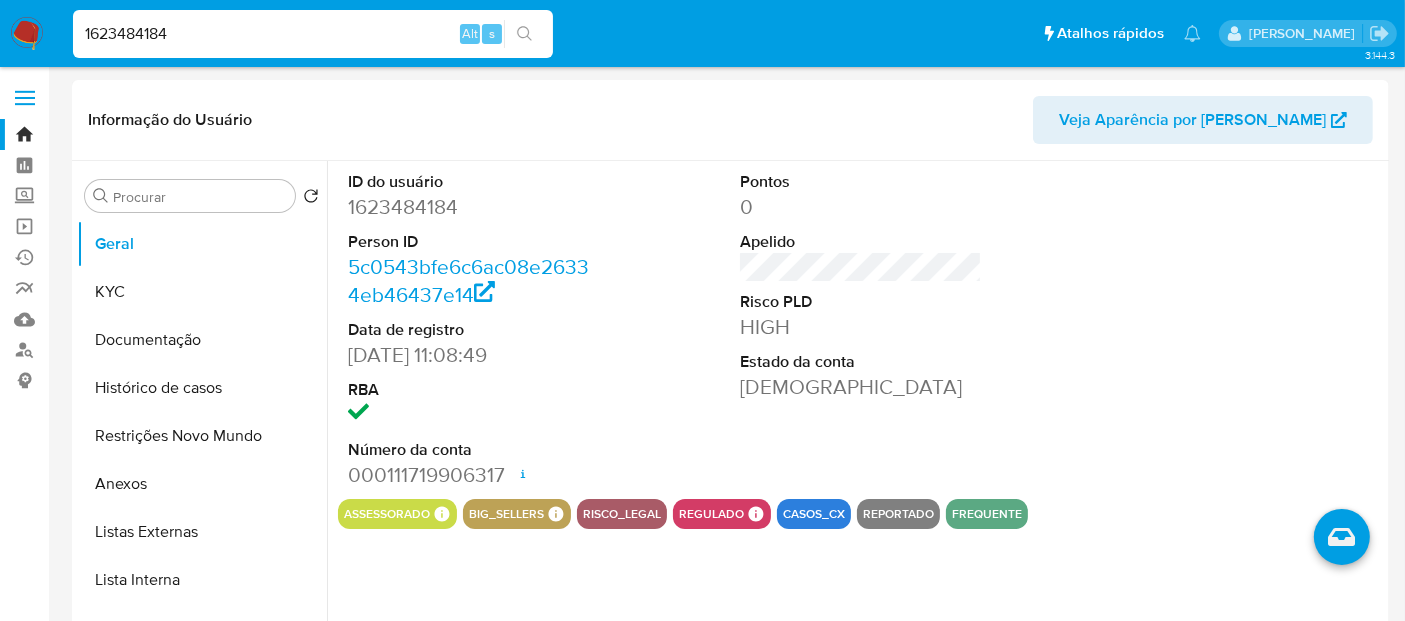 drag, startPoint x: 190, startPoint y: 34, endPoint x: 0, endPoint y: 28, distance: 190.09471 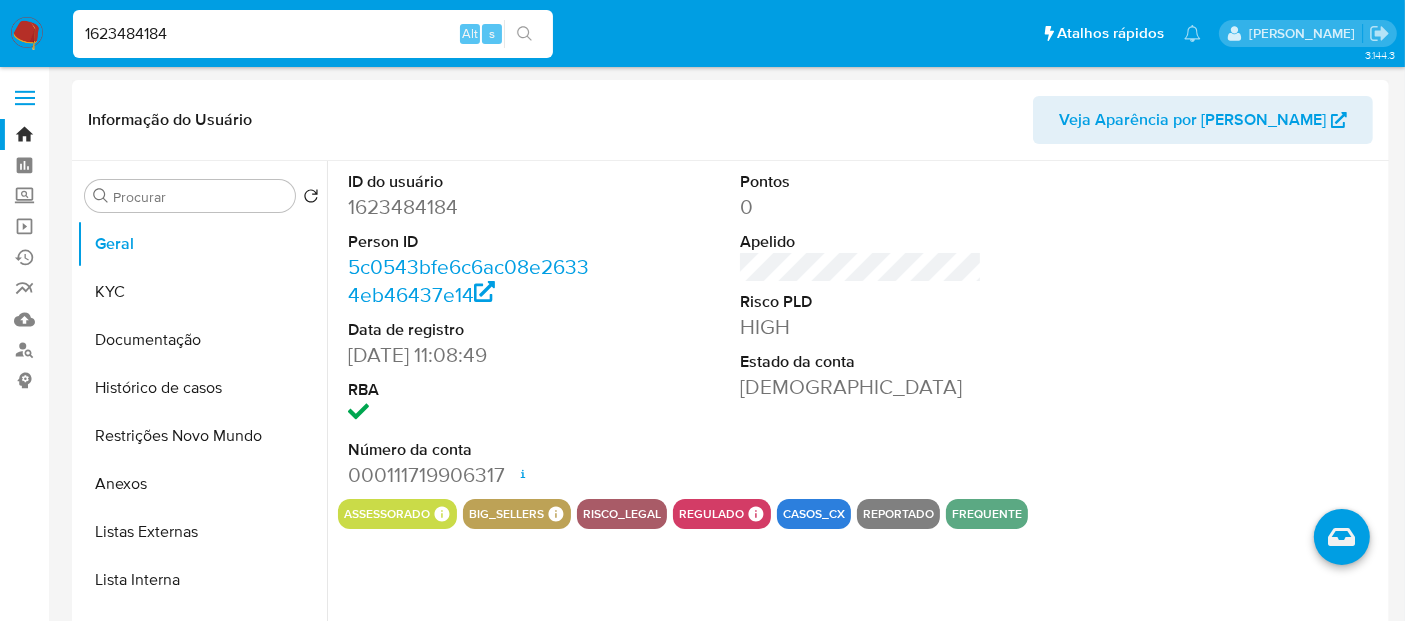 paste on "593514296" 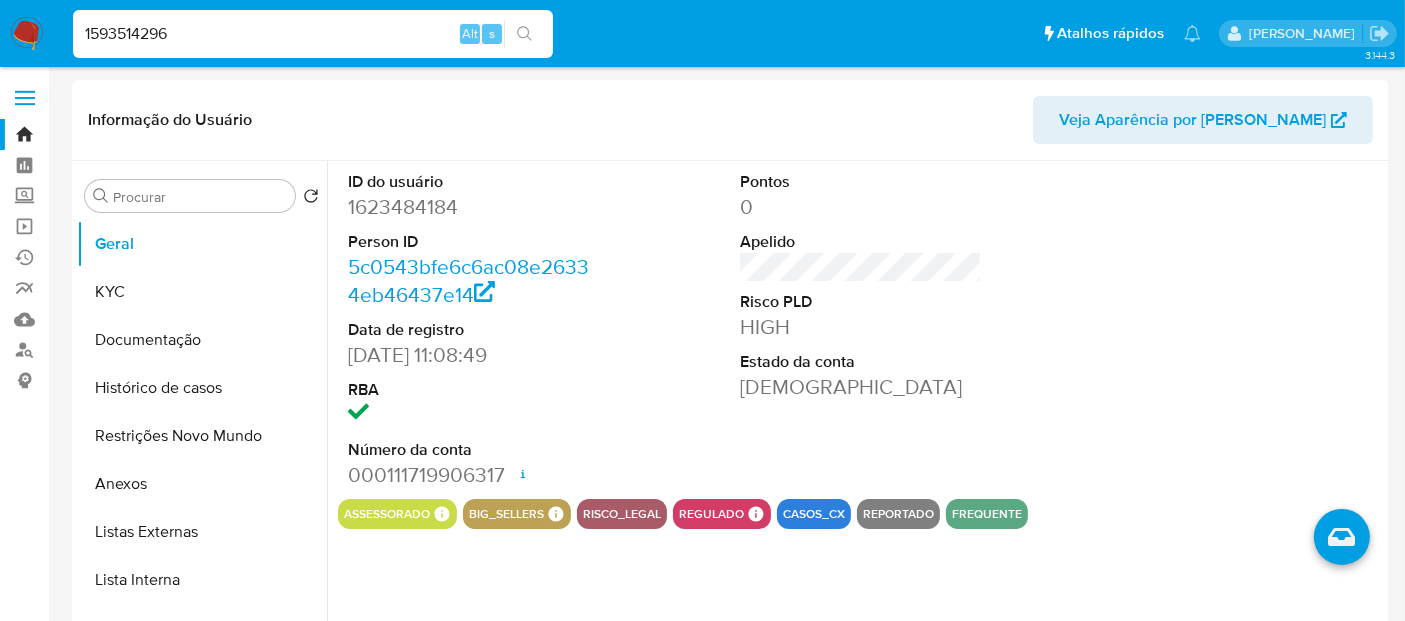 type on "1593514296" 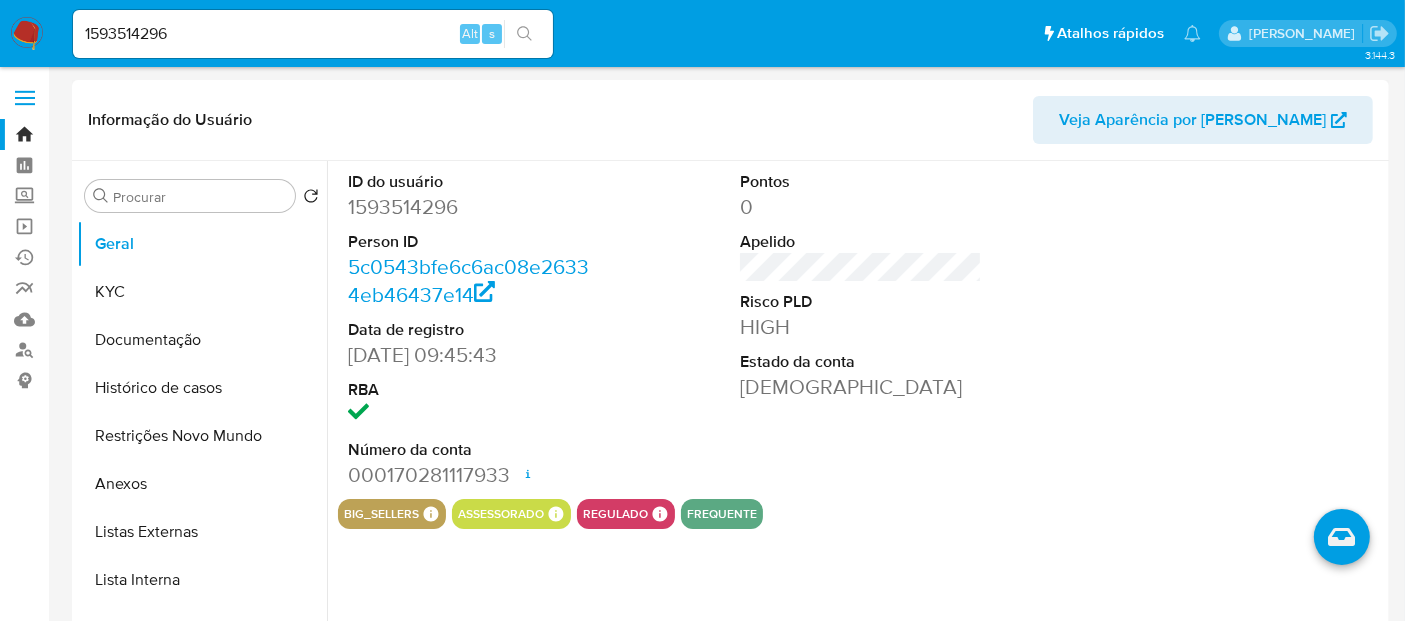 select on "10" 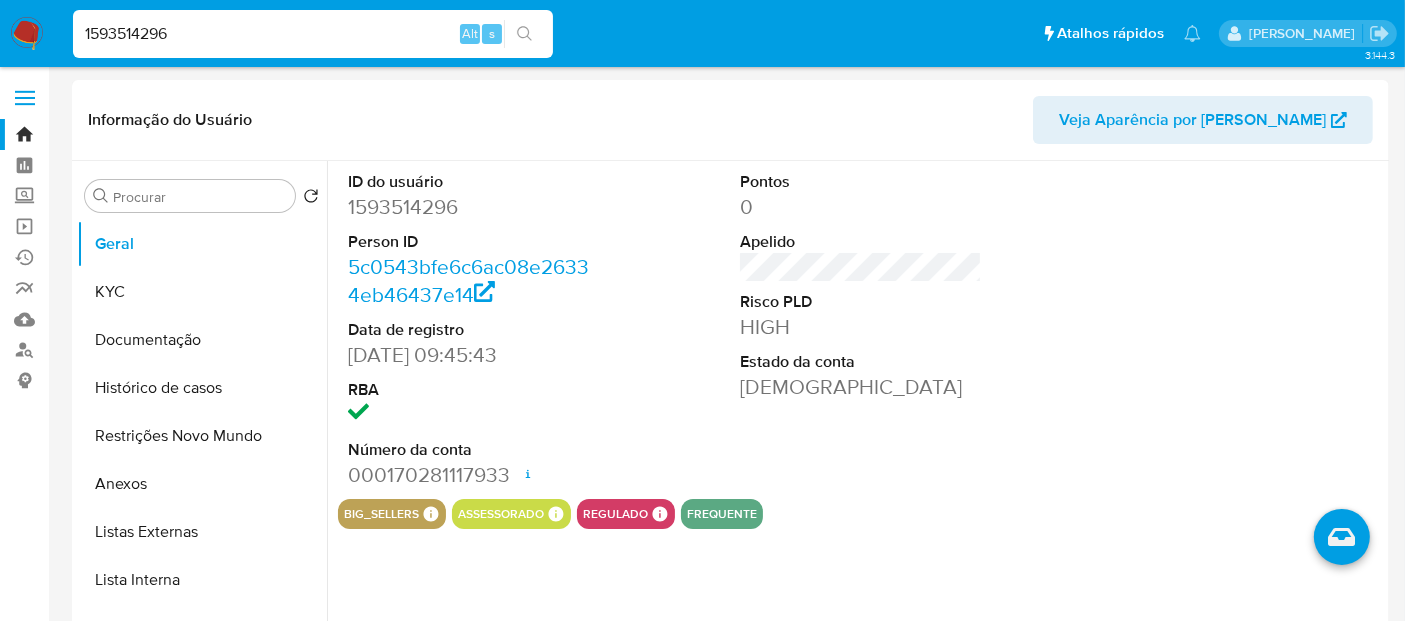 click on "Pausado Ver notificaciones 1593514296 Alt s Atalhos rápidos   Presiona las siguientes teclas para acceder a algunas de las funciones Pesquisar caso ou usuário Alt s Voltar para casa Alt h Adicionar um anexo Alt a Erico Trevizan" at bounding box center [702, 33] 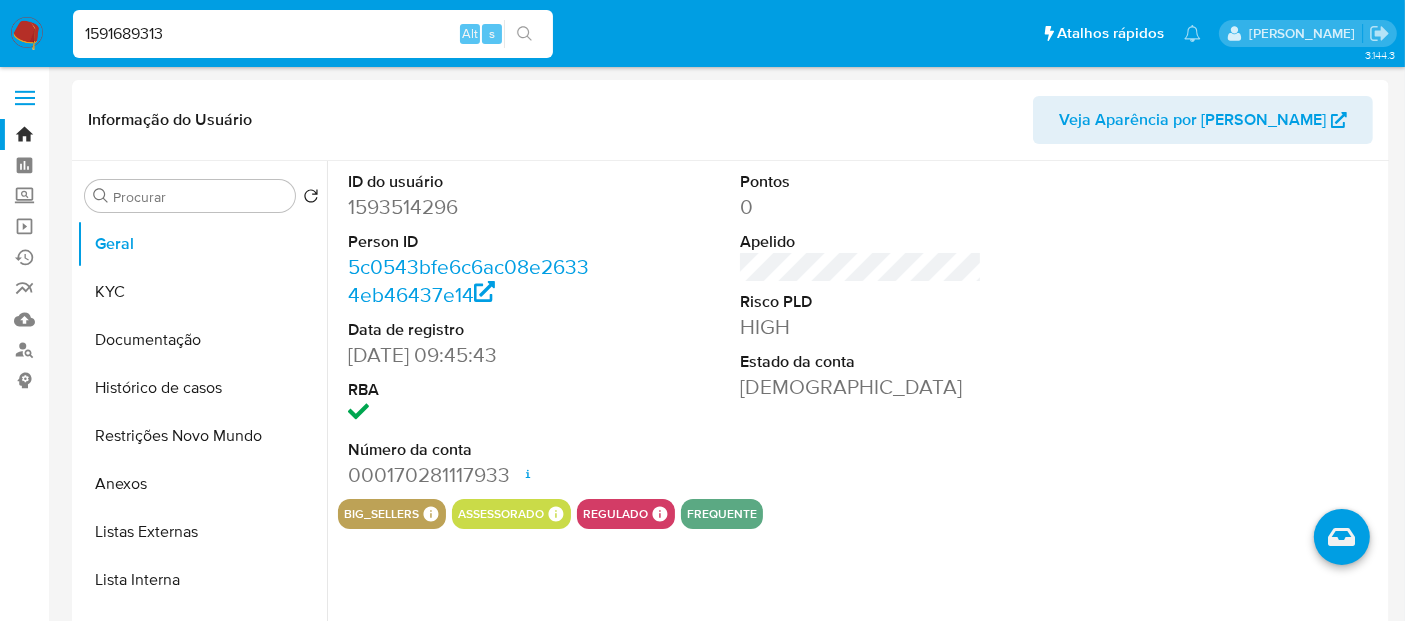 type on "1591689313" 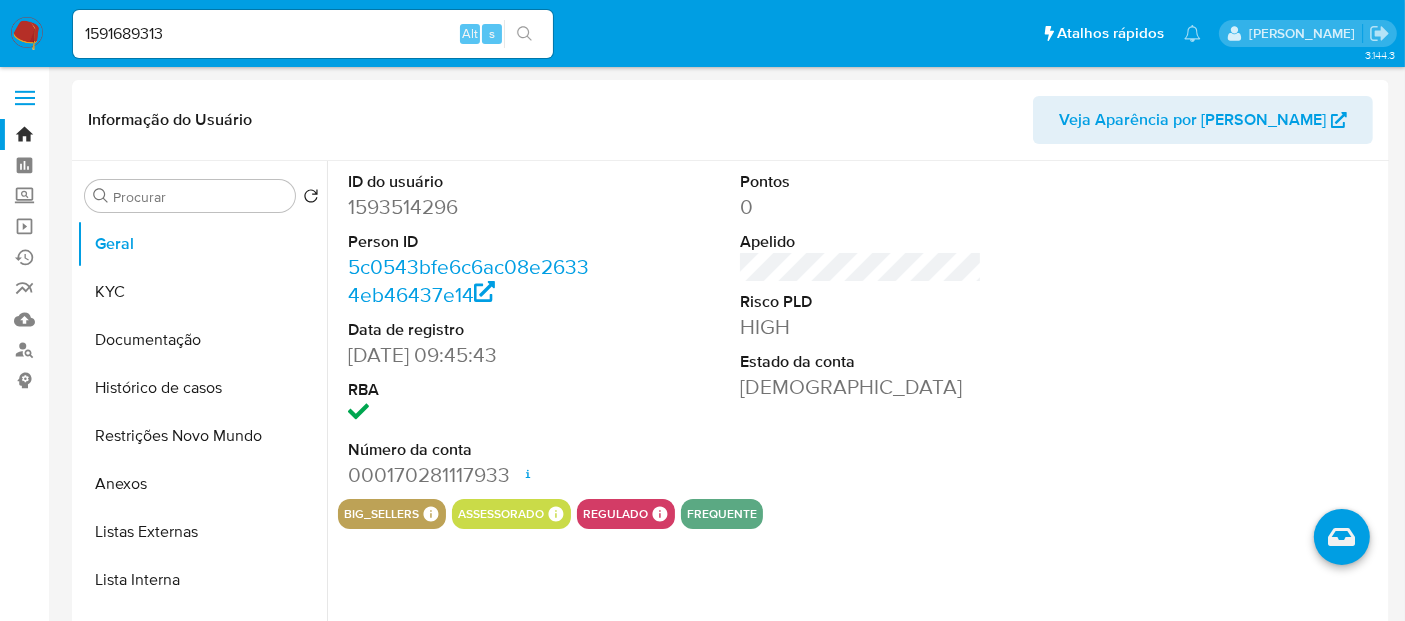 click 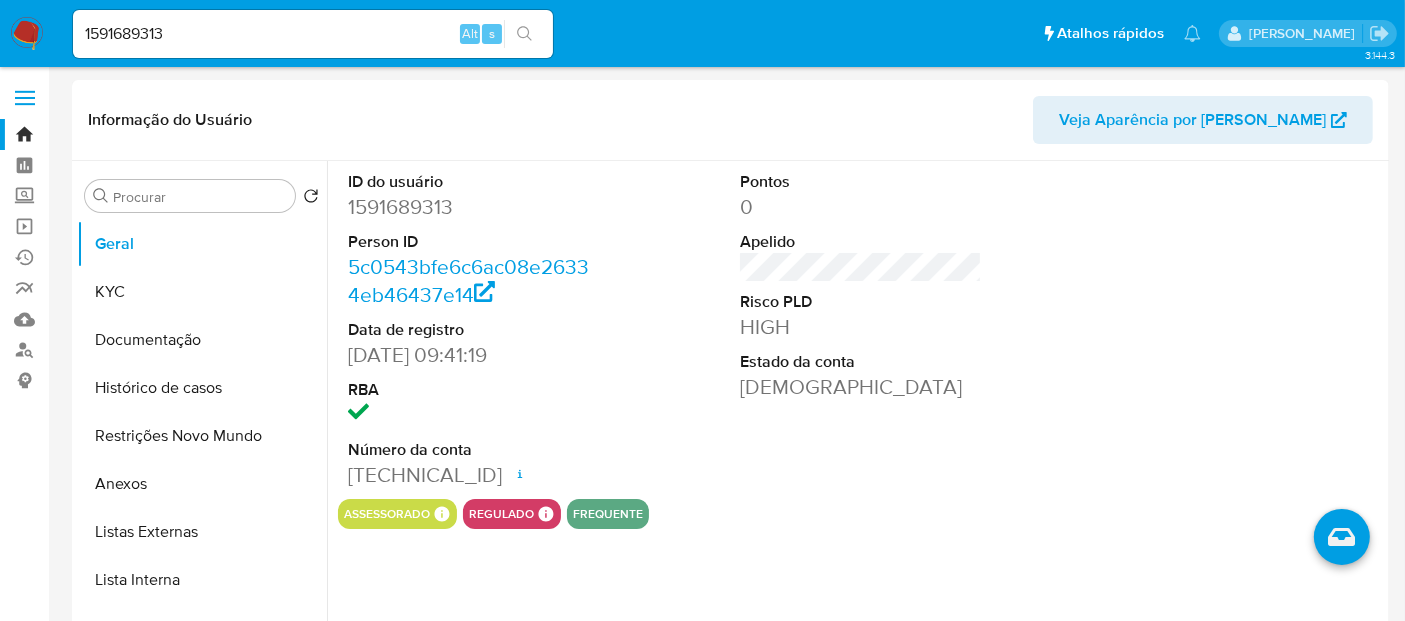 select on "10" 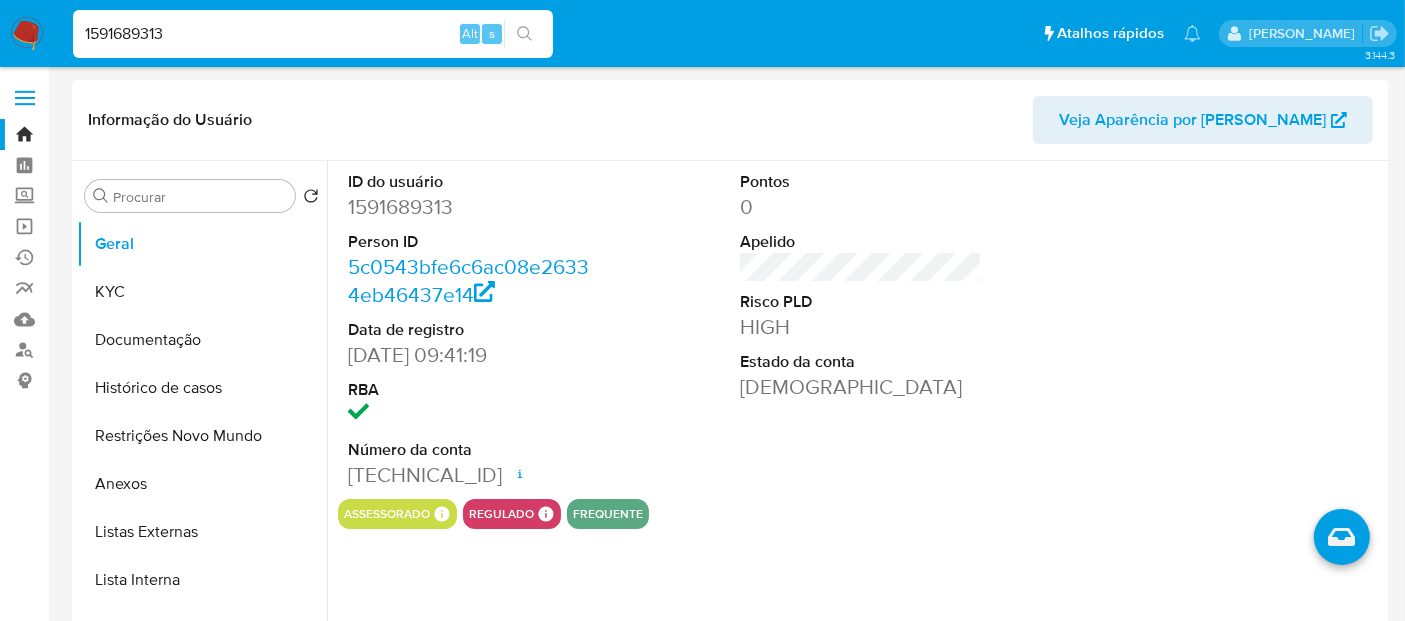drag, startPoint x: 194, startPoint y: 27, endPoint x: 0, endPoint y: 24, distance: 194.0232 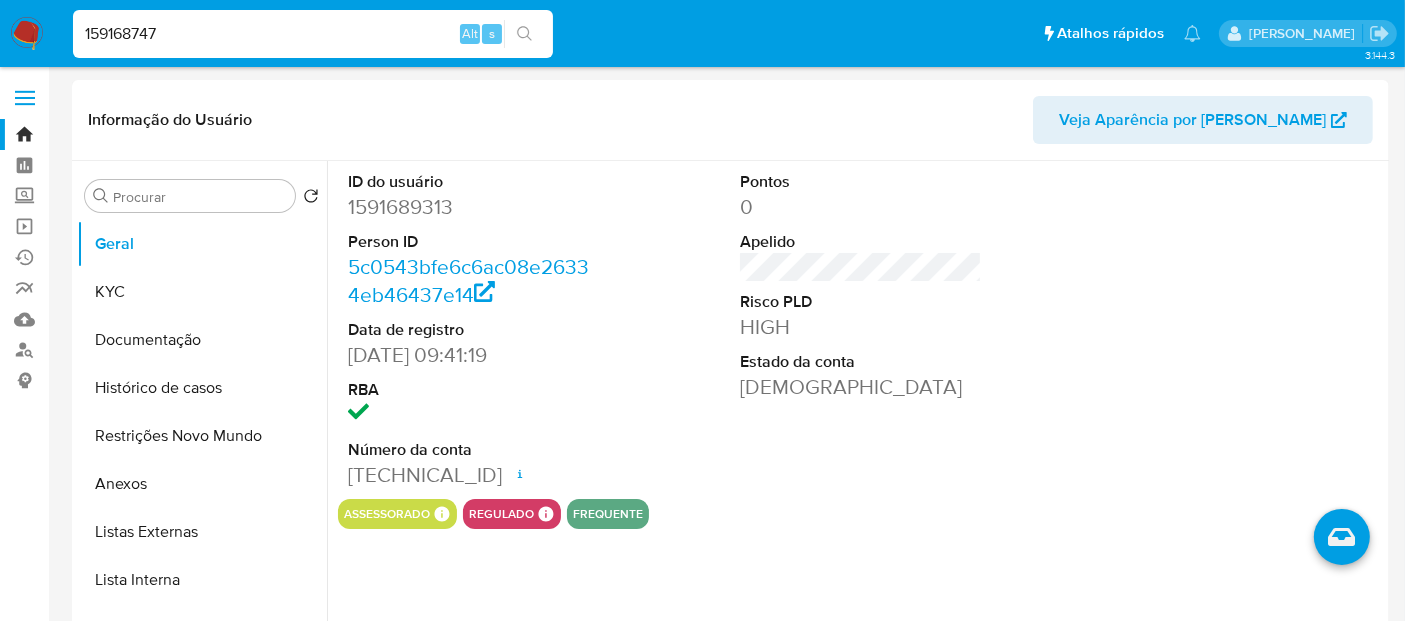 type on "159168747" 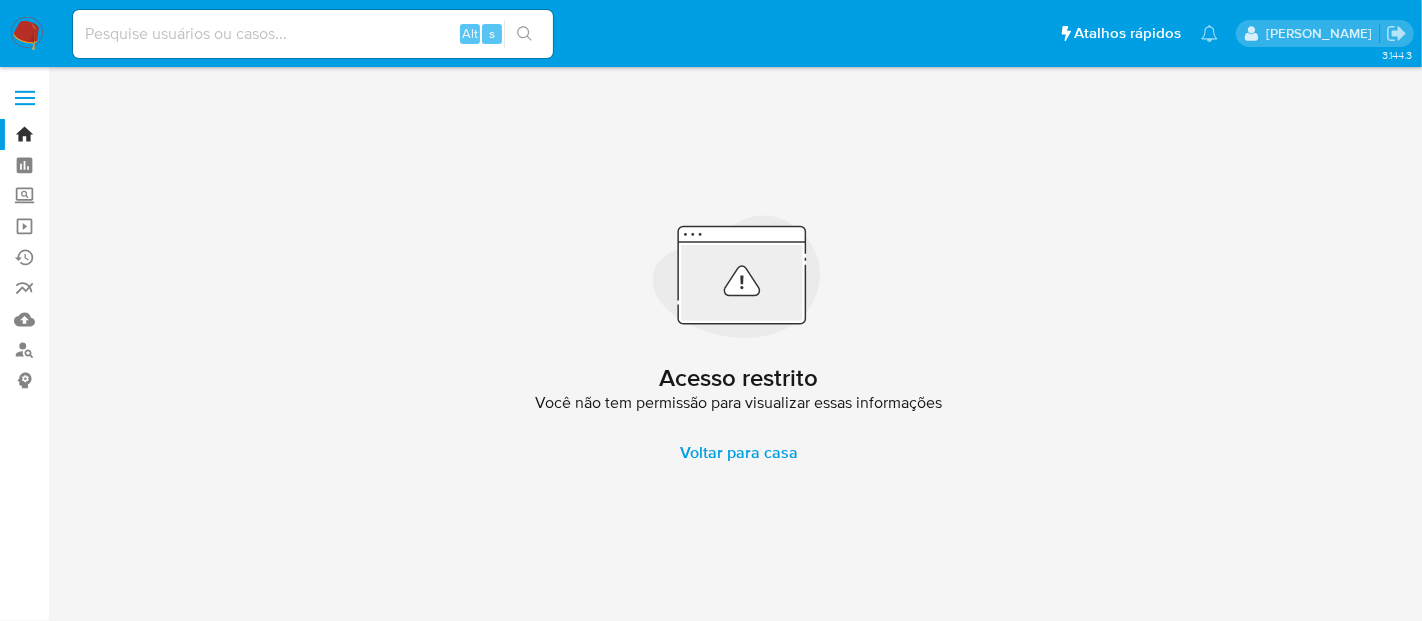 click at bounding box center [313, 34] 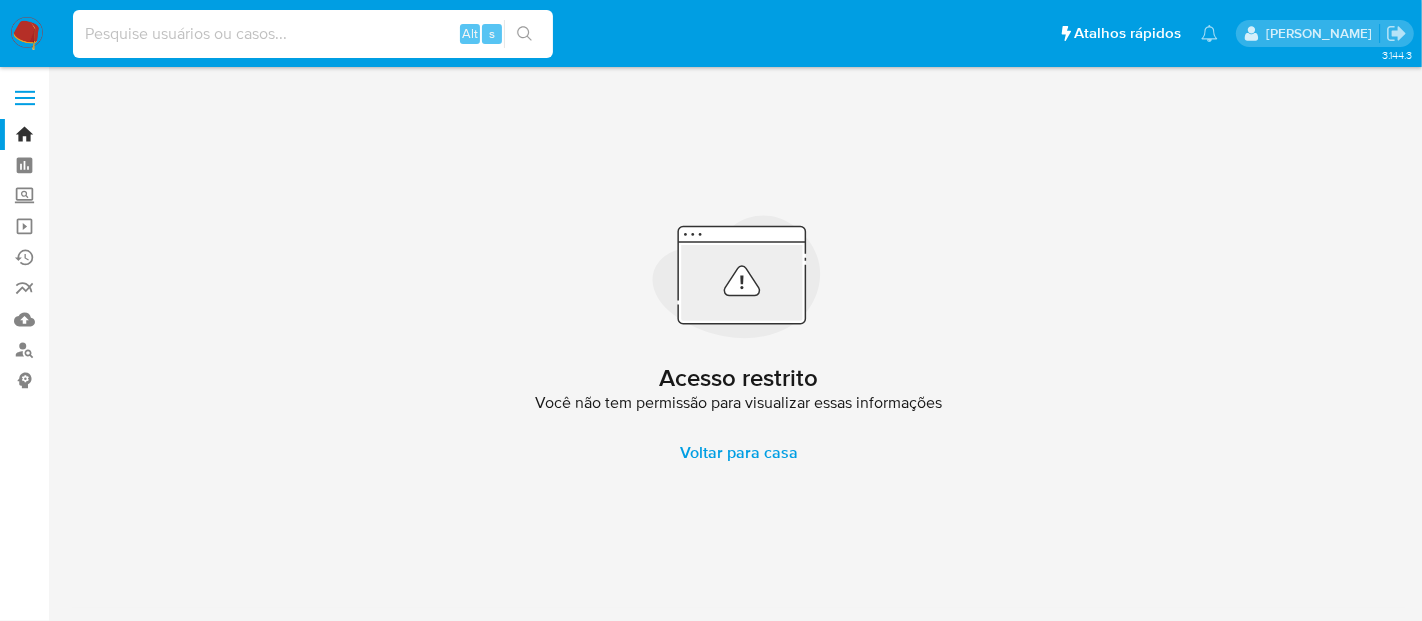 paste on "1591687475" 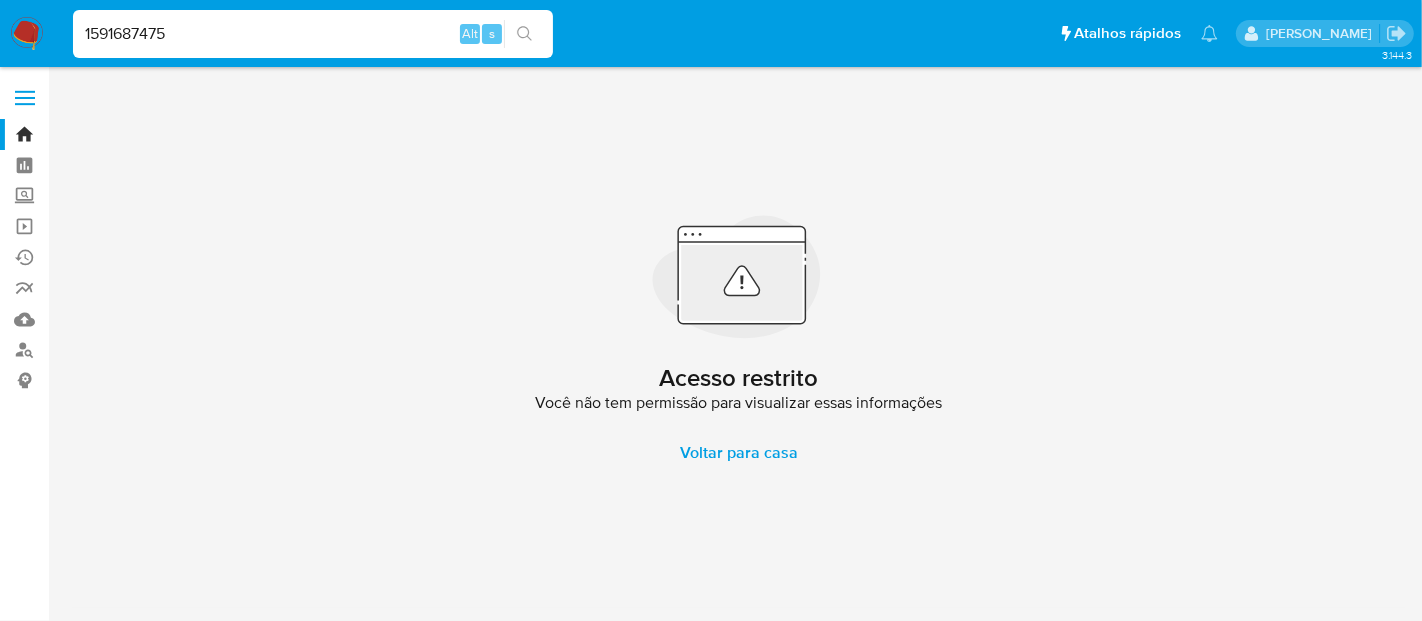 type on "1591687475" 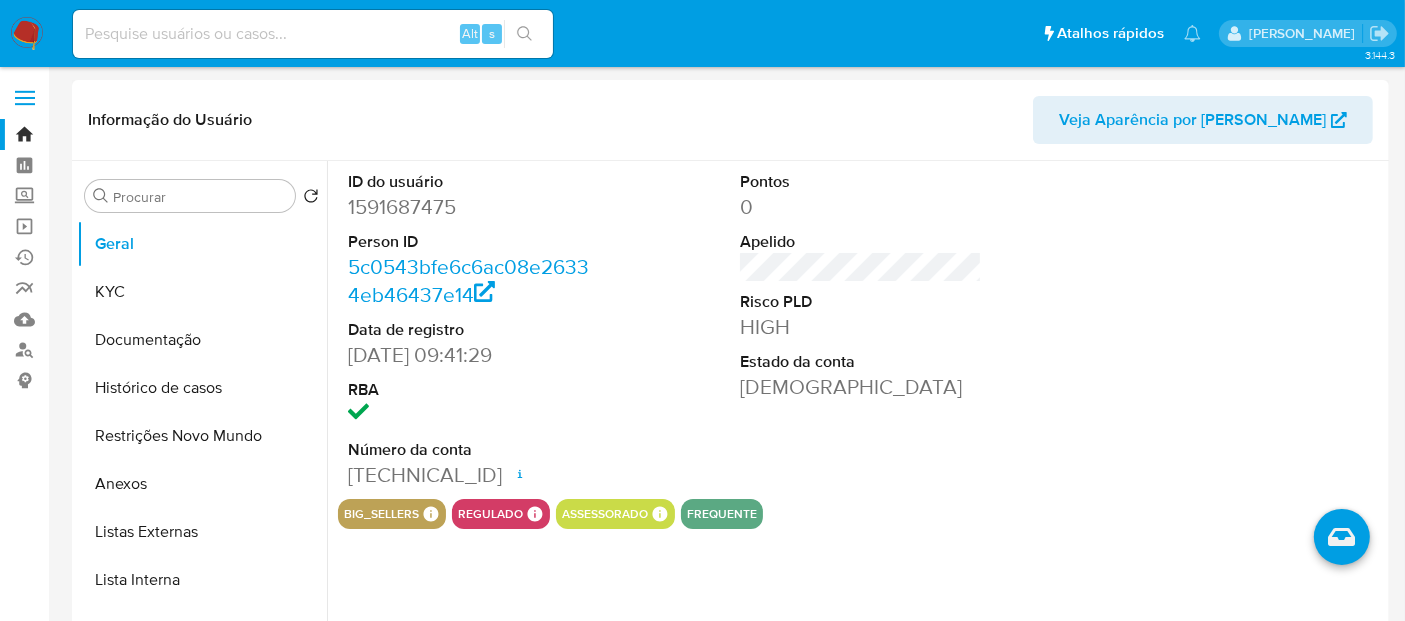 select on "10" 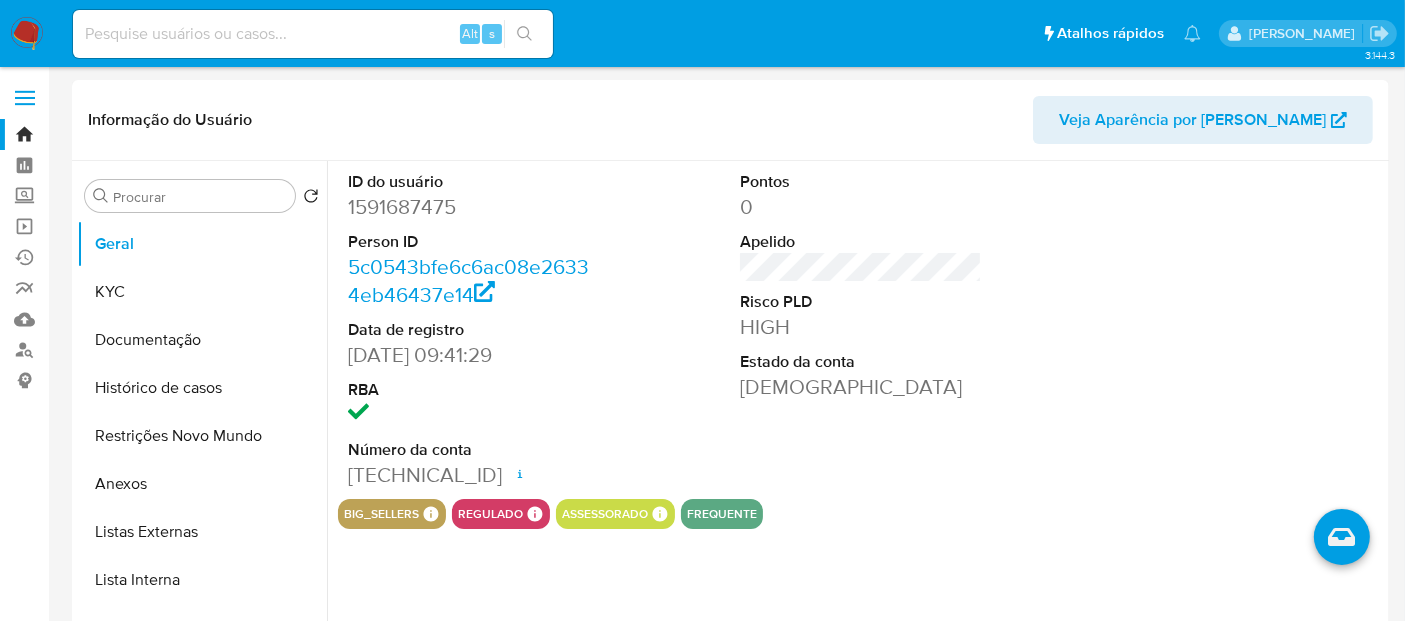 click at bounding box center (313, 34) 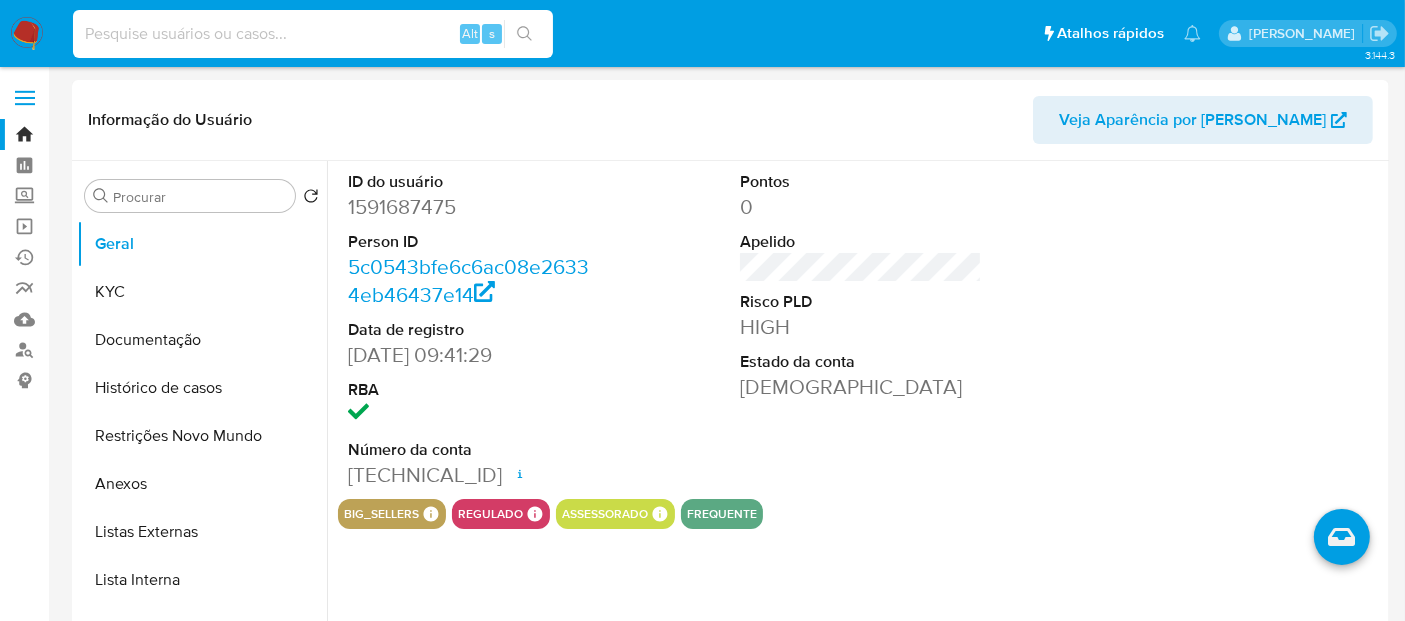 paste on "1591679897" 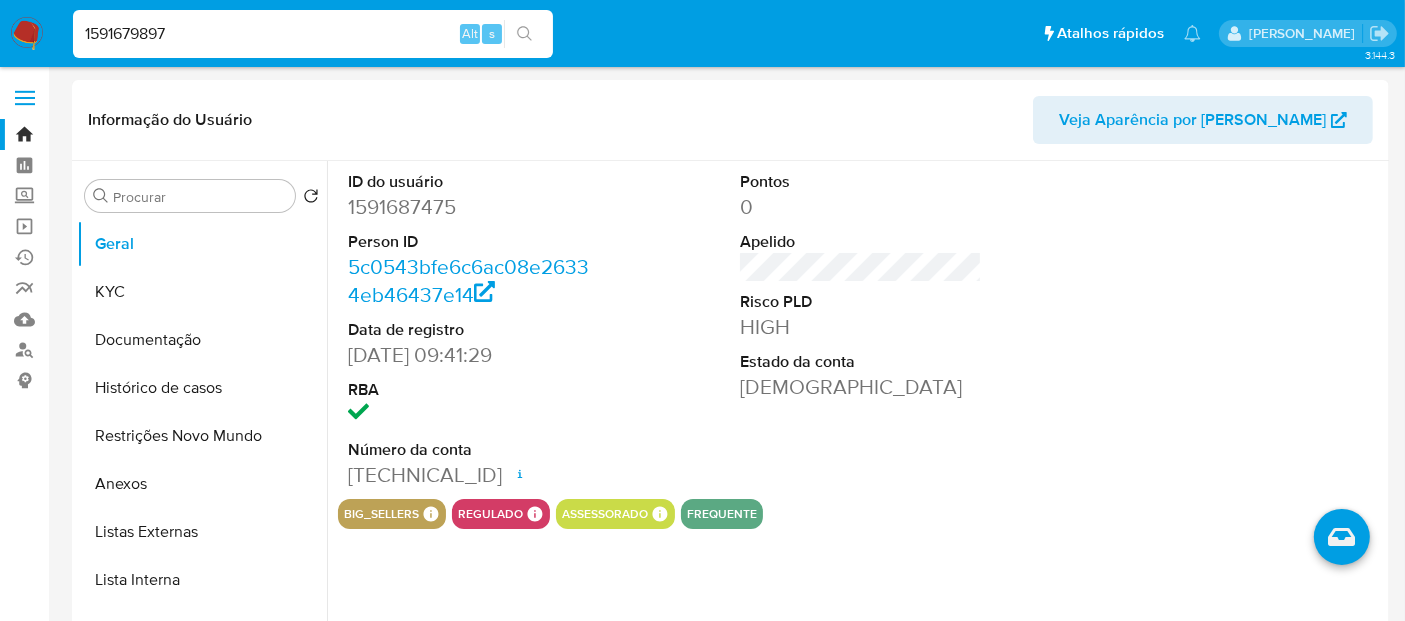 type on "1591679897" 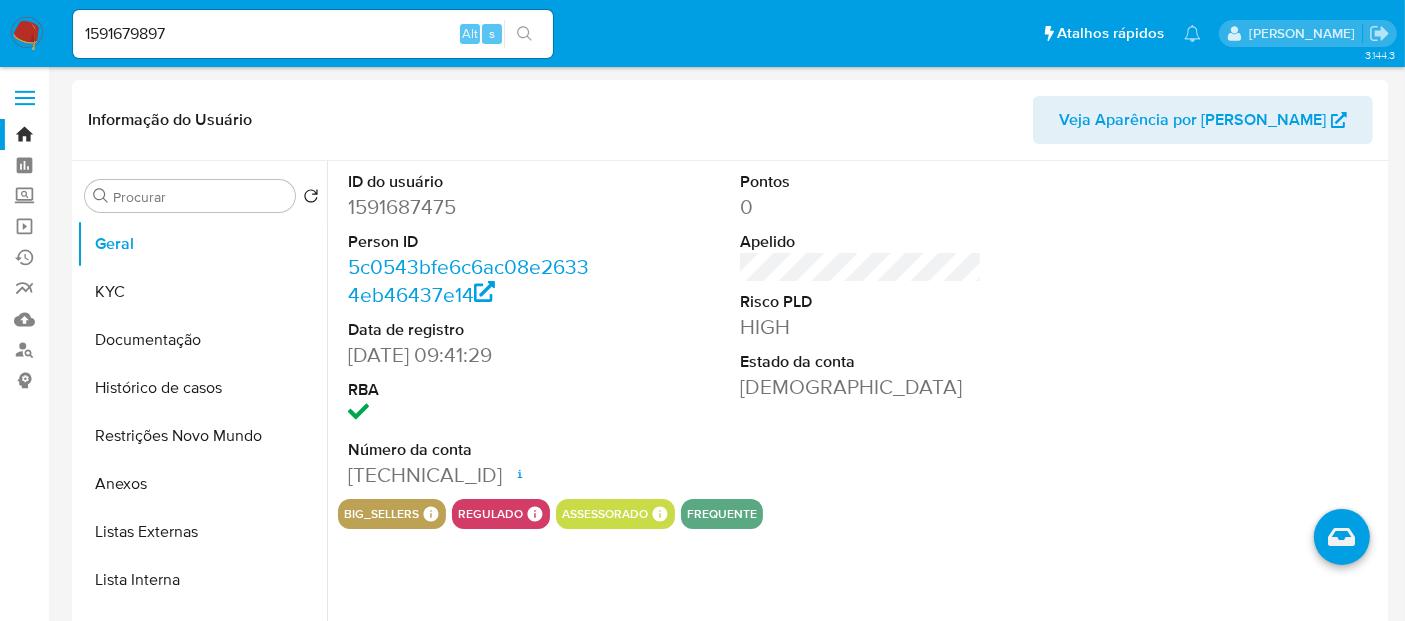 click 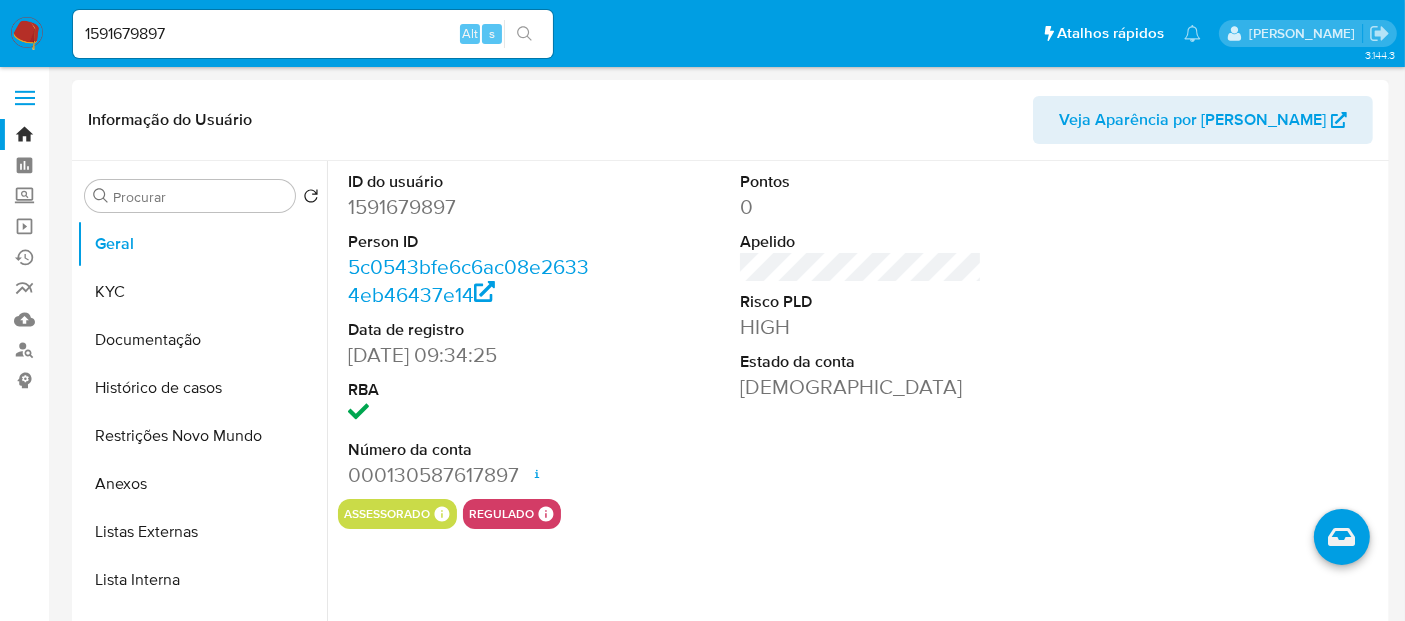 select on "10" 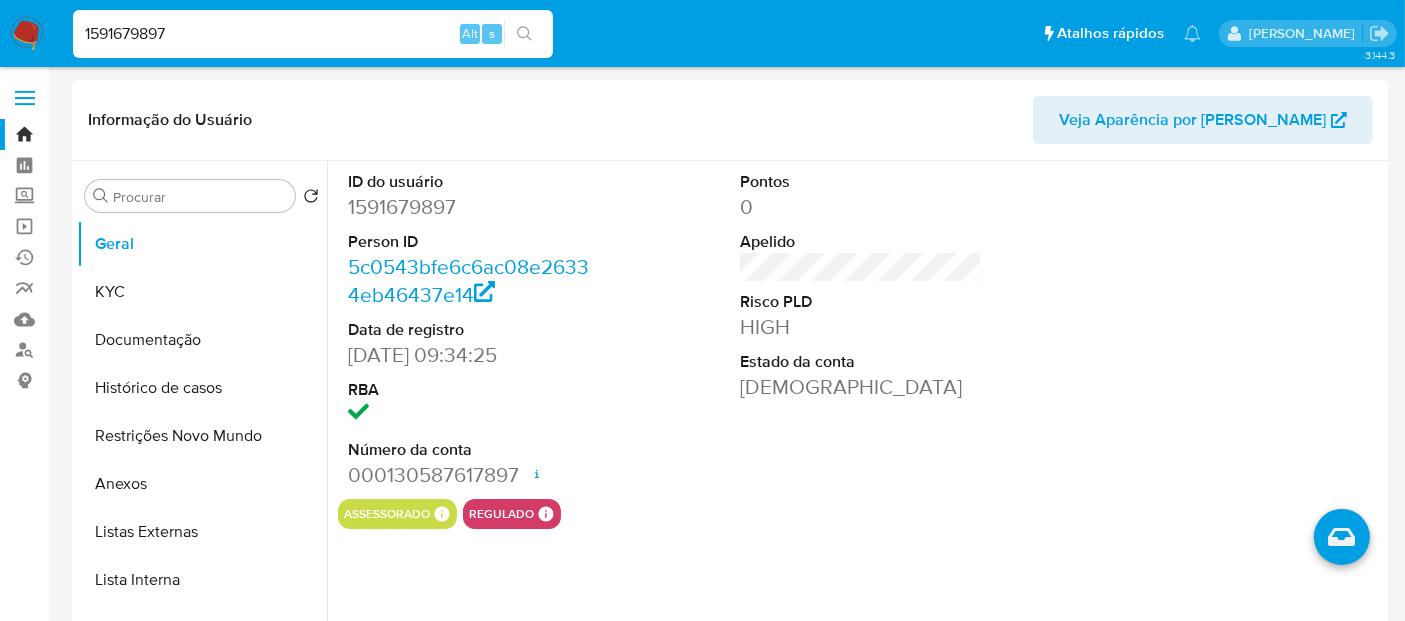 drag, startPoint x: 185, startPoint y: 24, endPoint x: 0, endPoint y: 29, distance: 185.06755 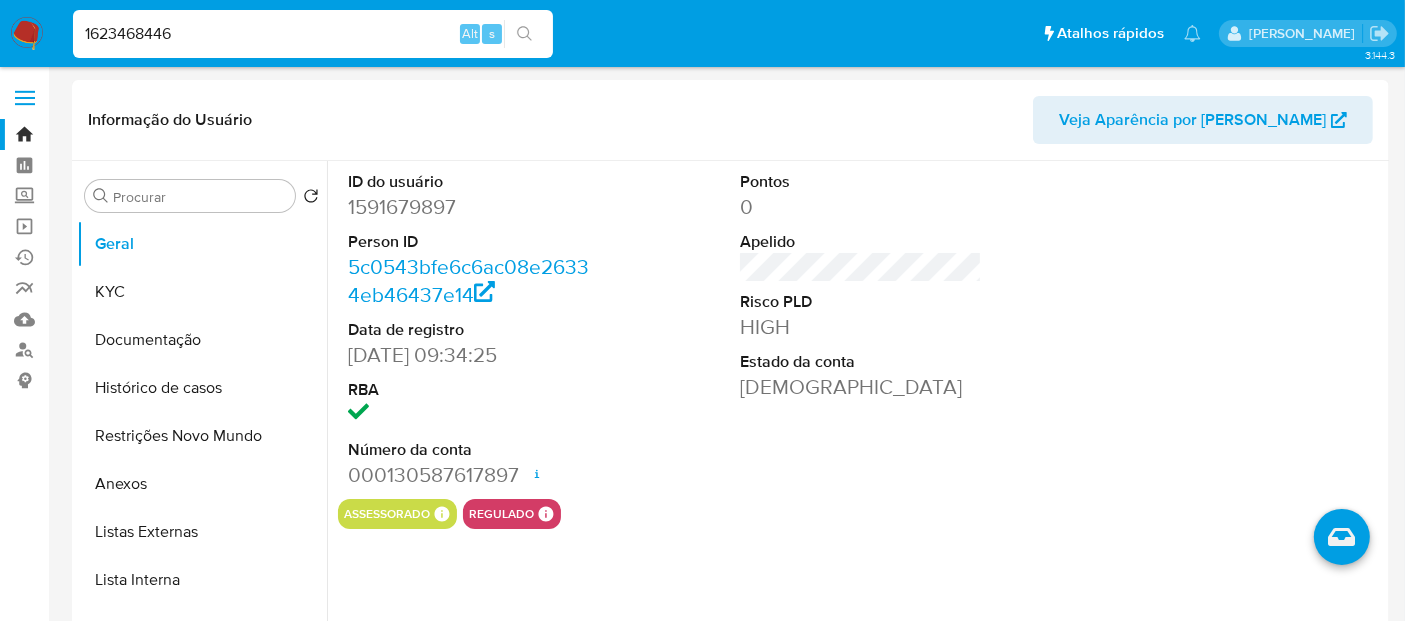 type on "1623468446" 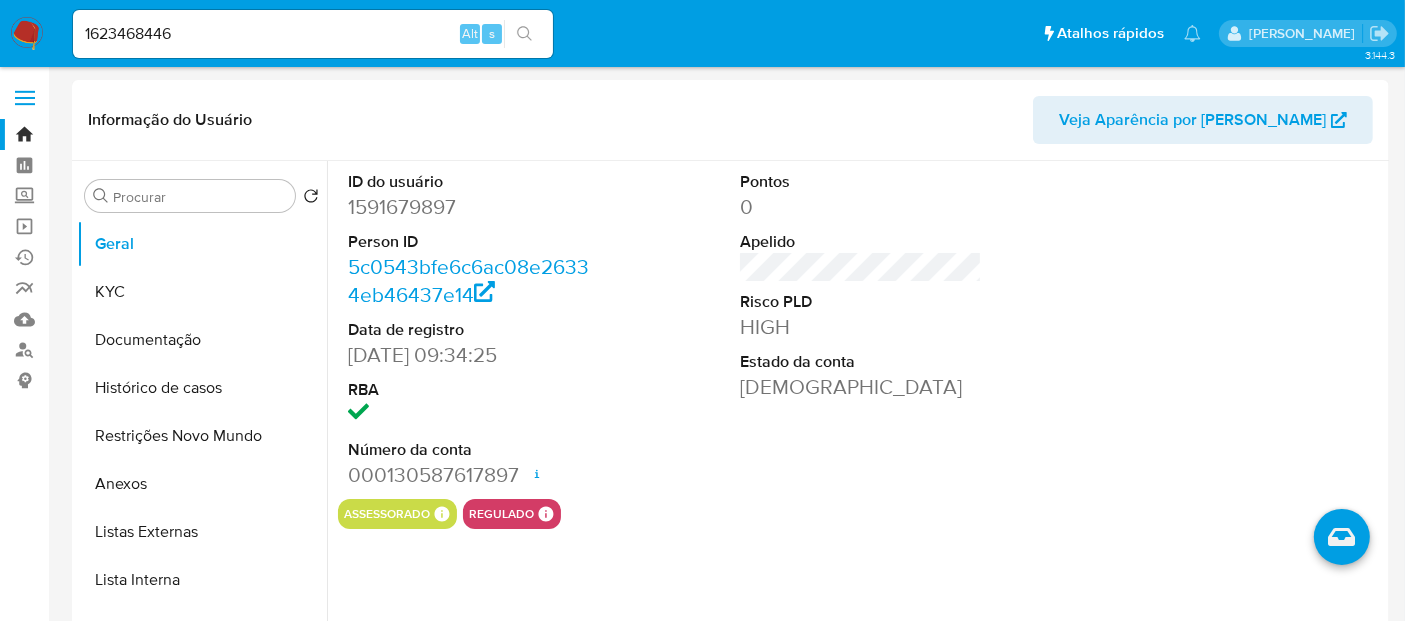 click 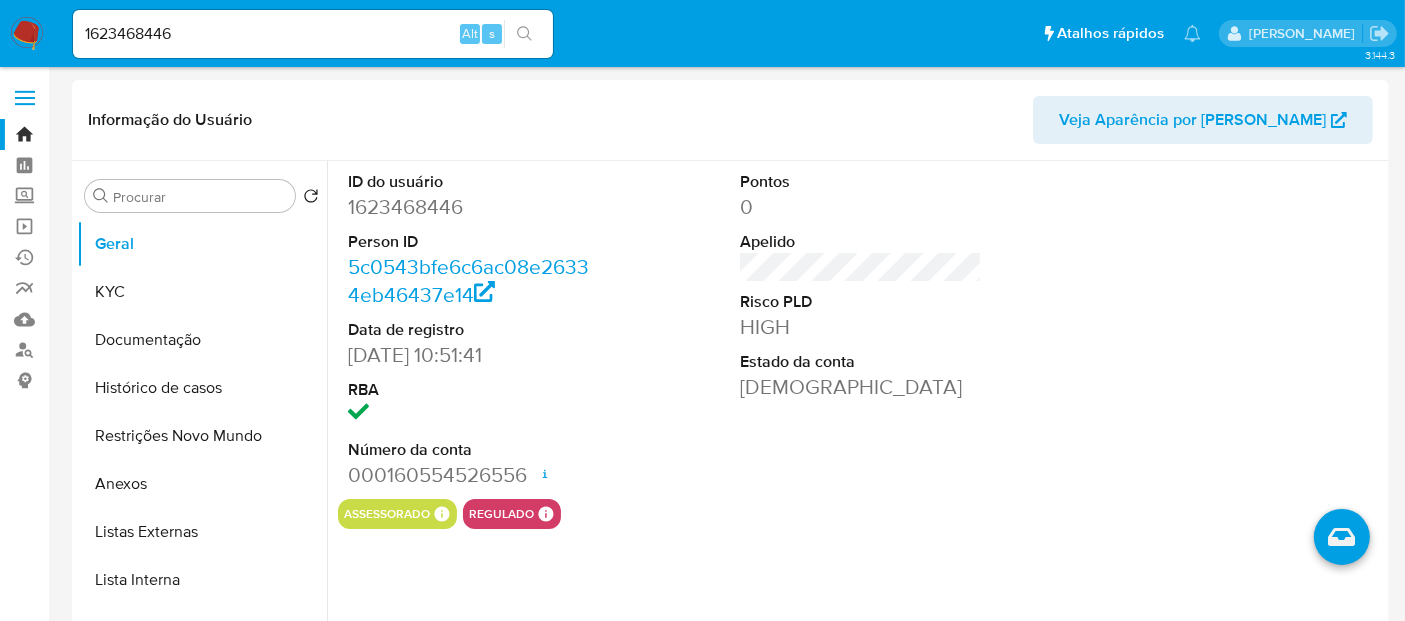 select on "10" 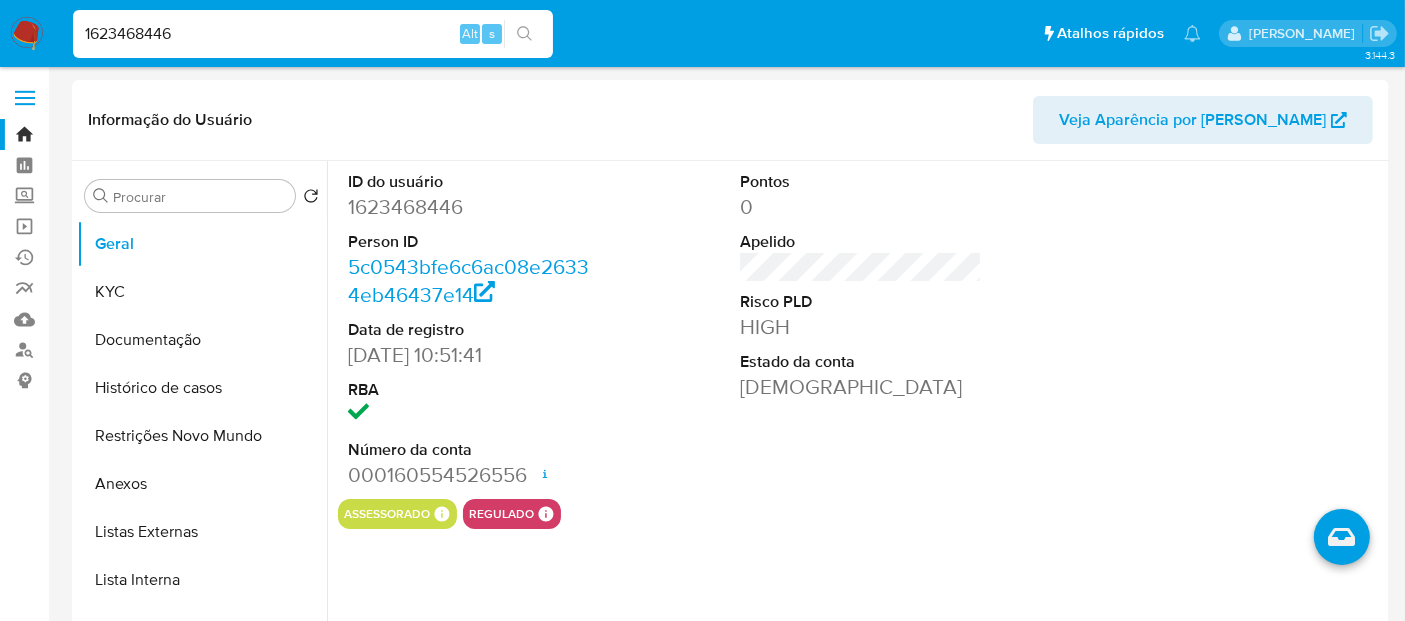 drag, startPoint x: 226, startPoint y: 33, endPoint x: 0, endPoint y: 33, distance: 226 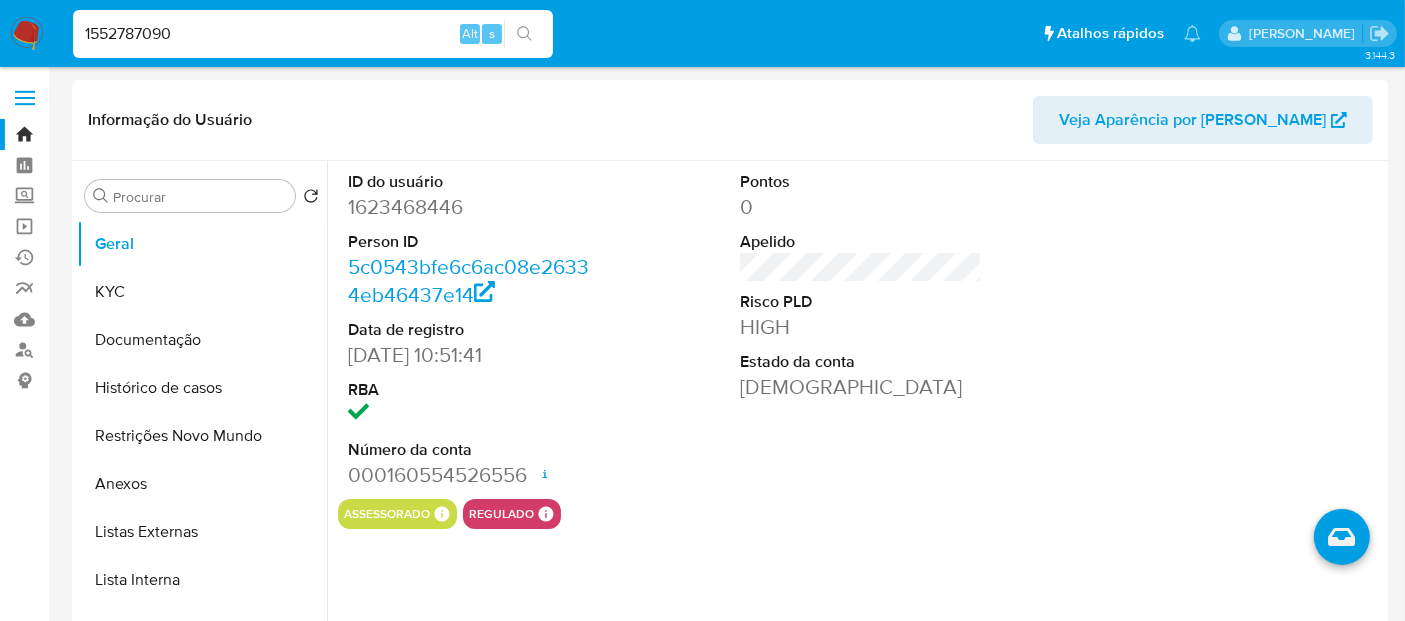 type on "1552787090" 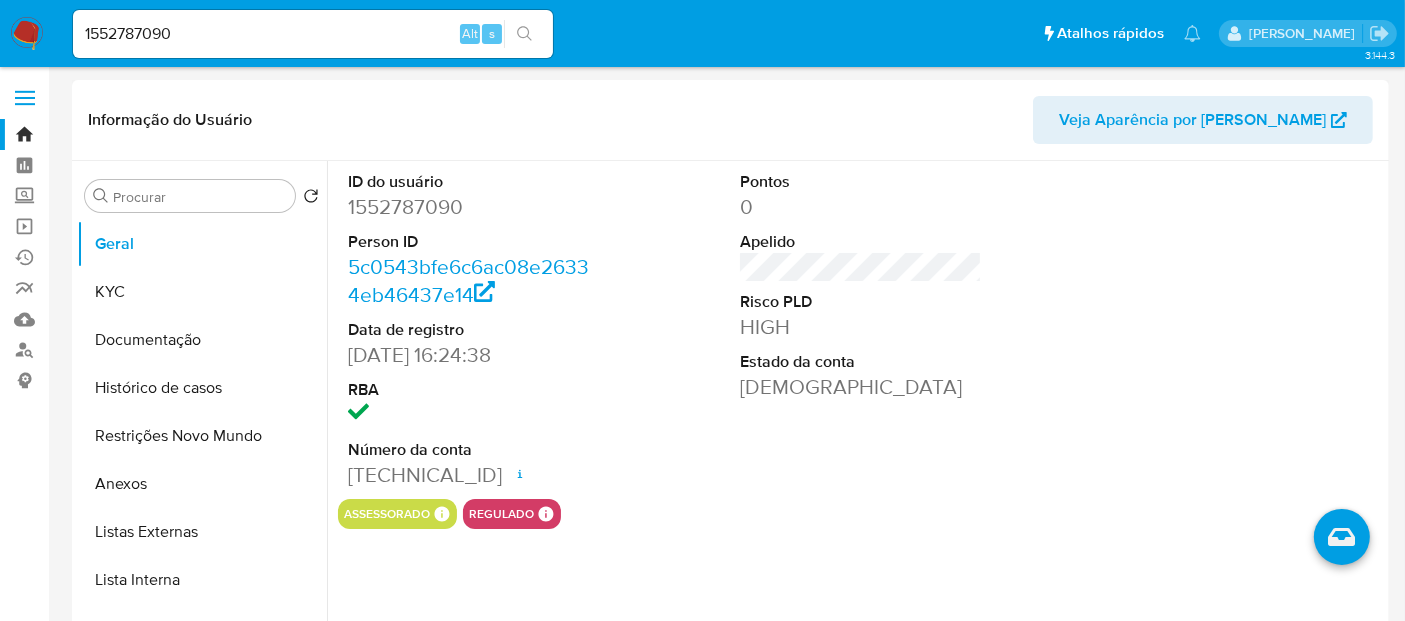 select on "10" 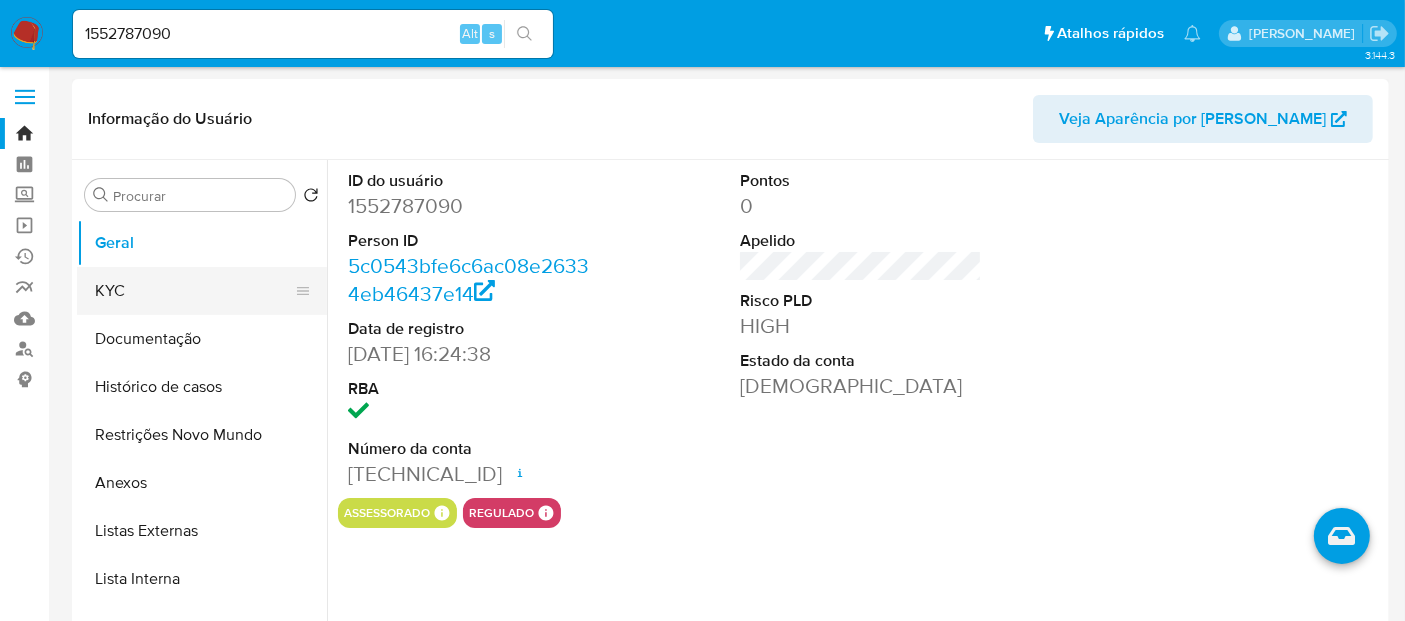 scroll, scrollTop: 0, scrollLeft: 0, axis: both 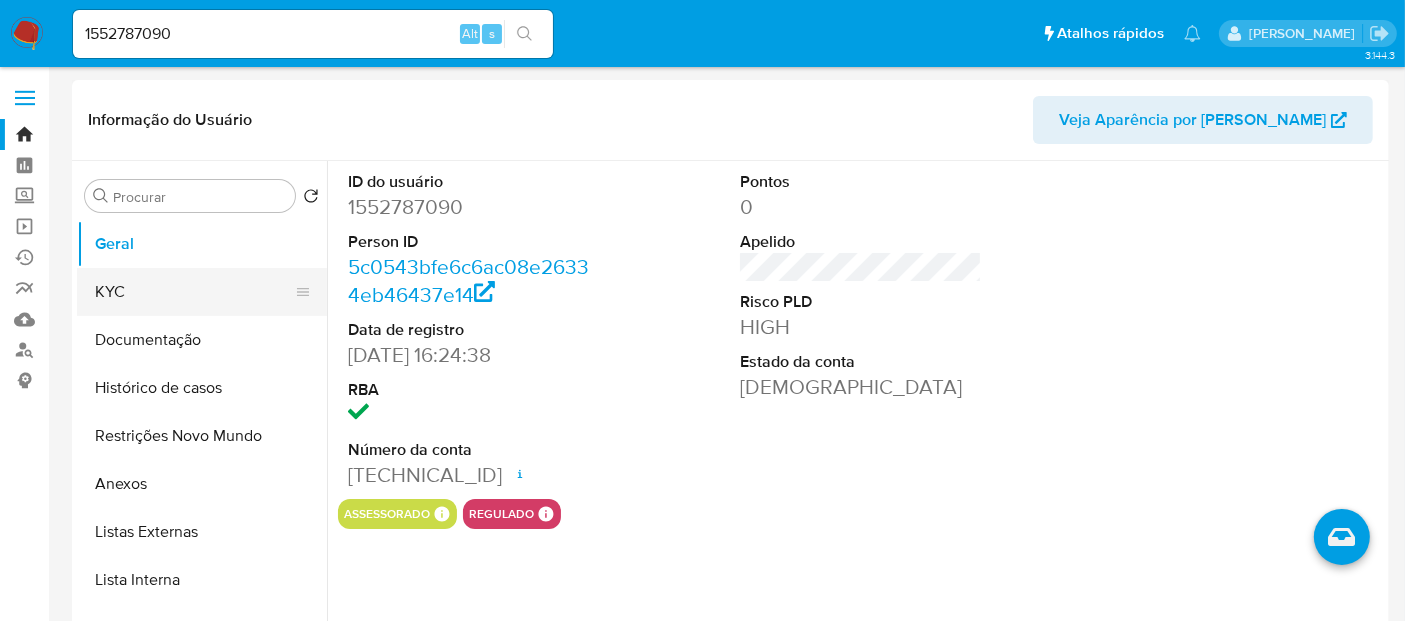 drag, startPoint x: 128, startPoint y: 291, endPoint x: 314, endPoint y: 291, distance: 186 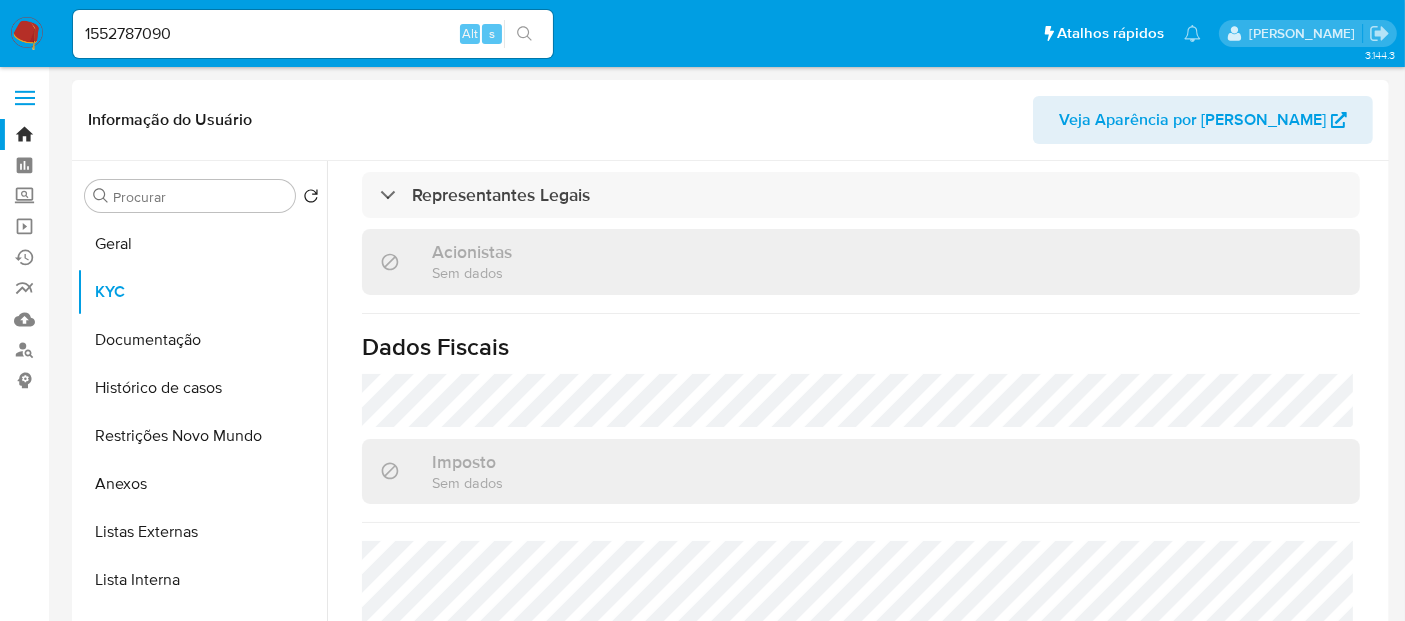 scroll, scrollTop: 1245, scrollLeft: 0, axis: vertical 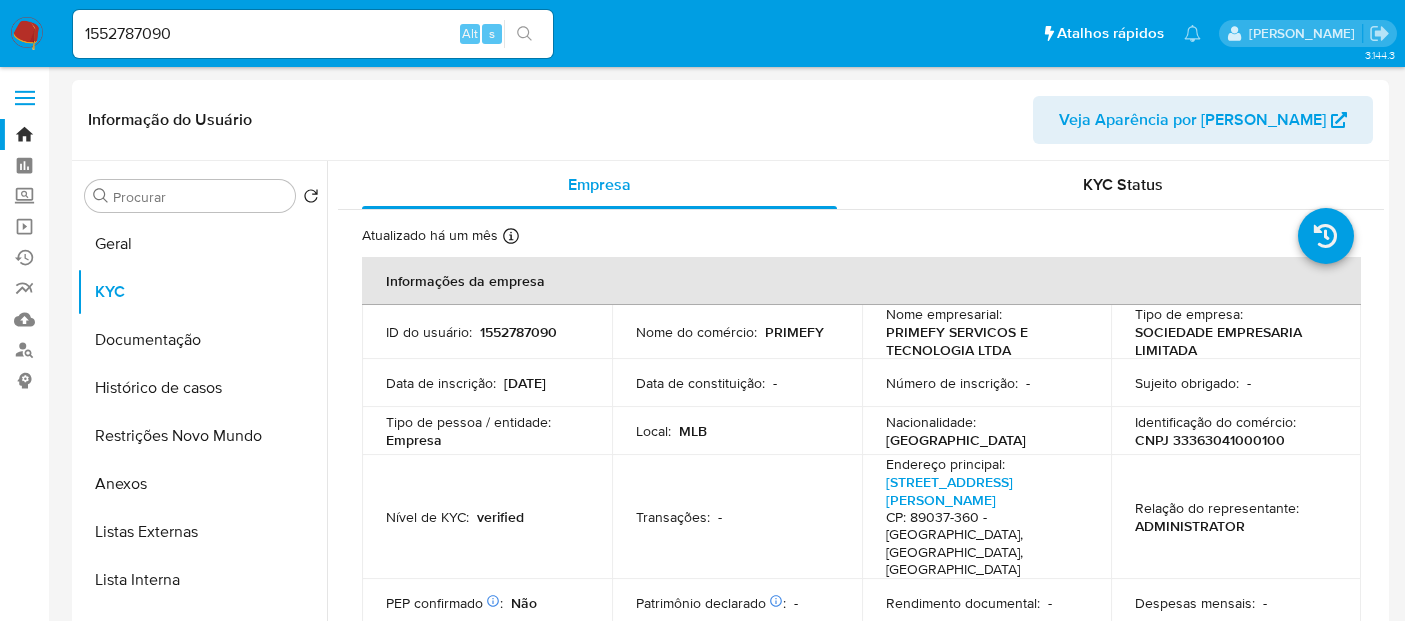 select on "10" 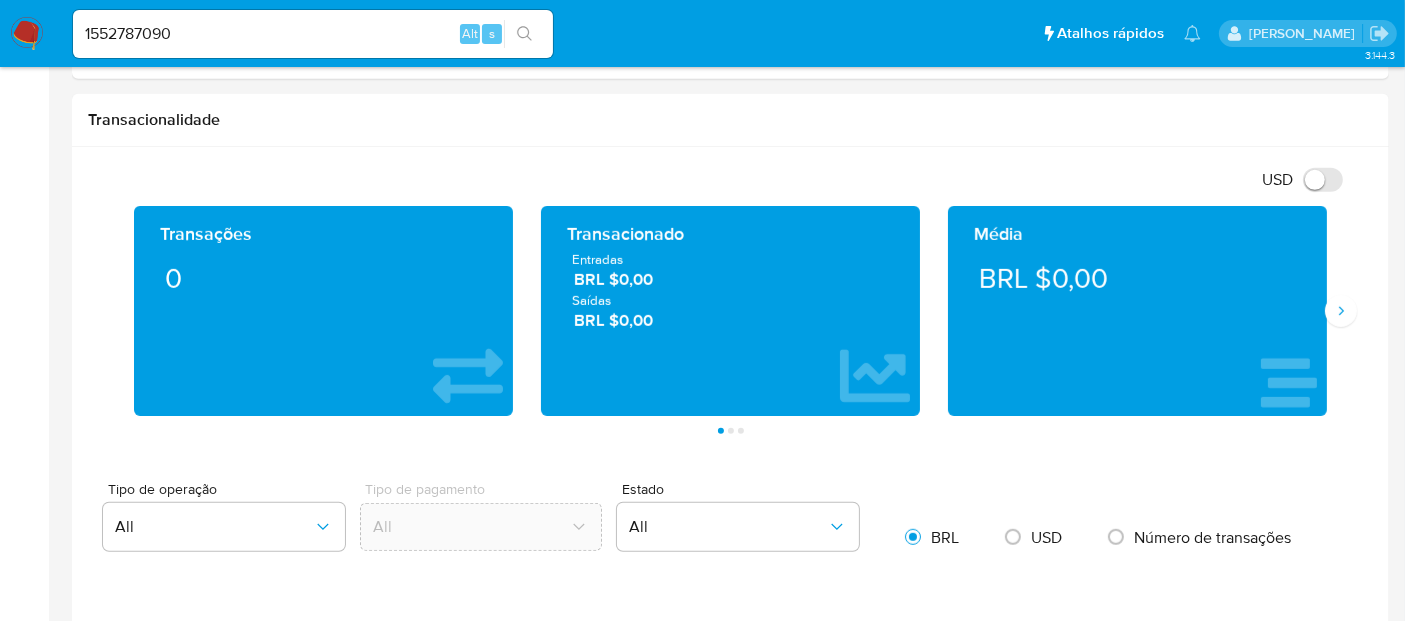 scroll, scrollTop: 1245, scrollLeft: 0, axis: vertical 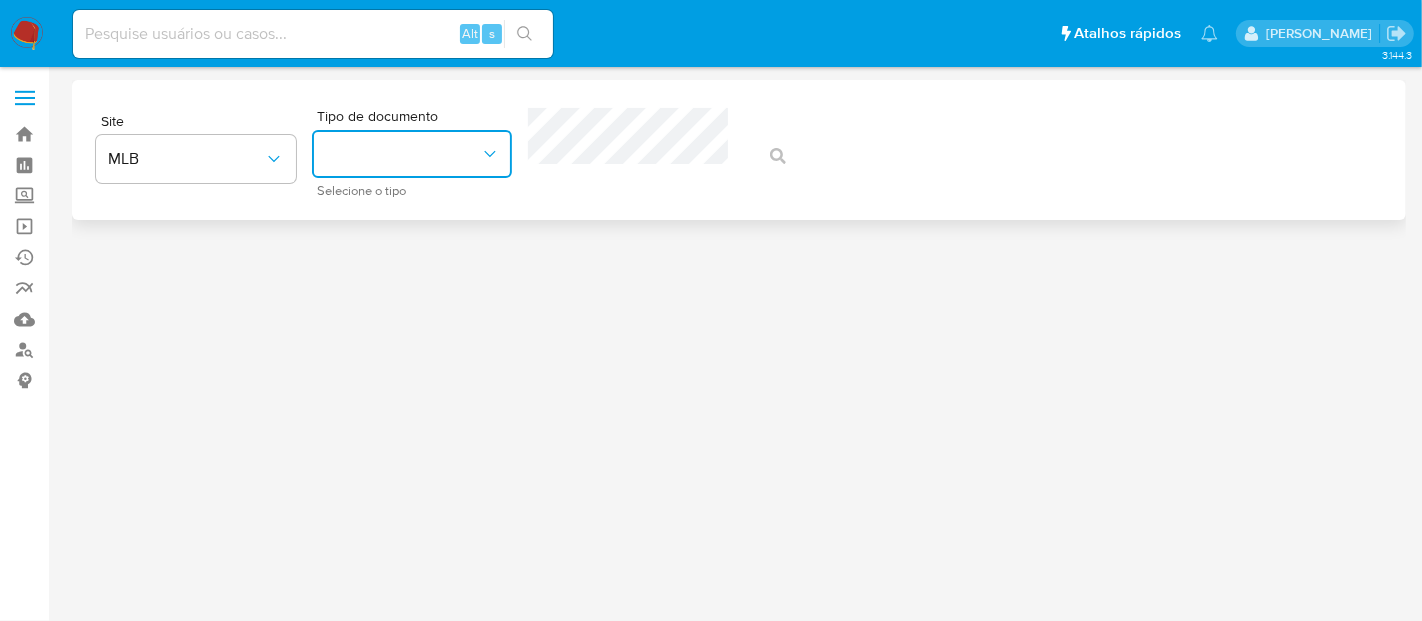 click 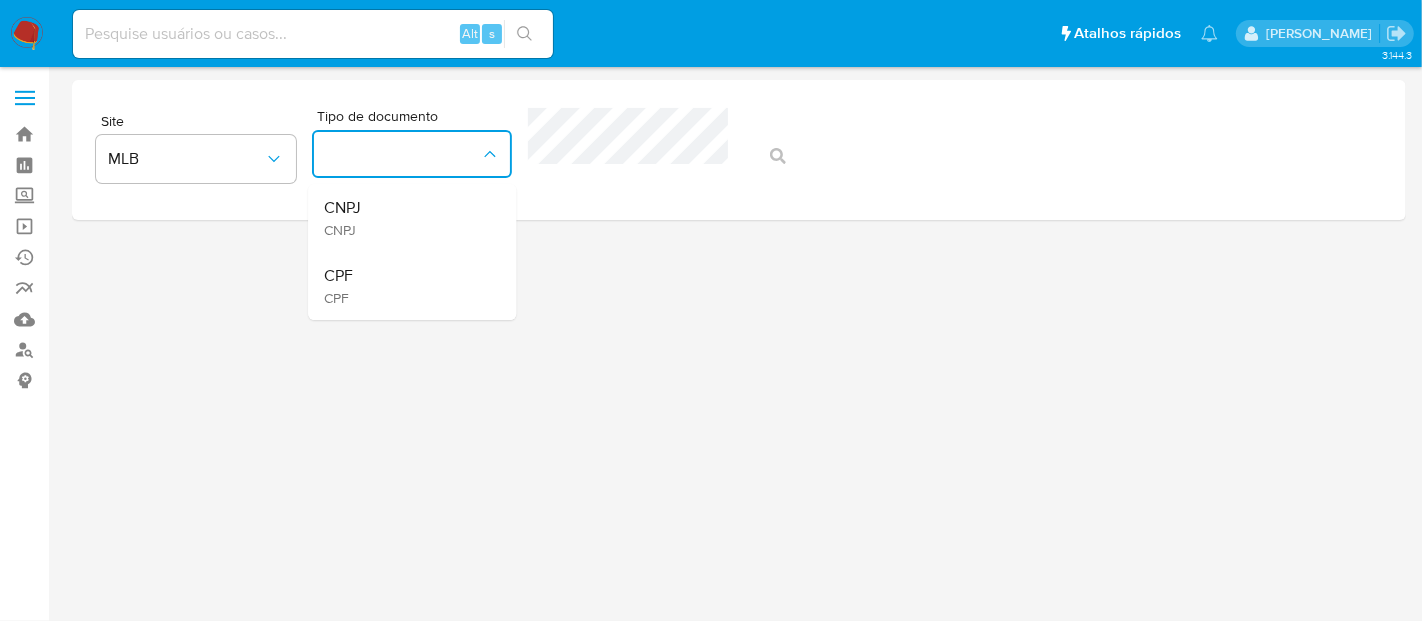 click on "CPF CPF" at bounding box center (406, 286) 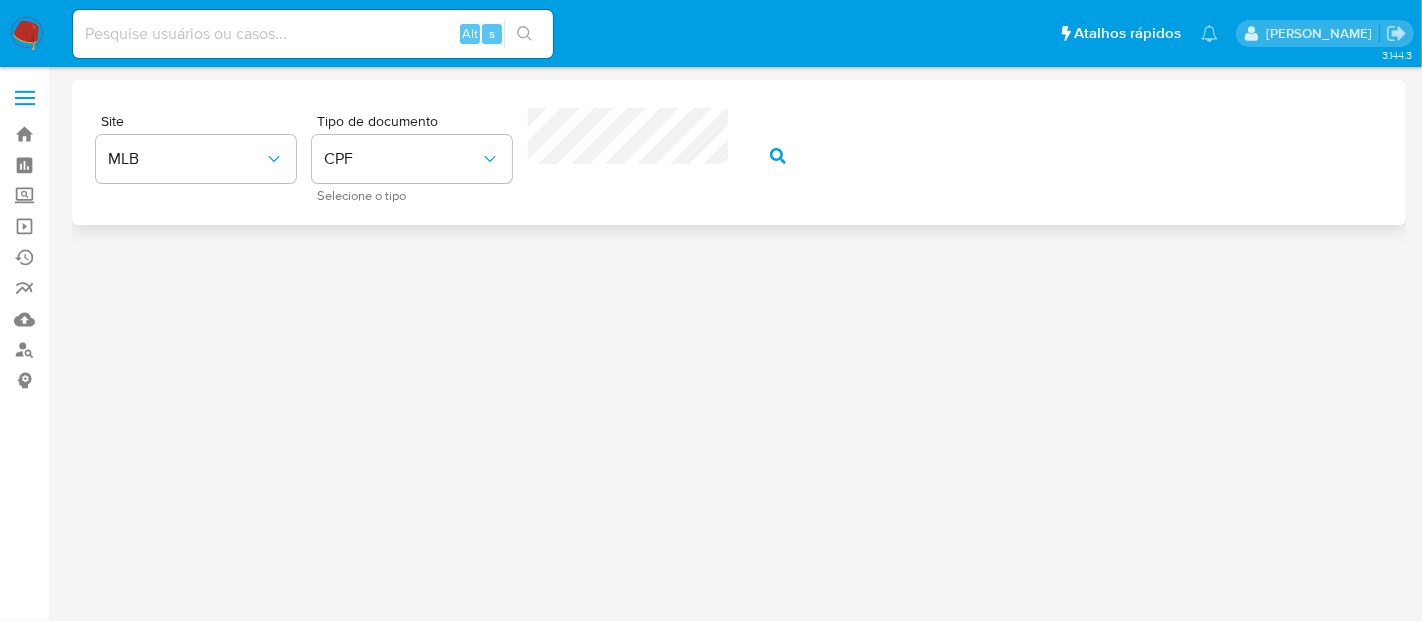 click 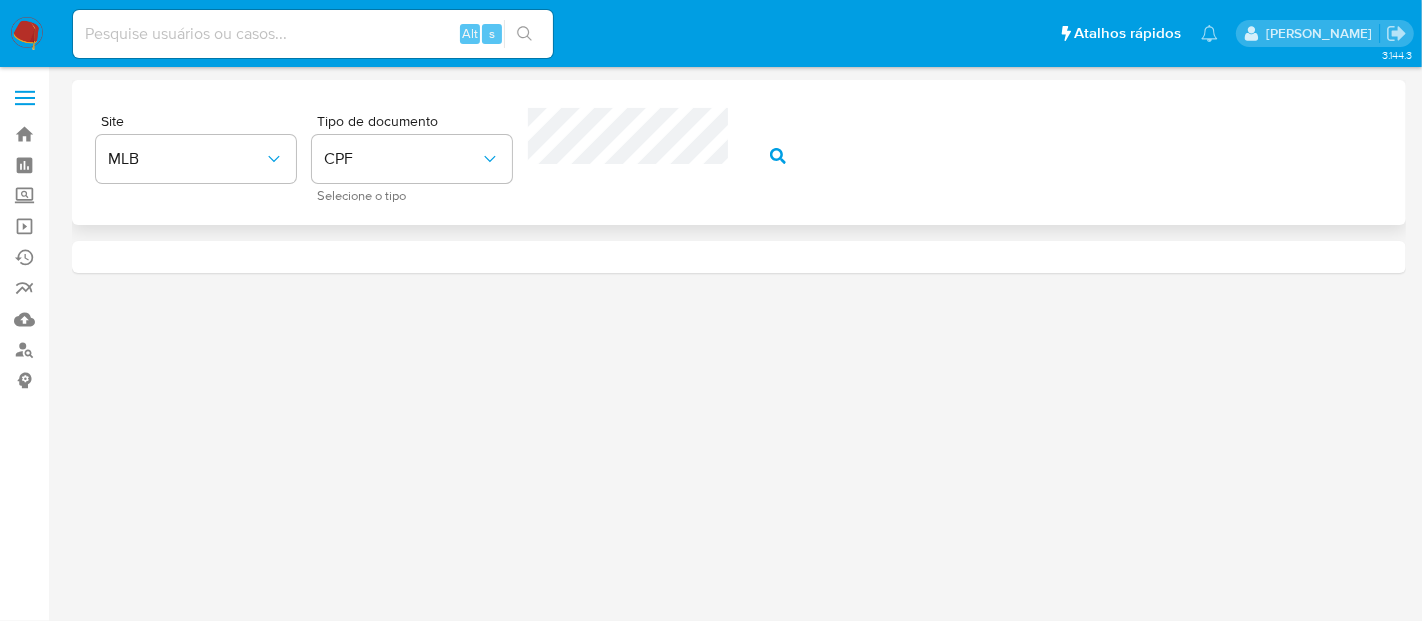 click 